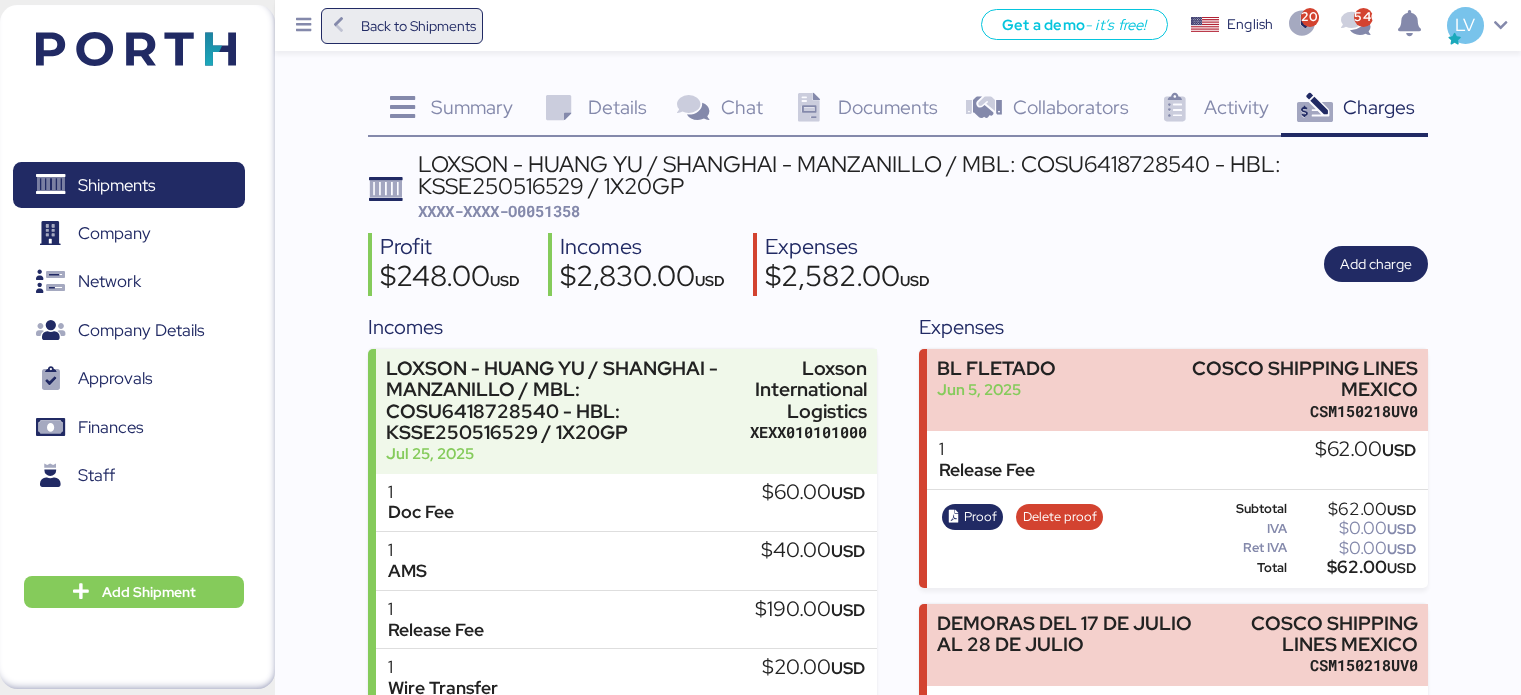scroll, scrollTop: 590, scrollLeft: 0, axis: vertical 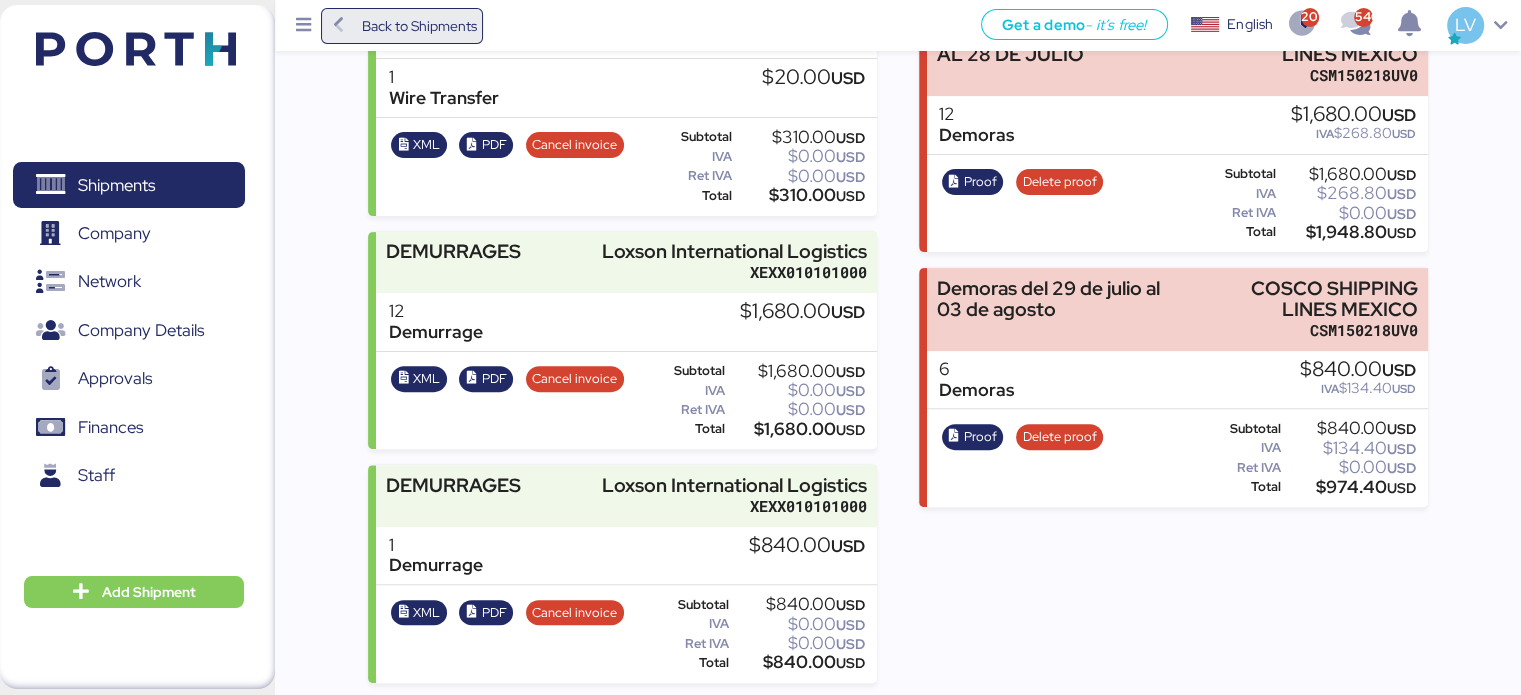 click on "Back to Shipments" at bounding box center [418, 26] 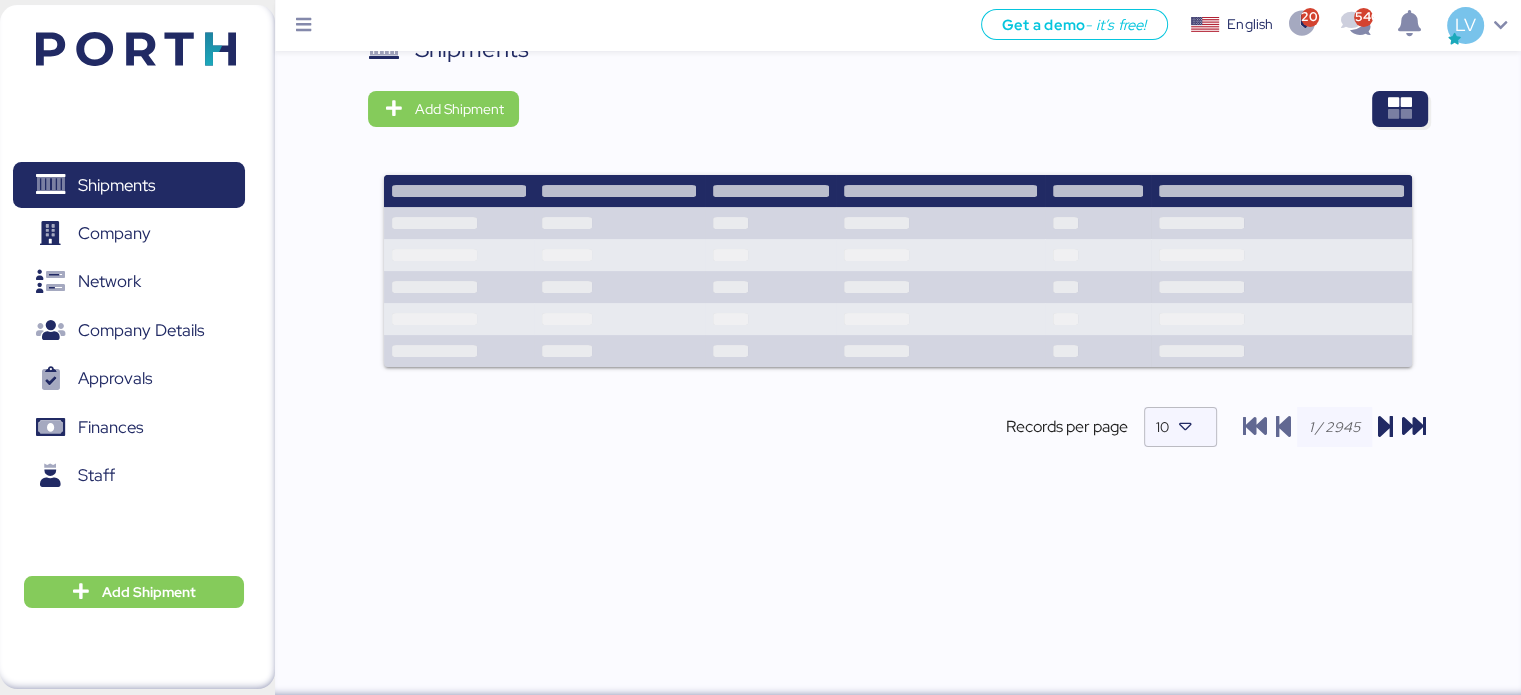 scroll, scrollTop: 0, scrollLeft: 0, axis: both 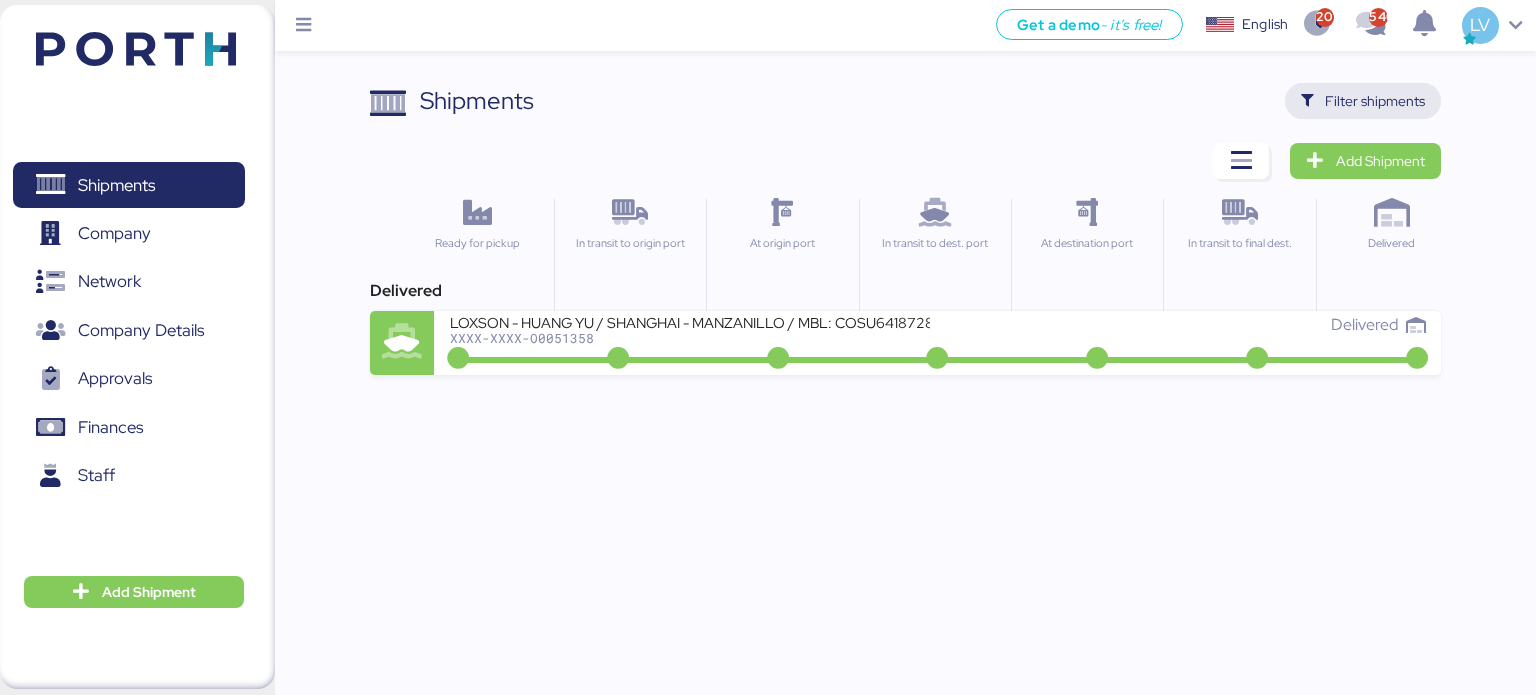 click on "Filter shipments" at bounding box center (1375, 101) 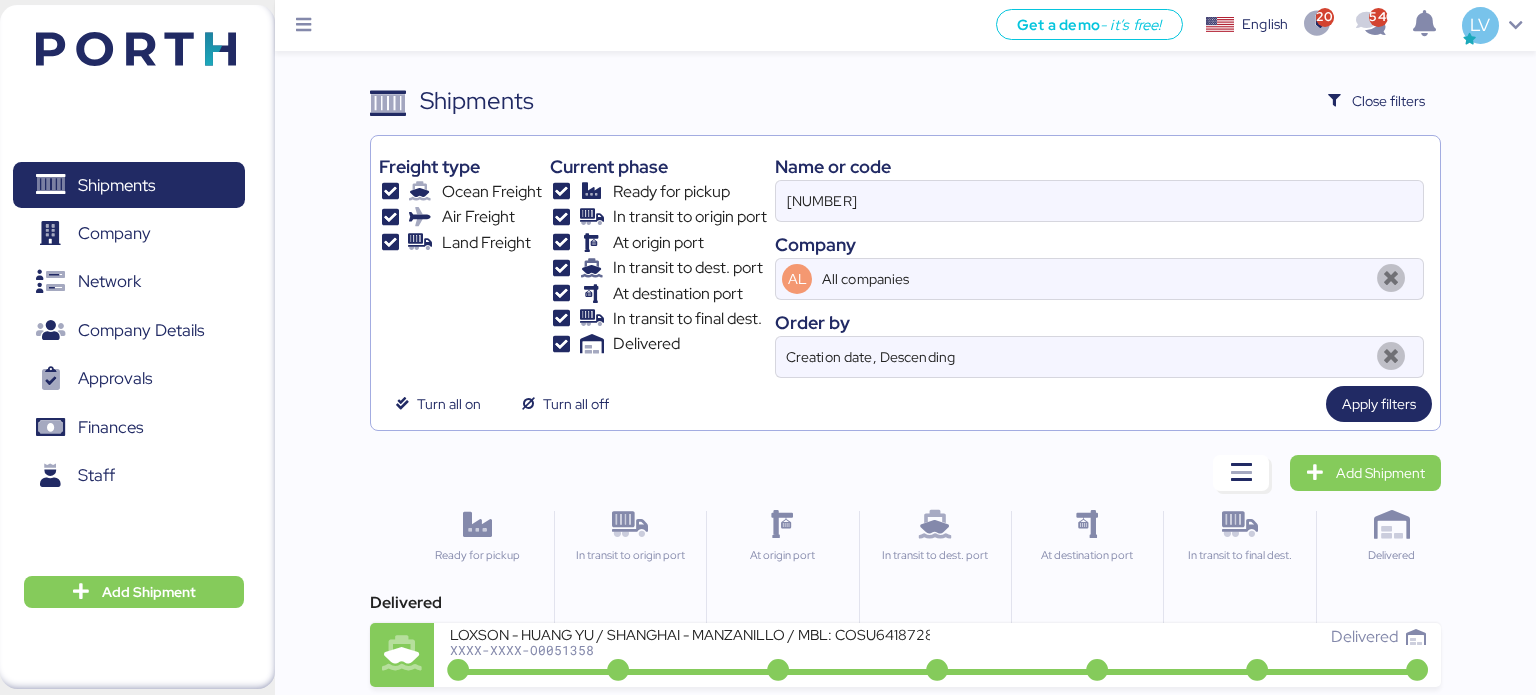 click on "Name or code [ALPHANUMERIC] Company AL All companies   Order by Creation date, Descending" at bounding box center [1099, 261] 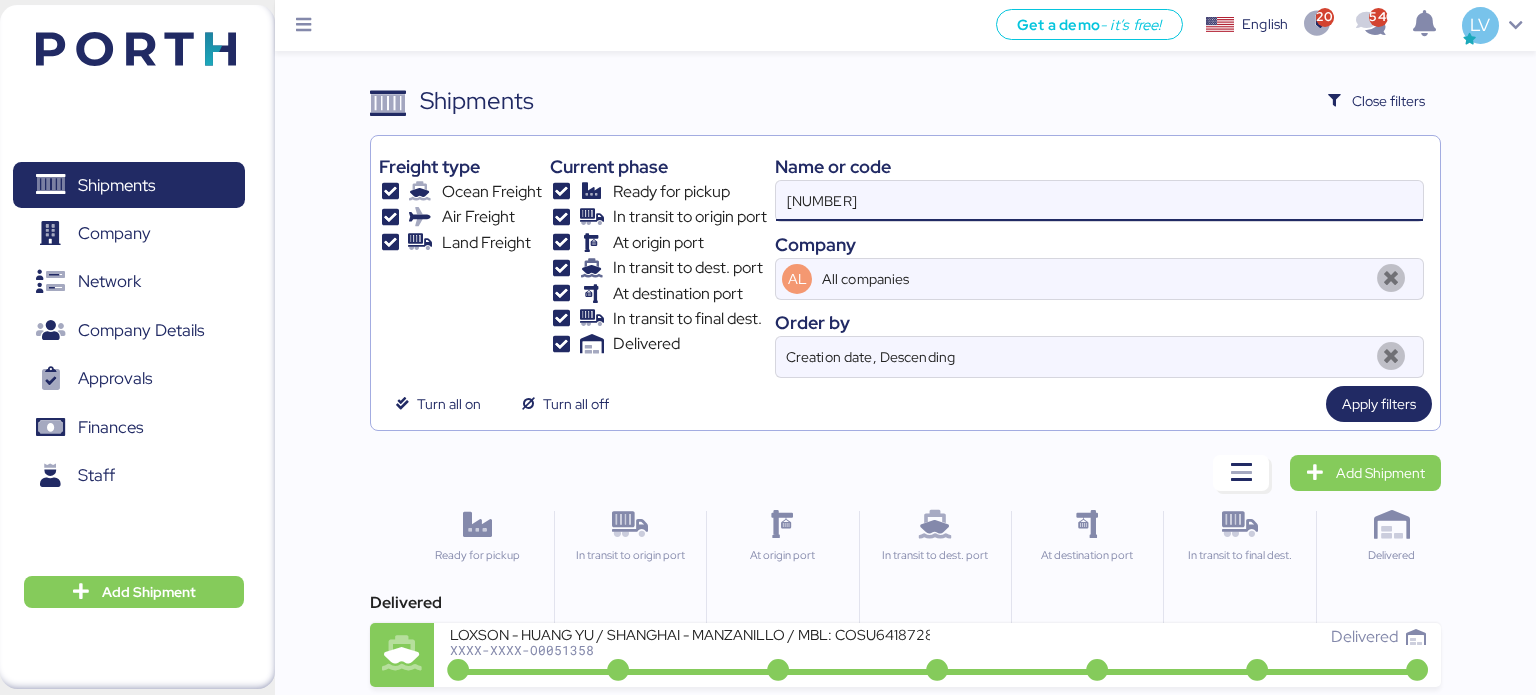 click on "[NUMBER]" at bounding box center (1099, 201) 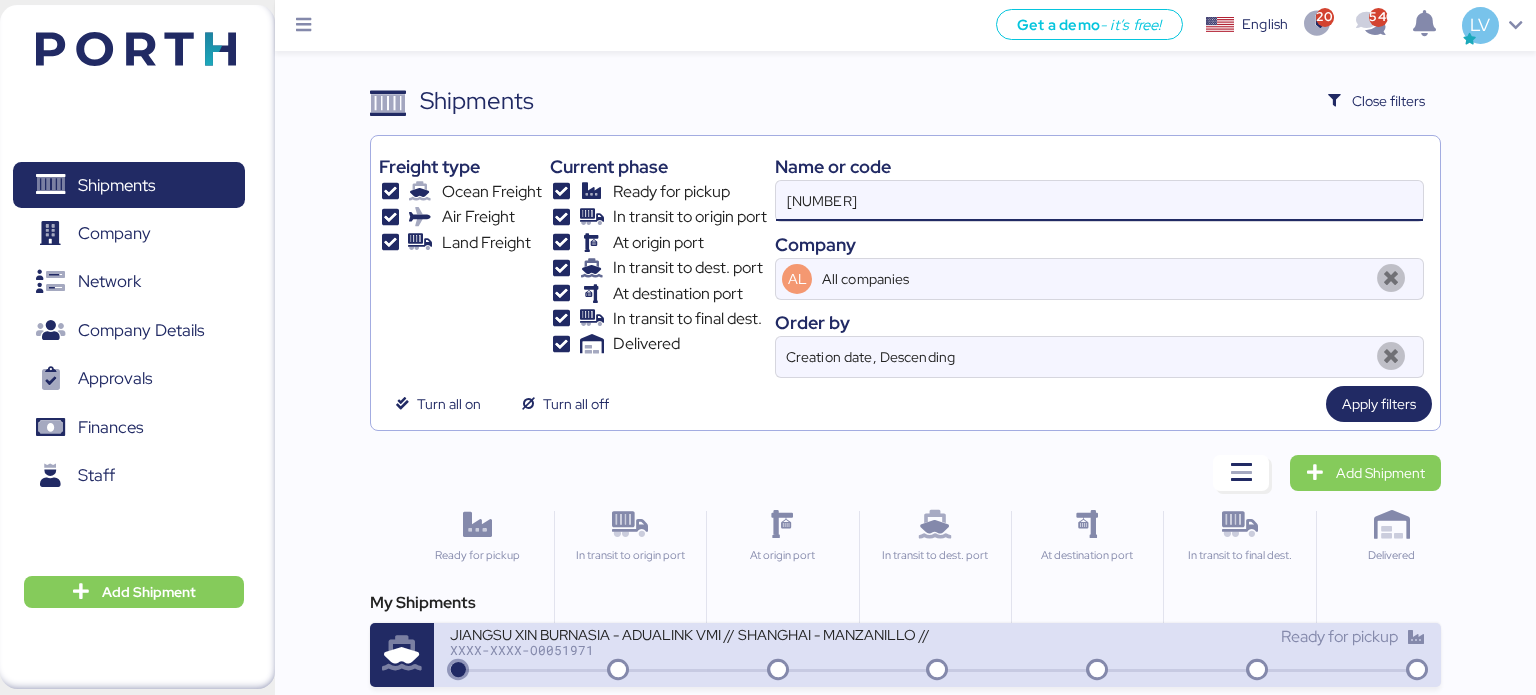 click on "Ready for pickup" at bounding box center (1182, 637) 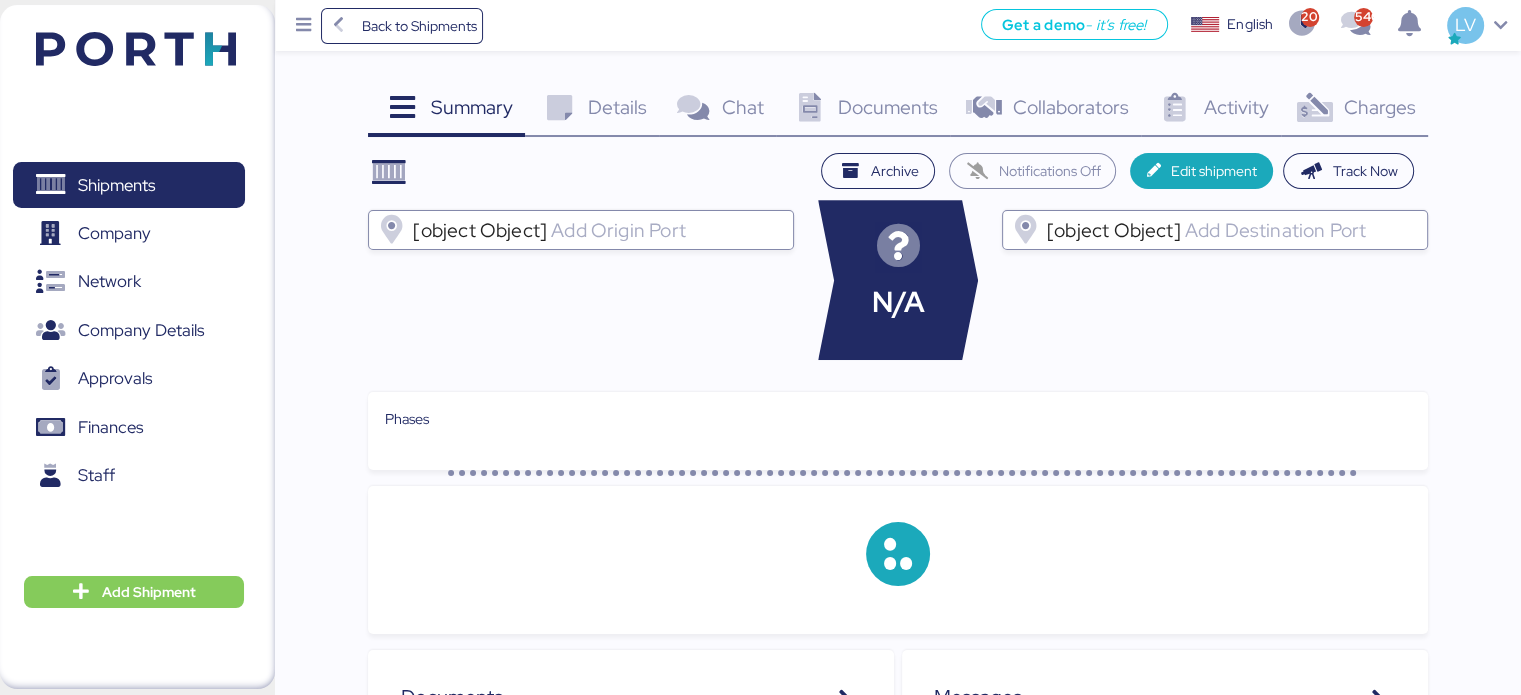 click on "Charges" at bounding box center [1379, 107] 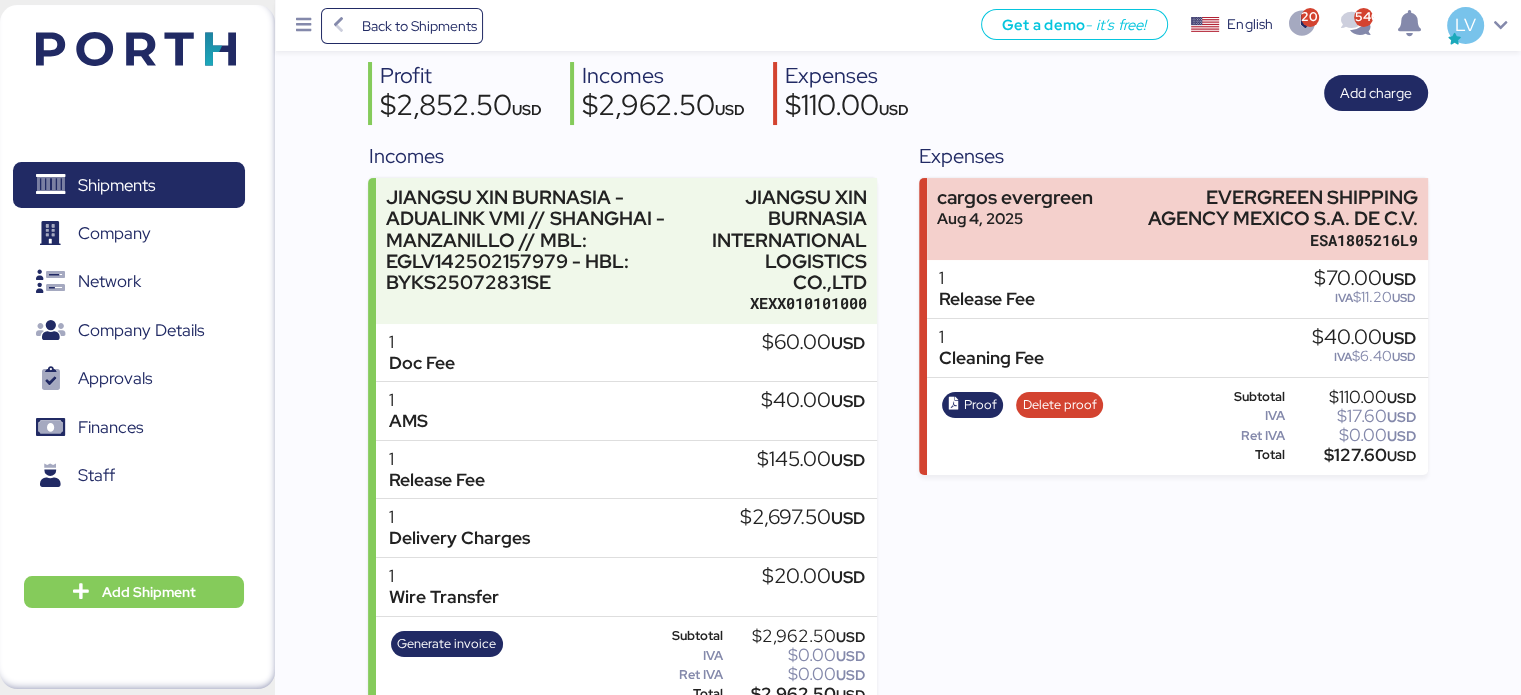scroll, scrollTop: 204, scrollLeft: 0, axis: vertical 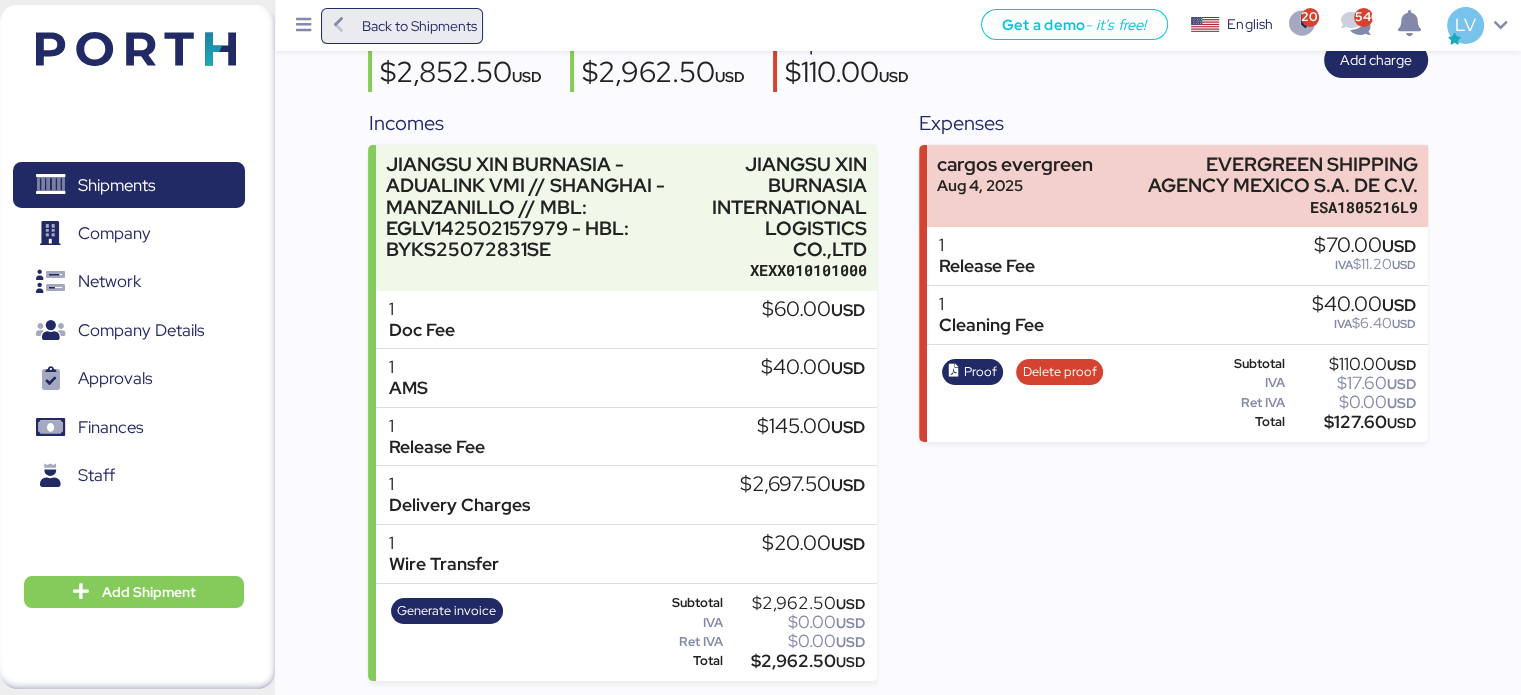 click on "Back to Shipments" at bounding box center [418, 26] 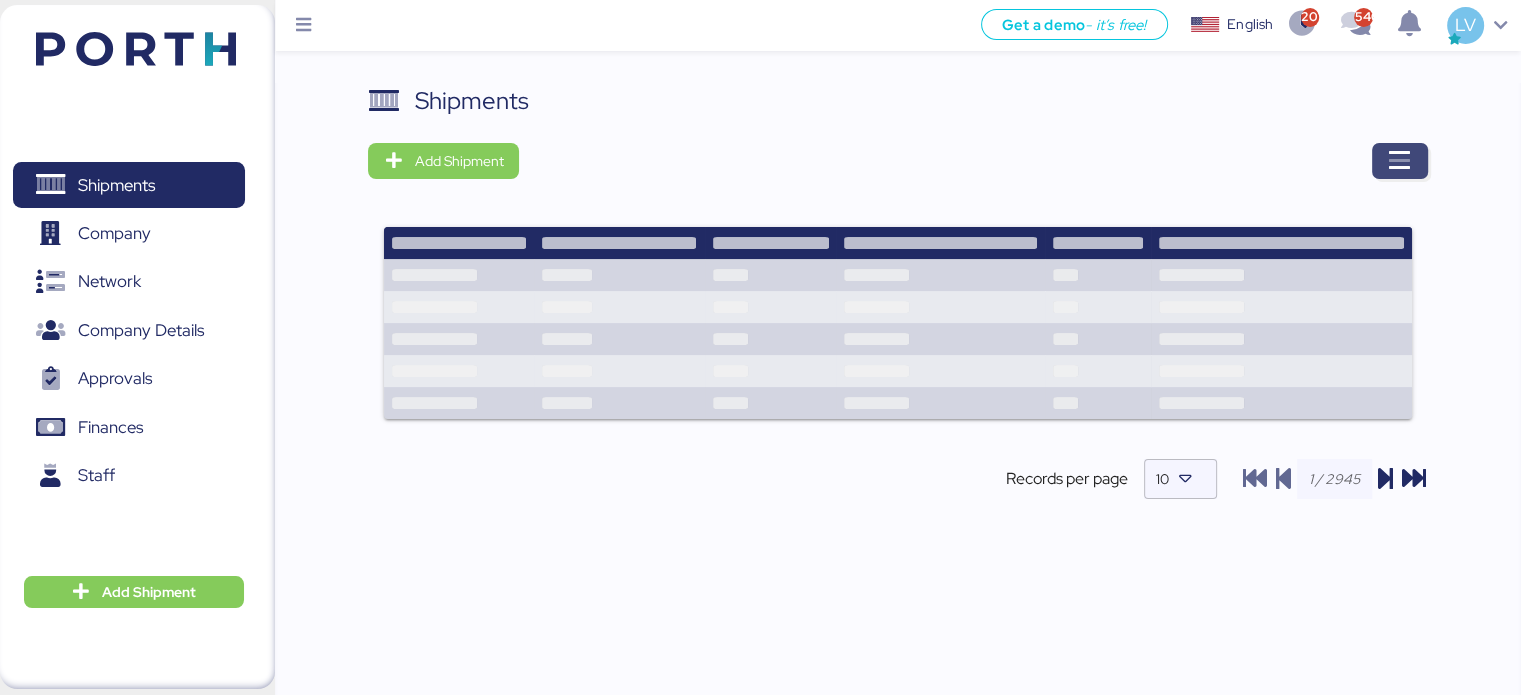click at bounding box center (1400, 161) 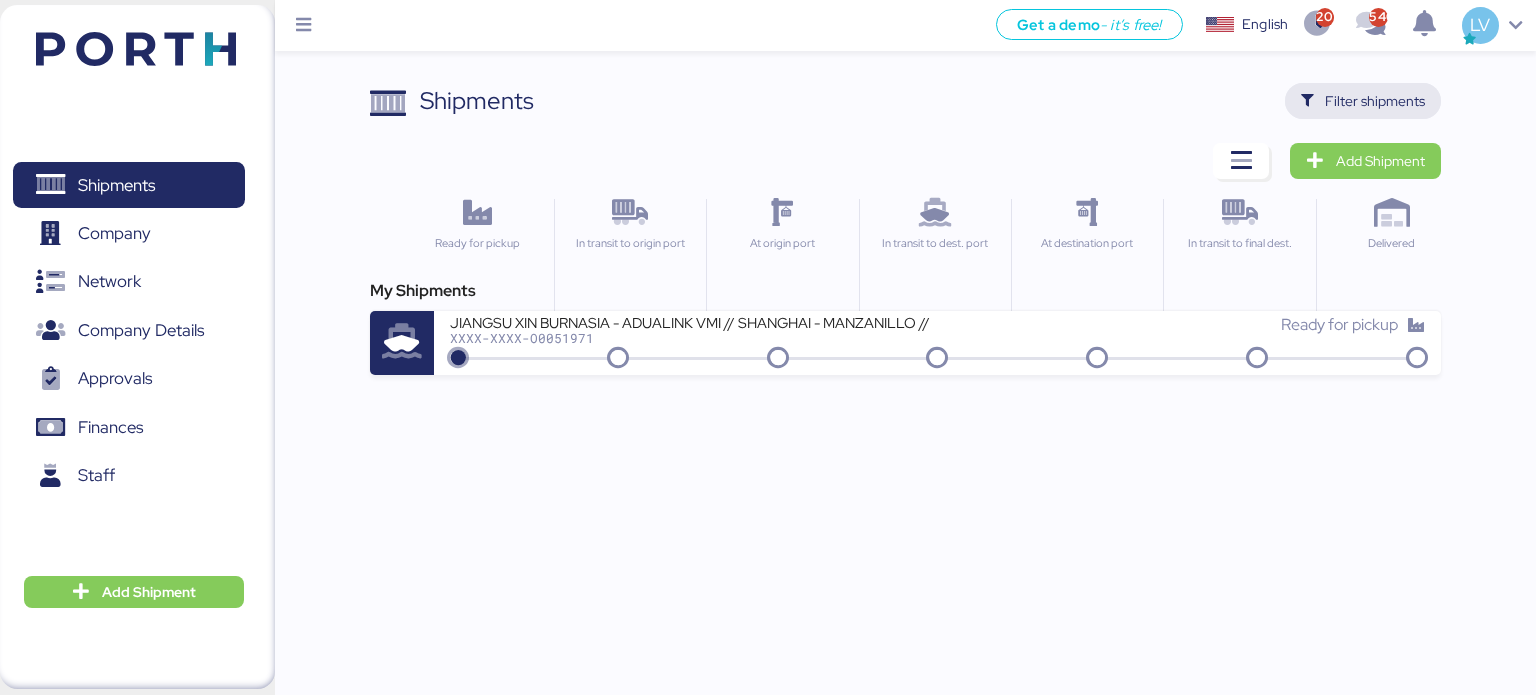 click on "Filter shipments" at bounding box center [1375, 101] 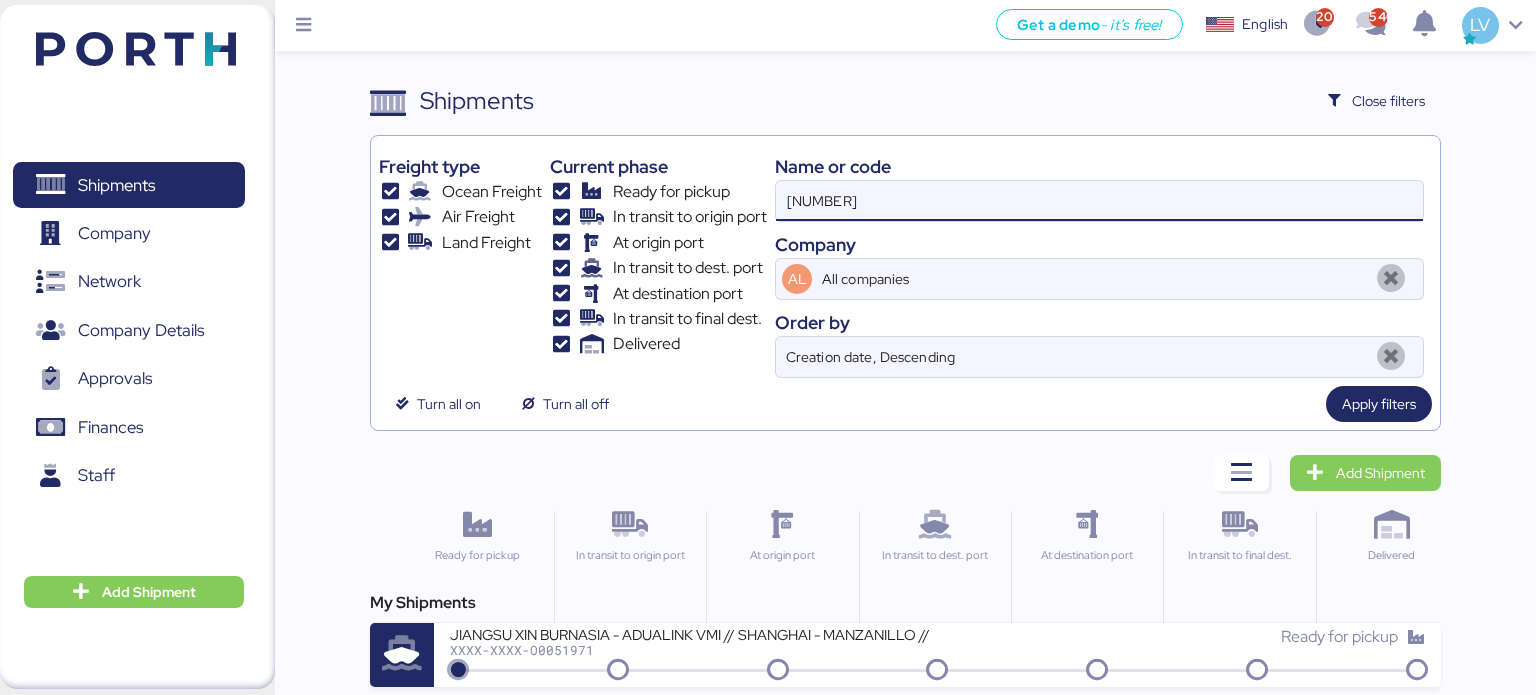 click on "[NUMBER]" at bounding box center (1099, 201) 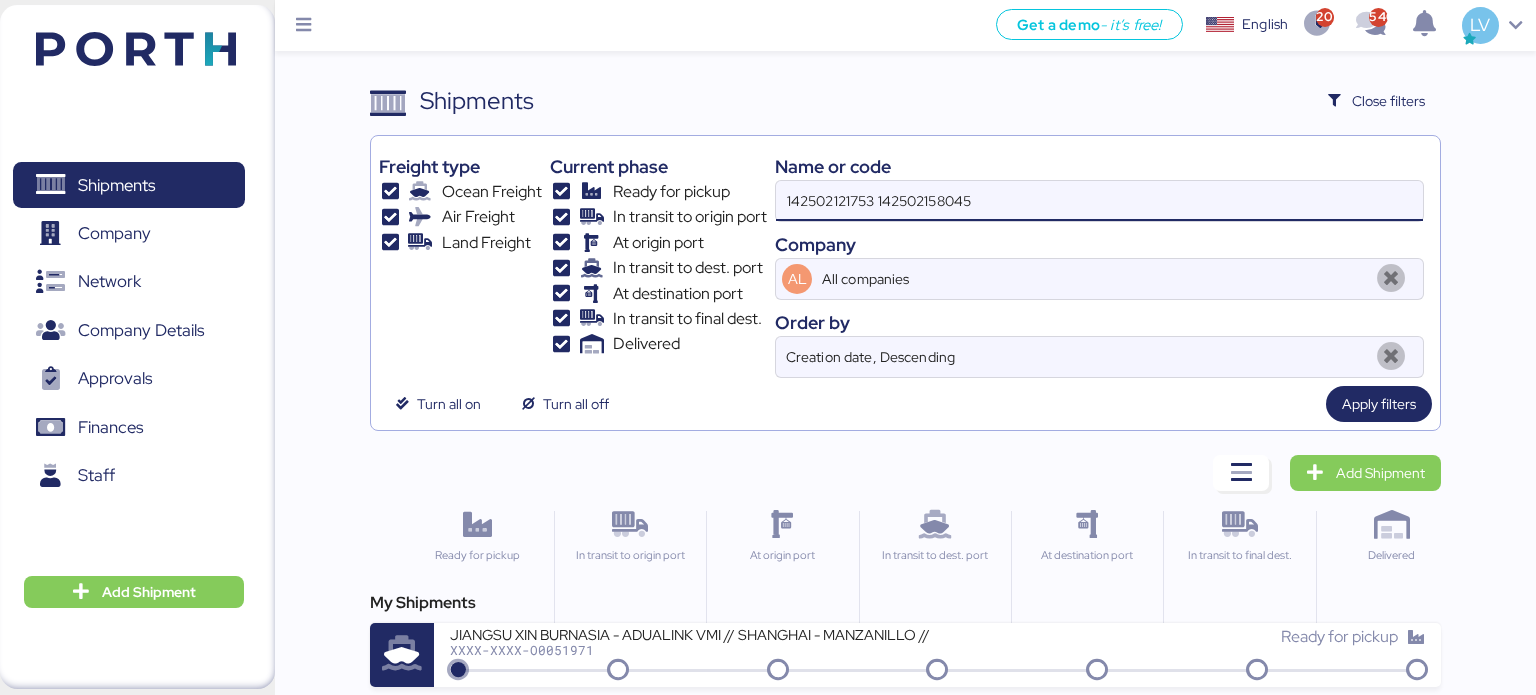 click on "142502121753 142502158045" at bounding box center [1099, 201] 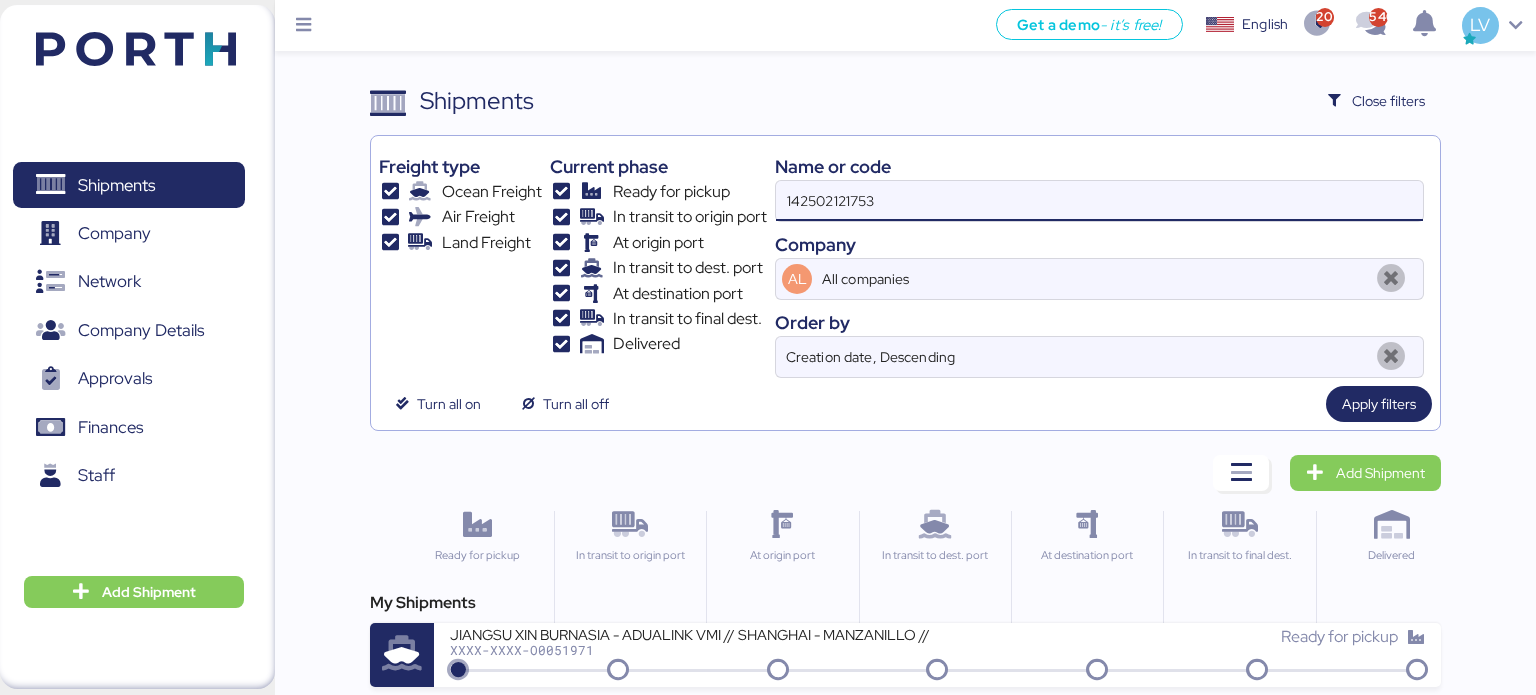 type on "142502121753" 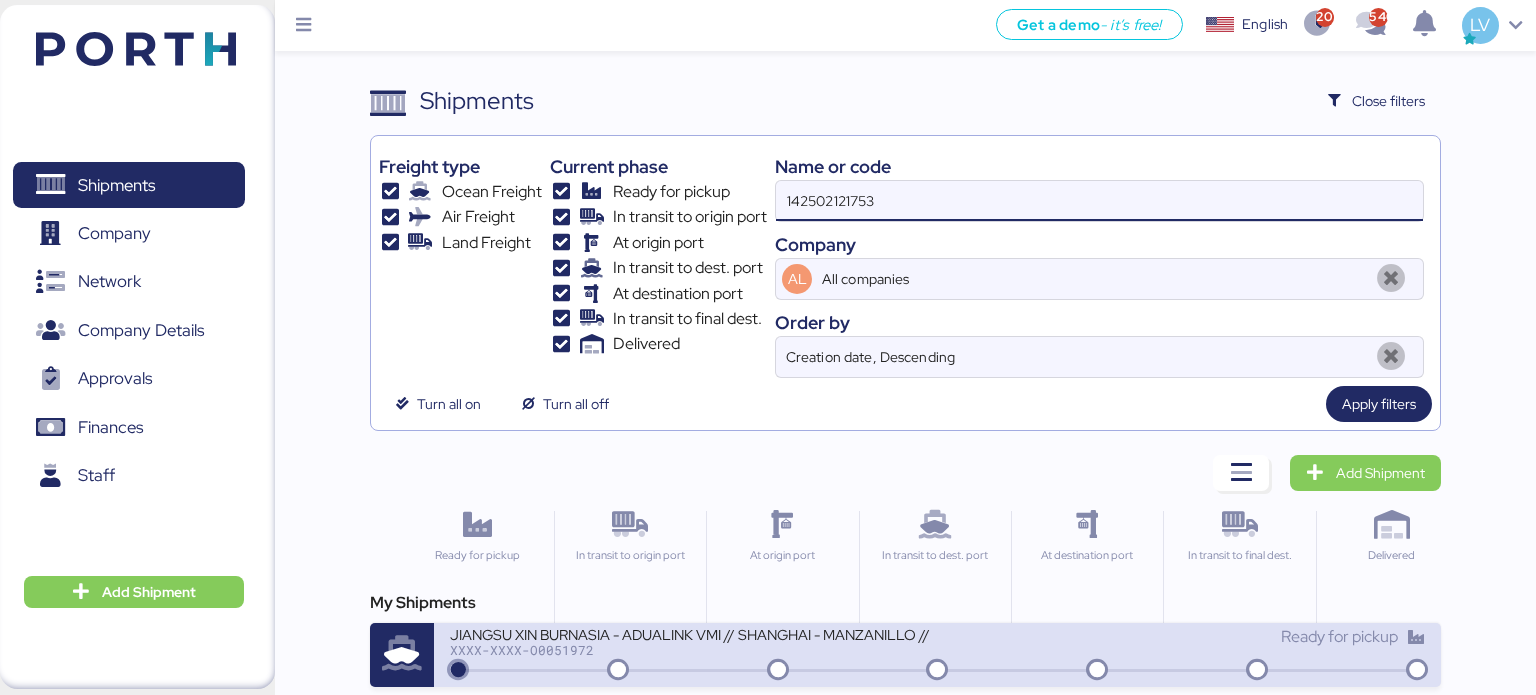 click on "XXXX-XXXX-O0051972" at bounding box center [690, 650] 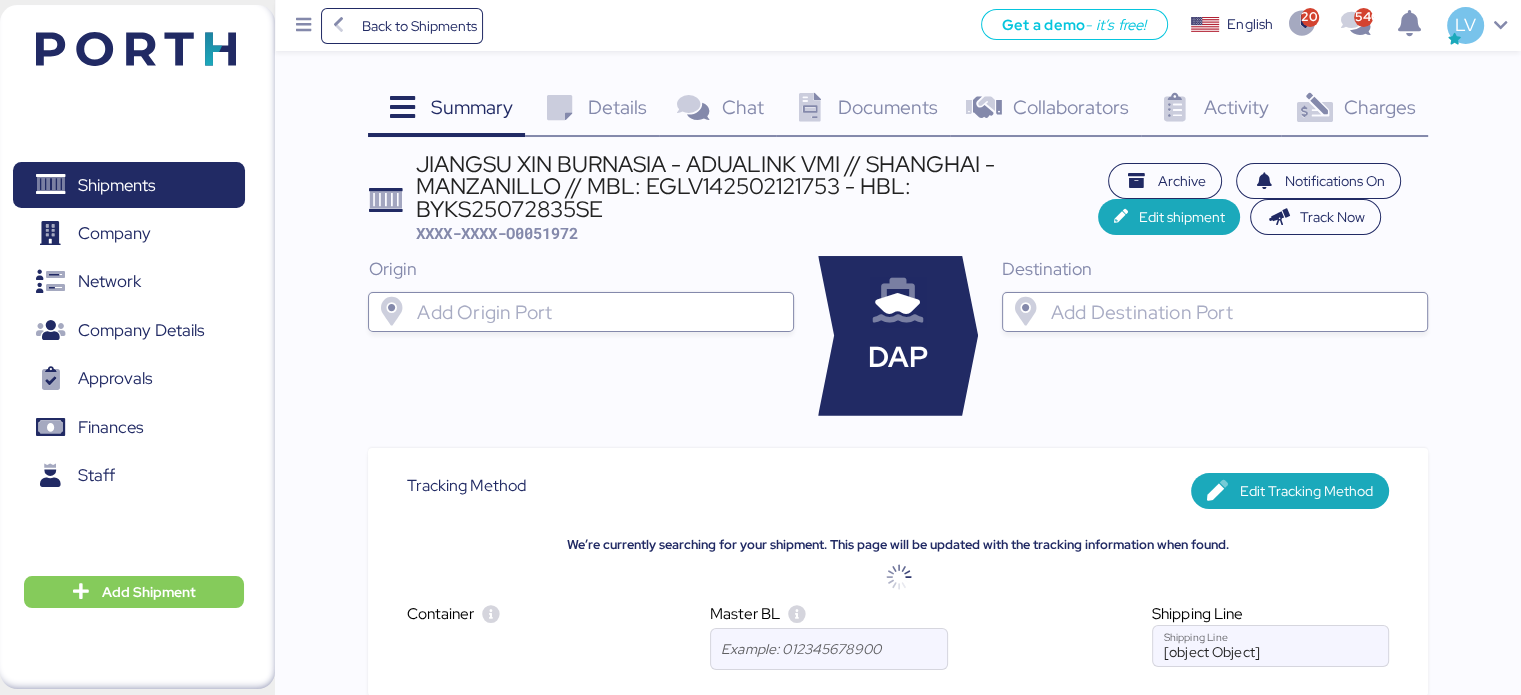 click on "Charges" at bounding box center [1379, 107] 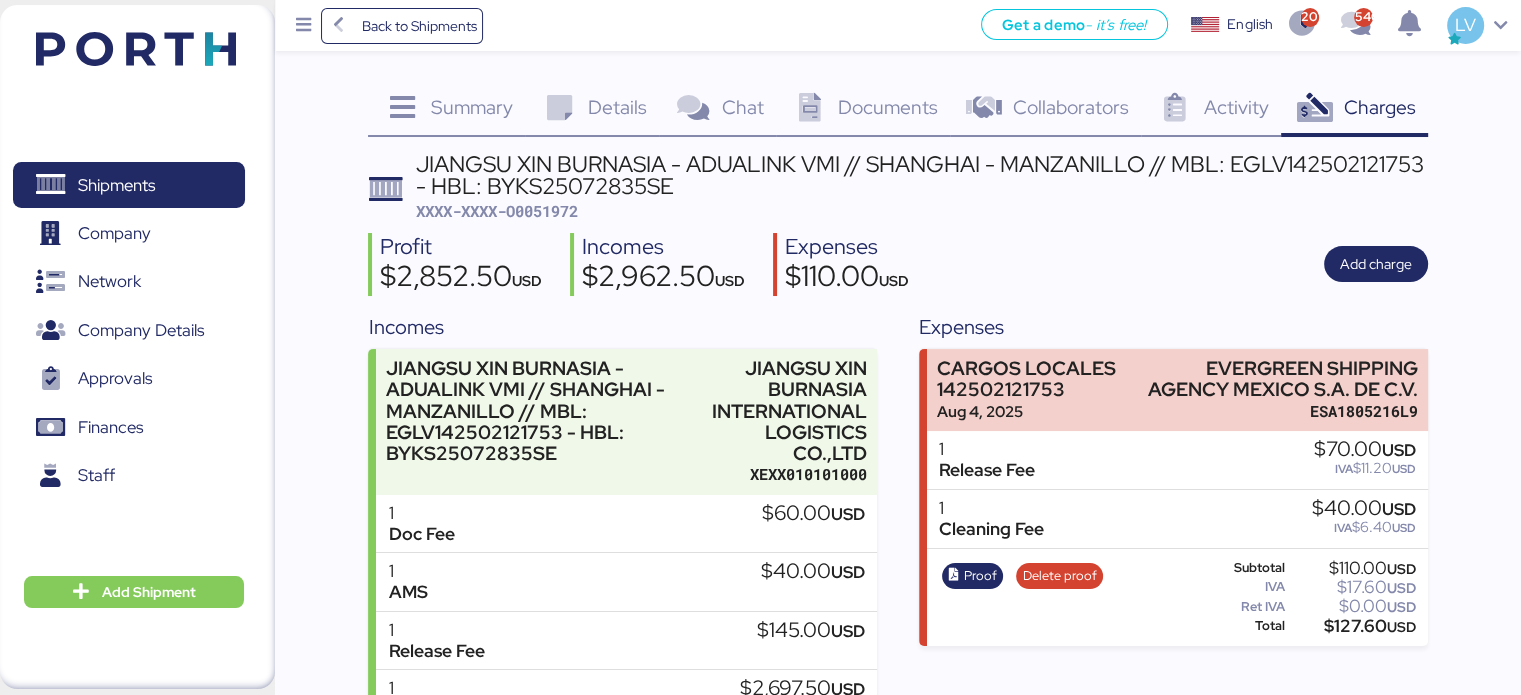 scroll, scrollTop: 76, scrollLeft: 0, axis: vertical 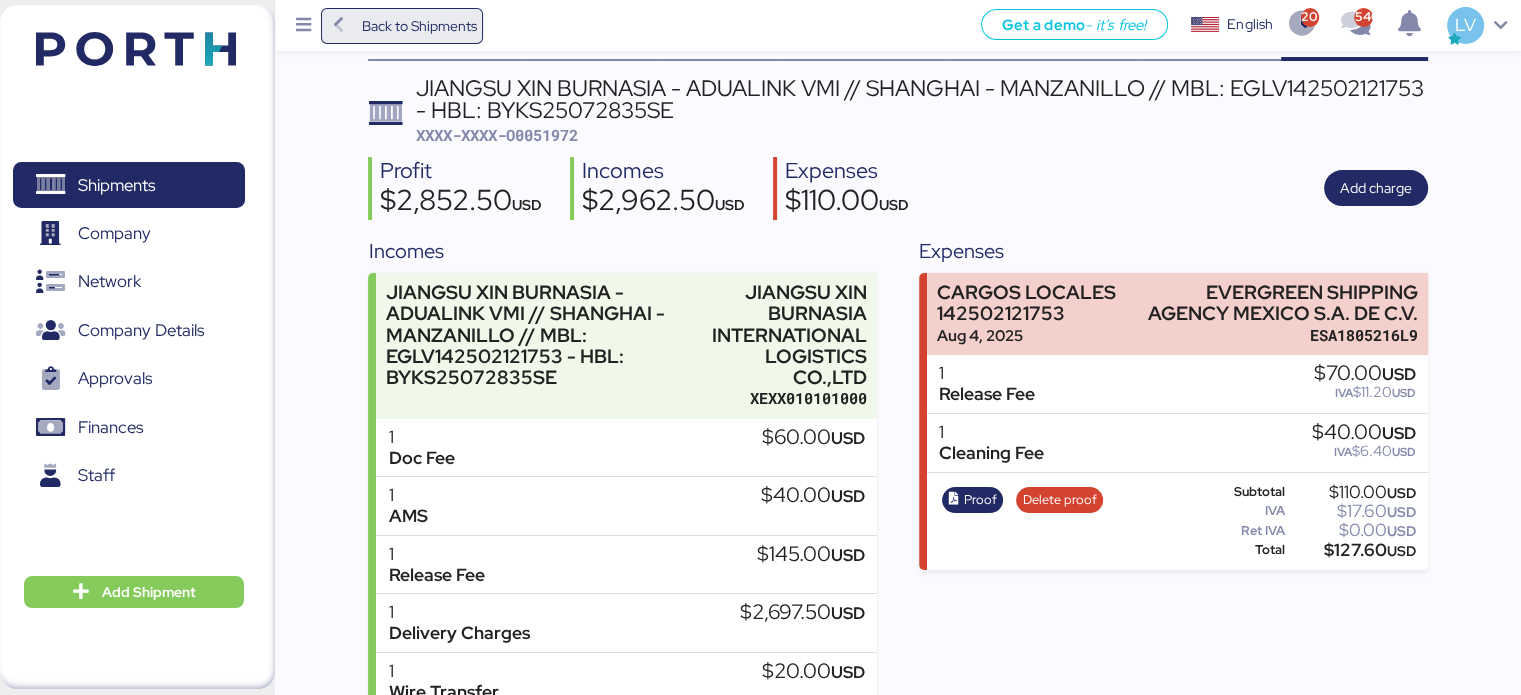 click on "Back to Shipments" at bounding box center [418, 26] 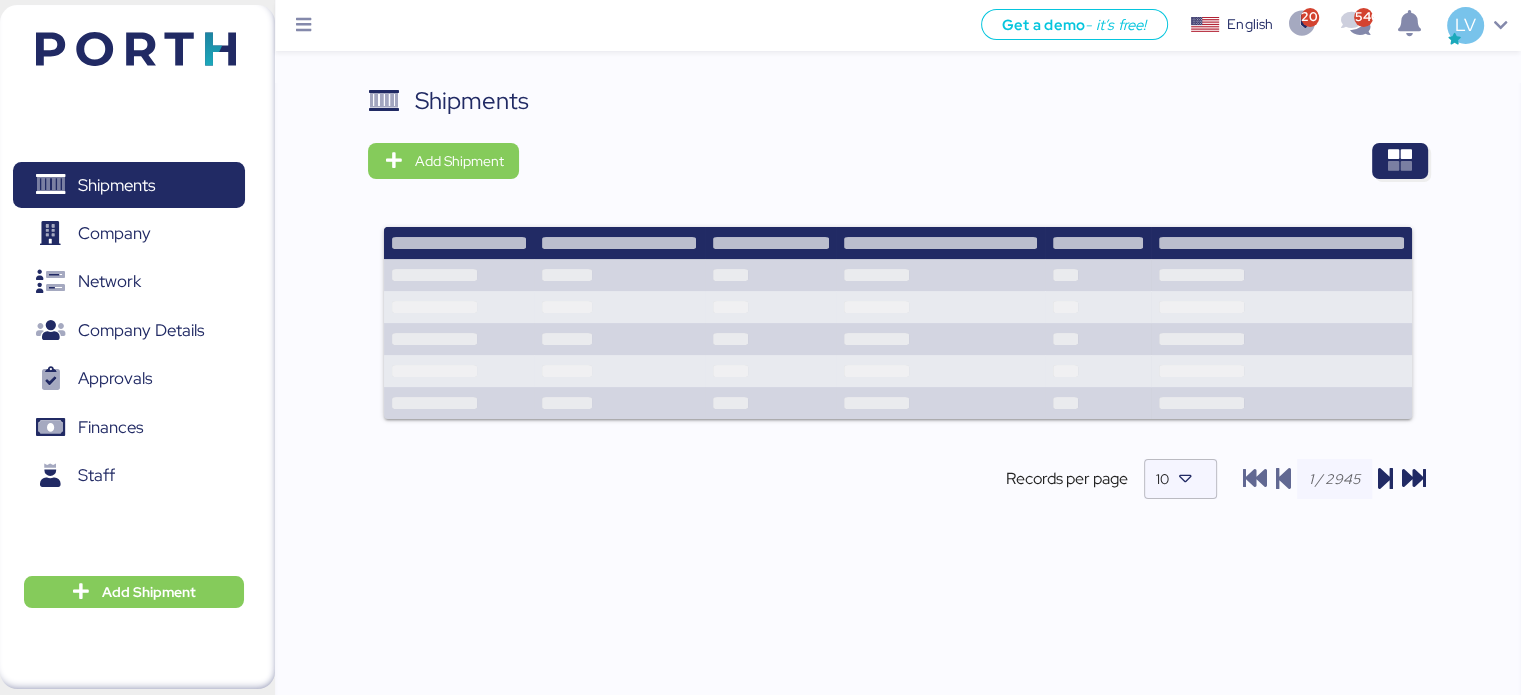 click on "Shipments Add Shipment Records per page 10" at bounding box center (898, 415) 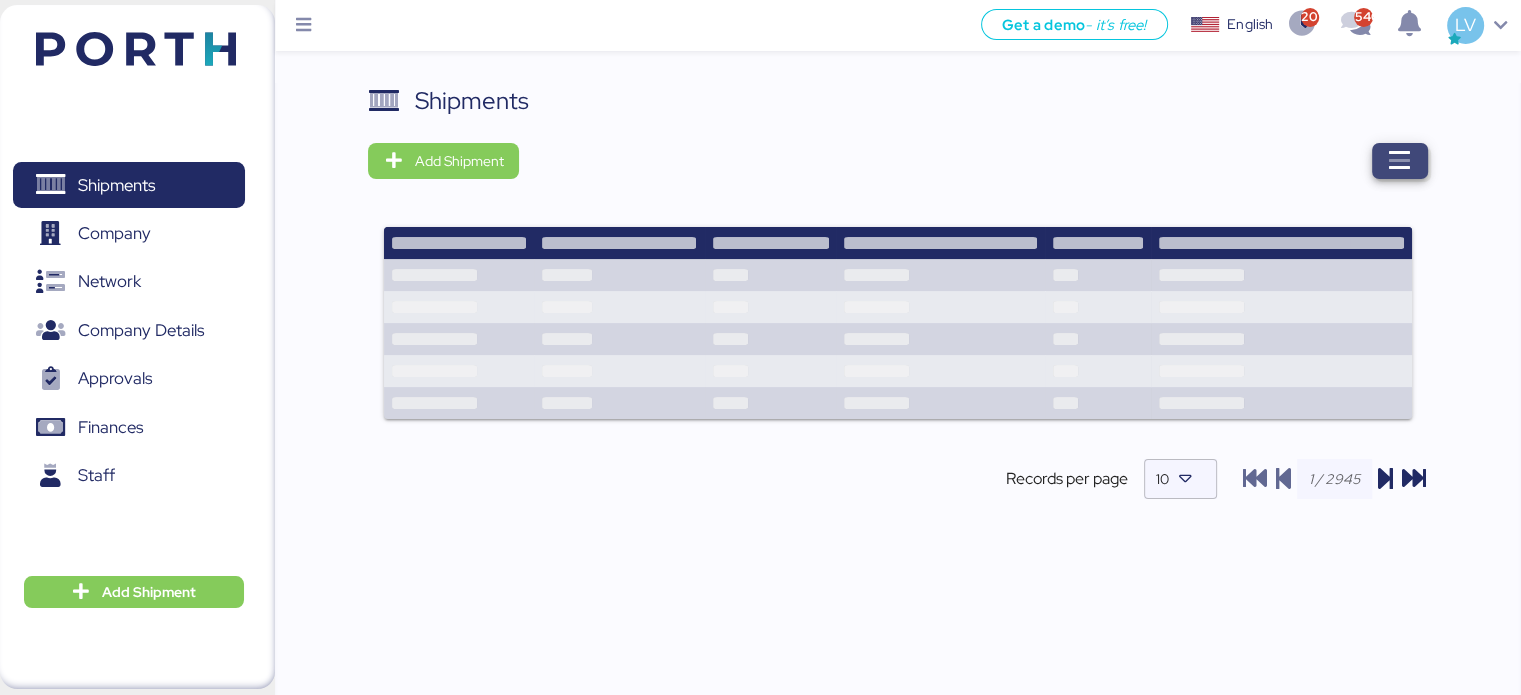 click at bounding box center [1400, 161] 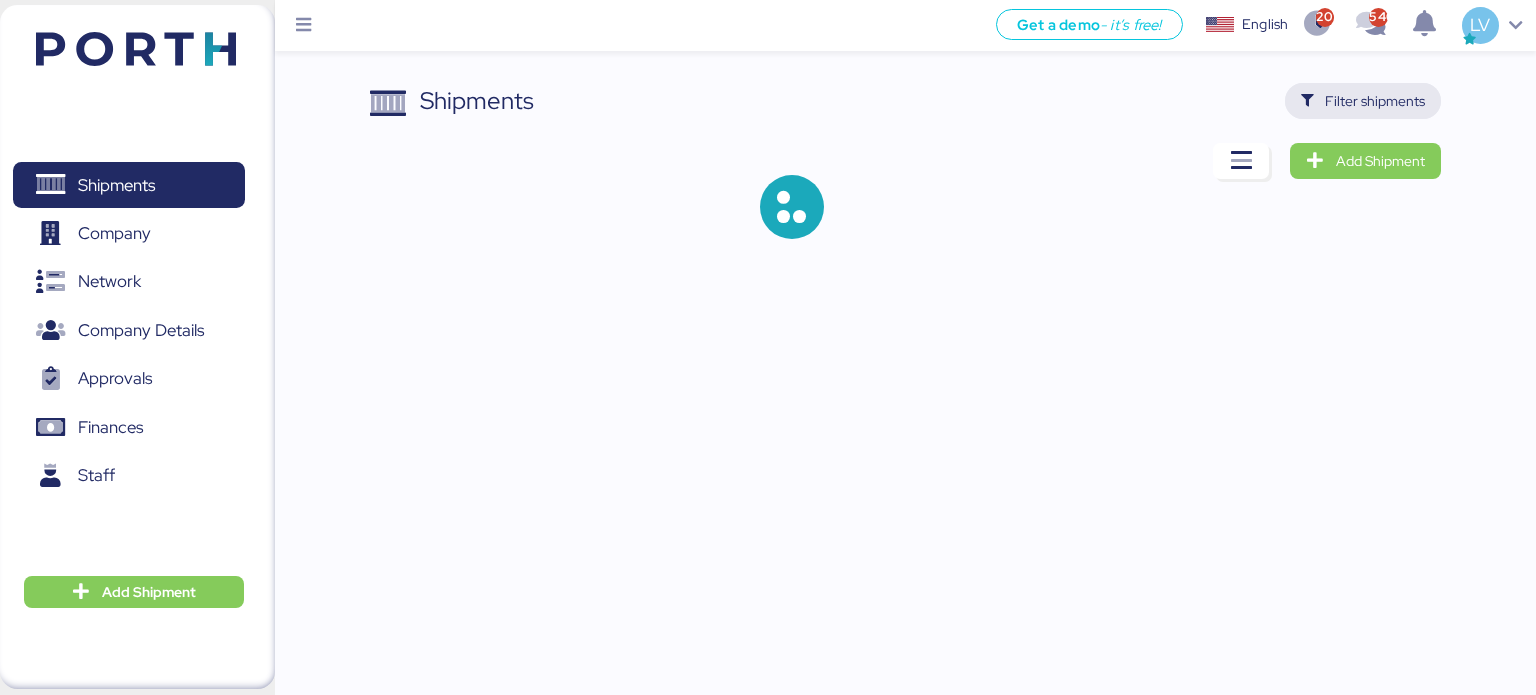 click on "Filter shipments" at bounding box center [1375, 101] 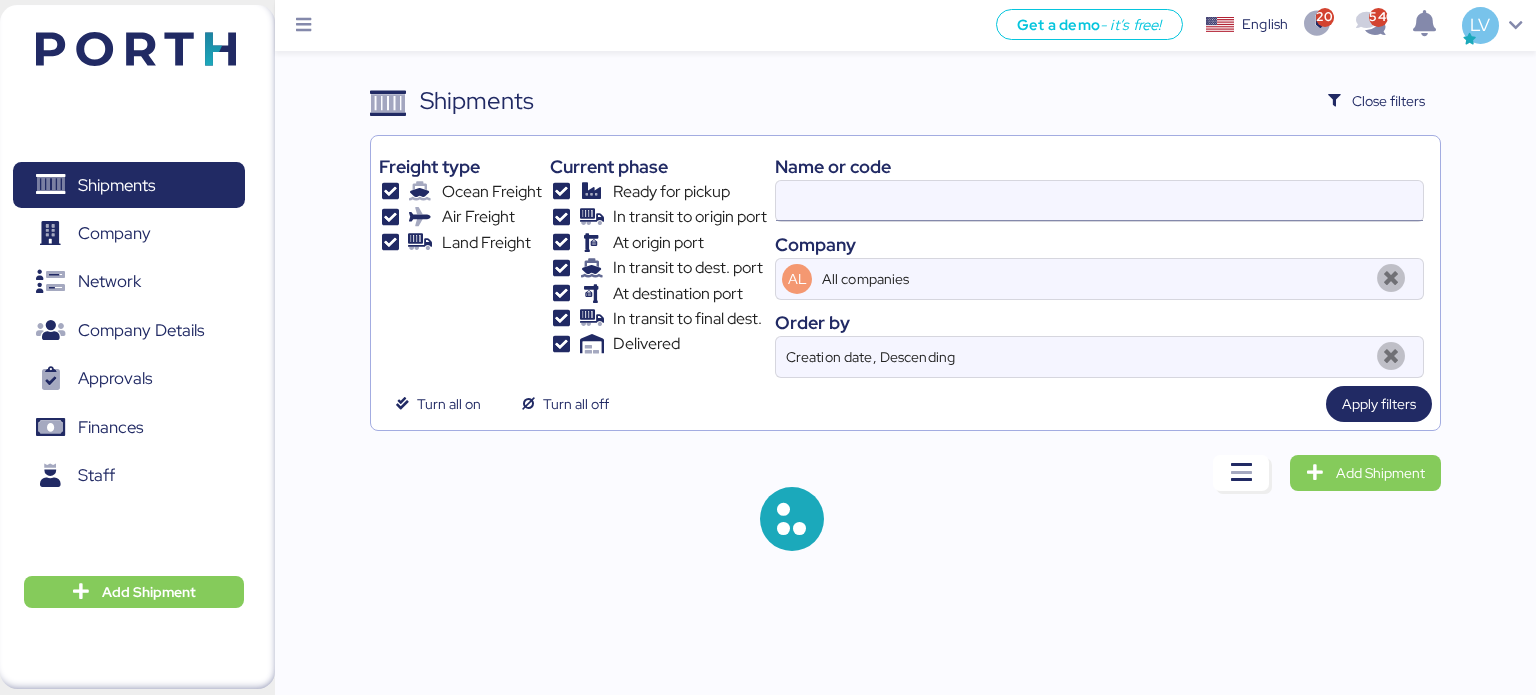 click at bounding box center (1099, 201) 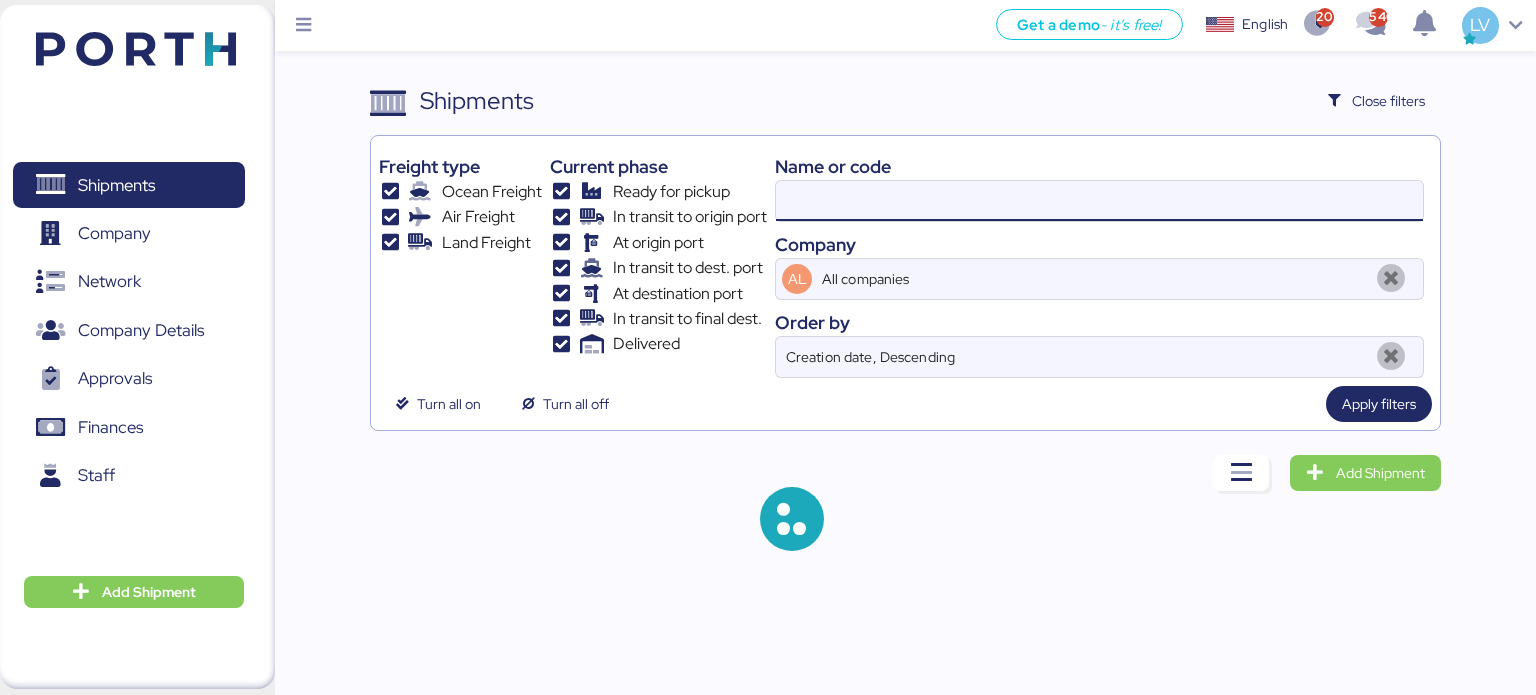 click at bounding box center (1099, 201) 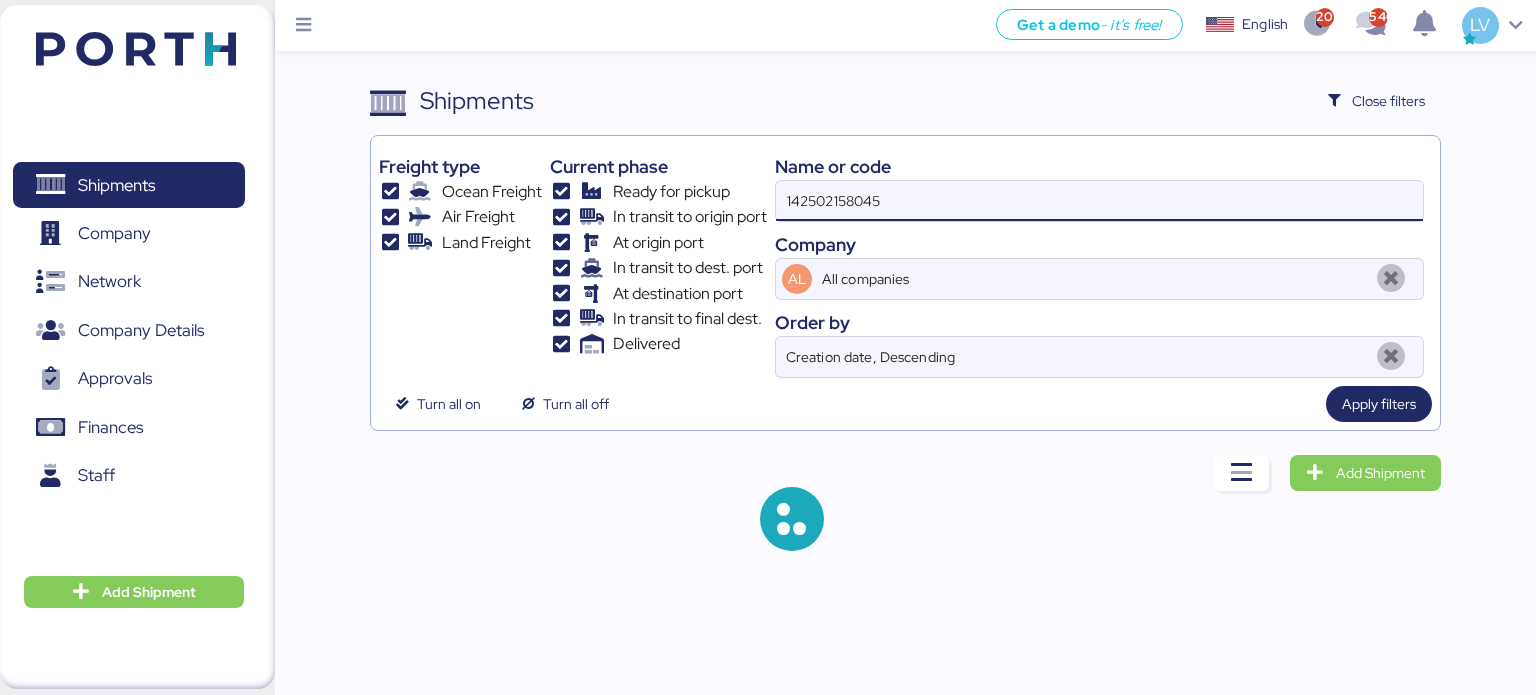 type on "142502158045" 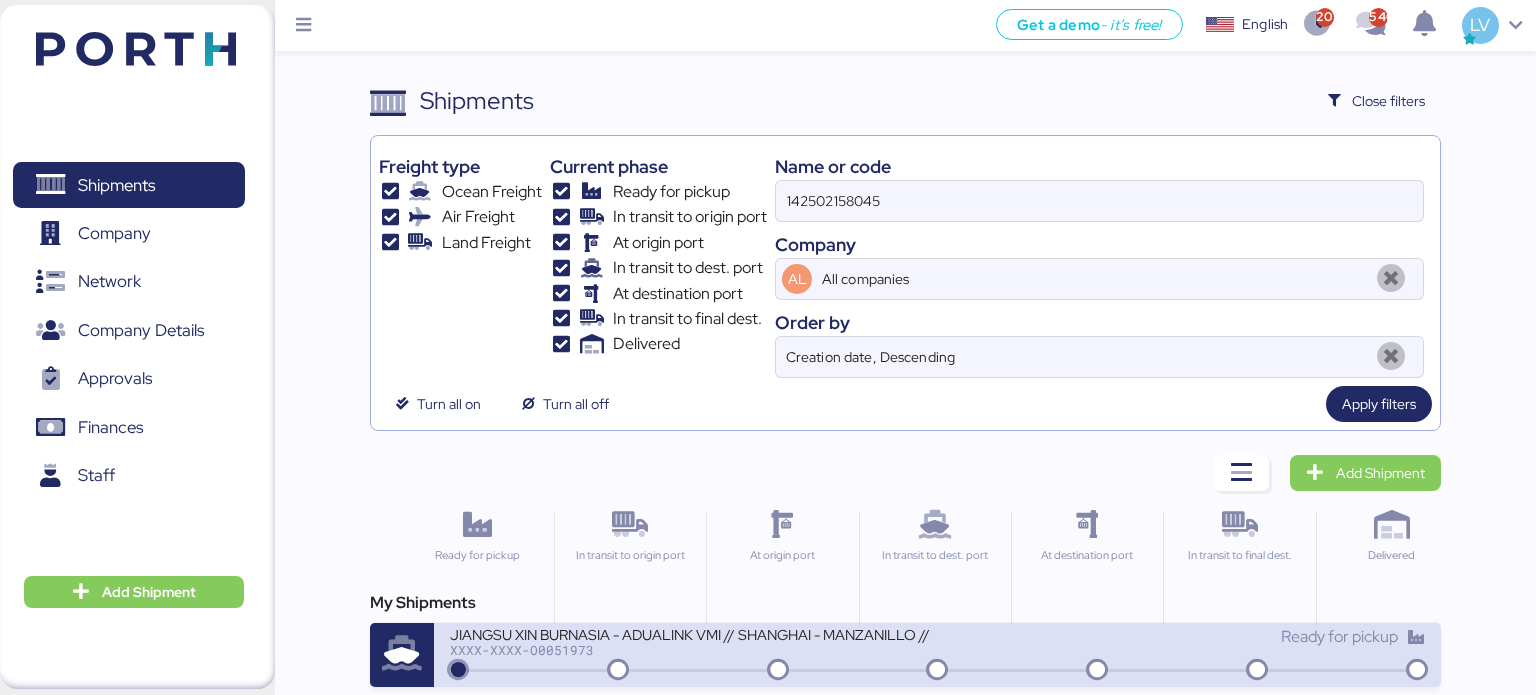 click on "XXXX-XXXX-O0051973" at bounding box center (694, 646) 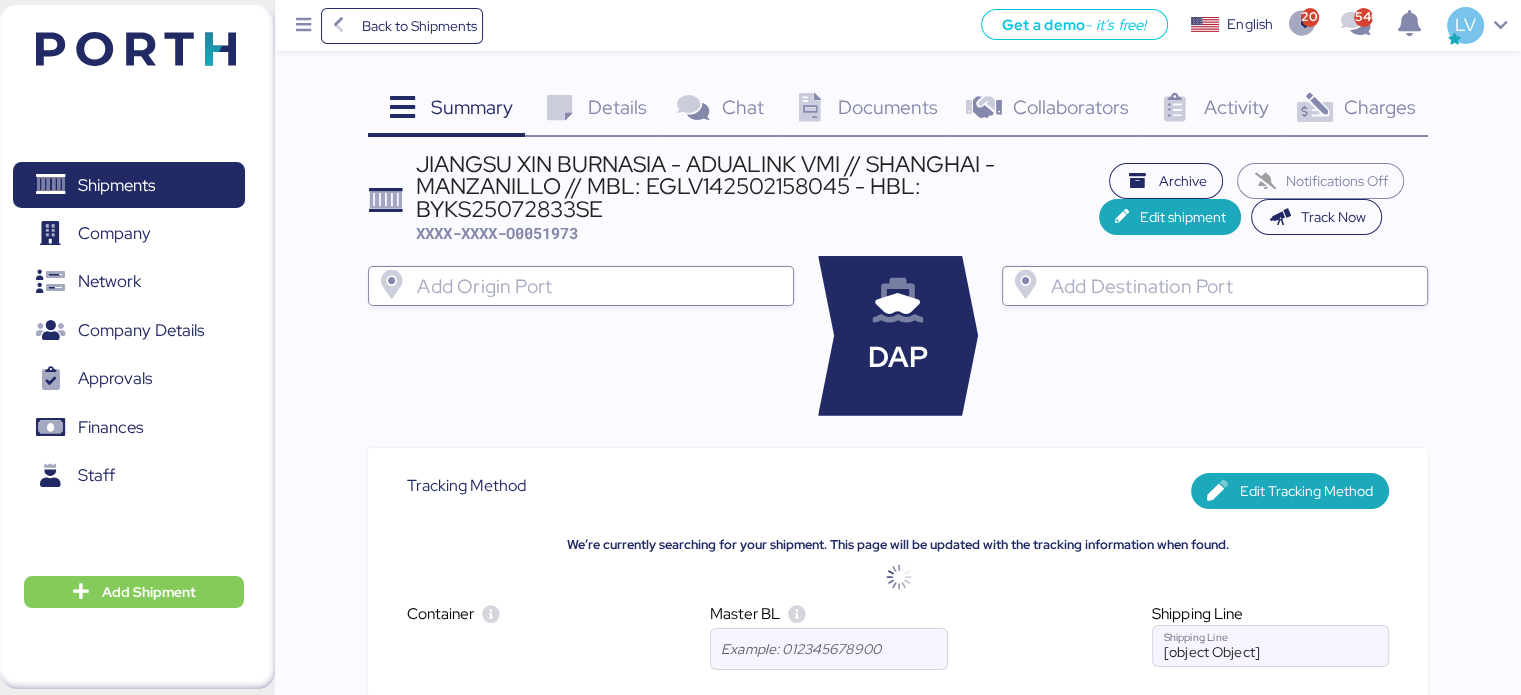 click on "Charges 0" at bounding box center (1354, 110) 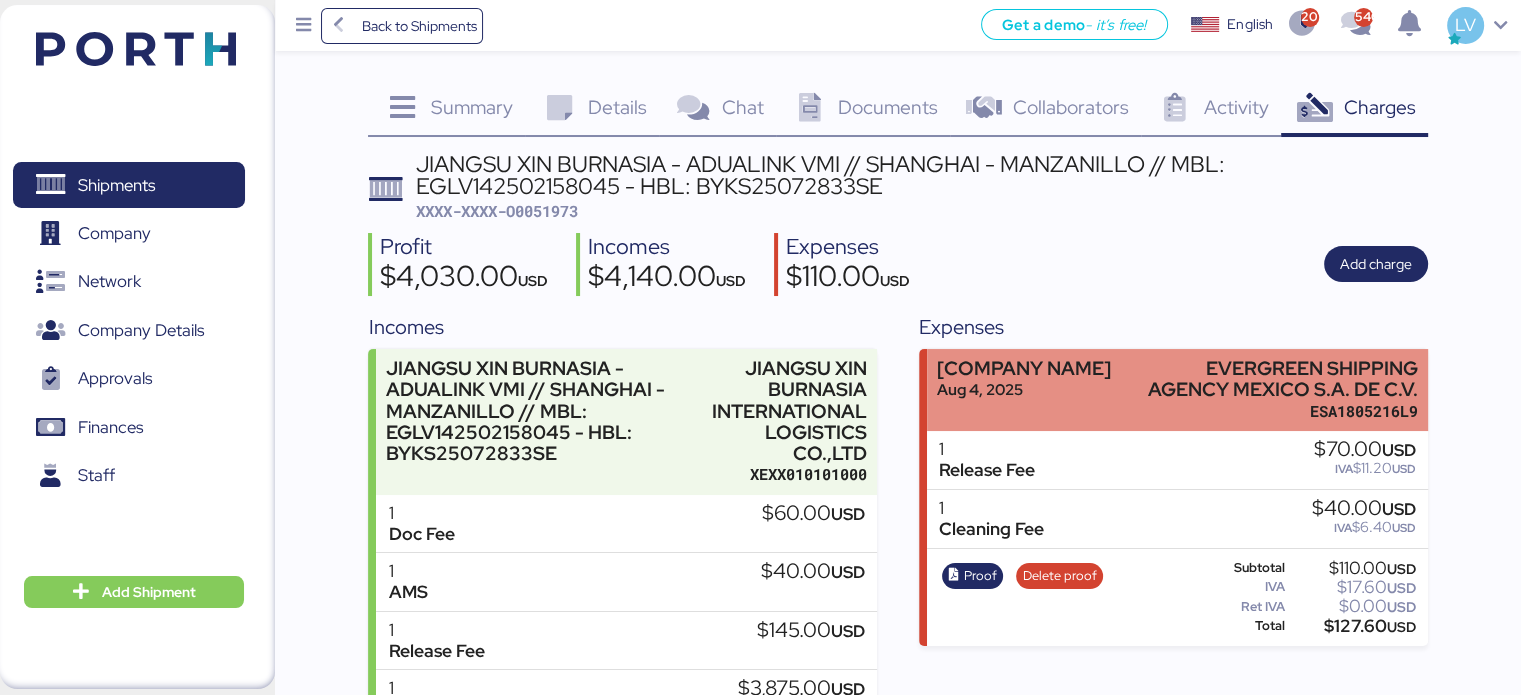 scroll, scrollTop: 100, scrollLeft: 0, axis: vertical 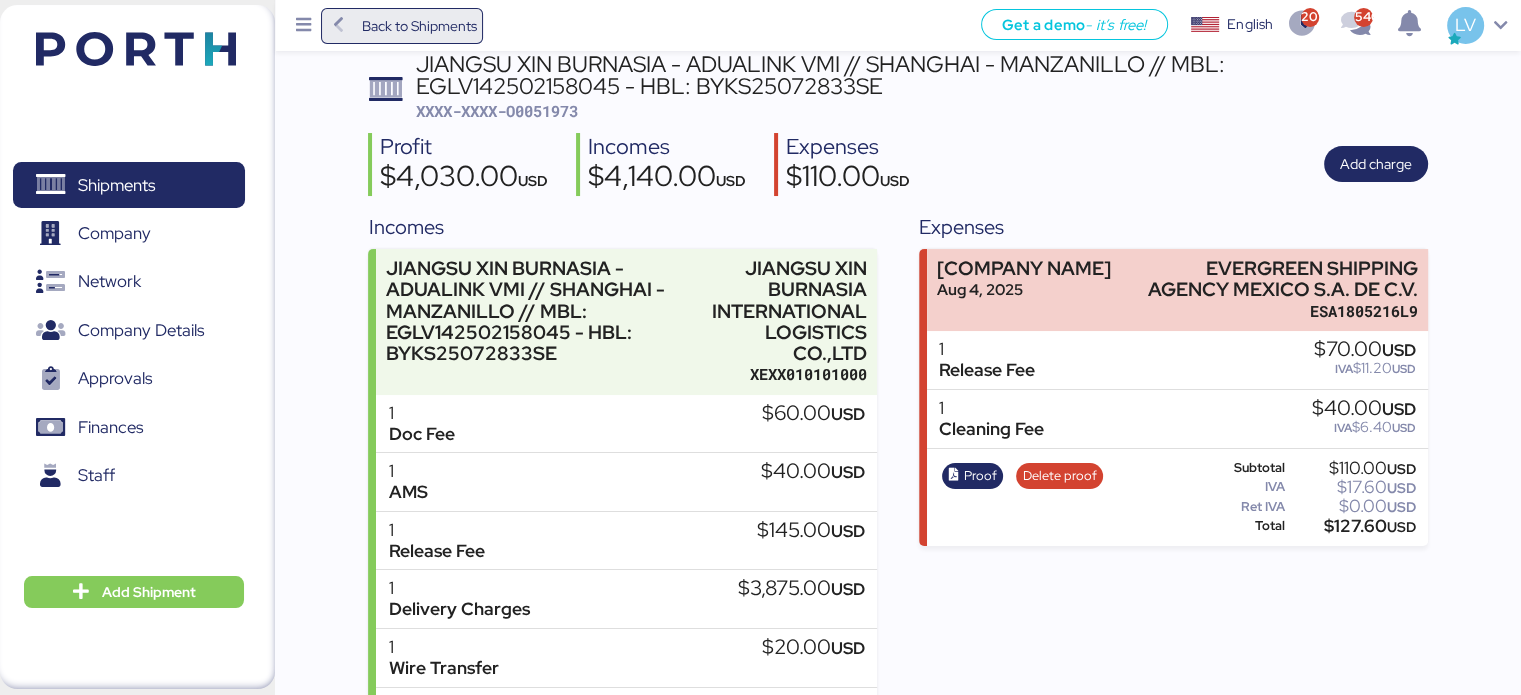 click on "Back to Shipments" at bounding box center [418, 26] 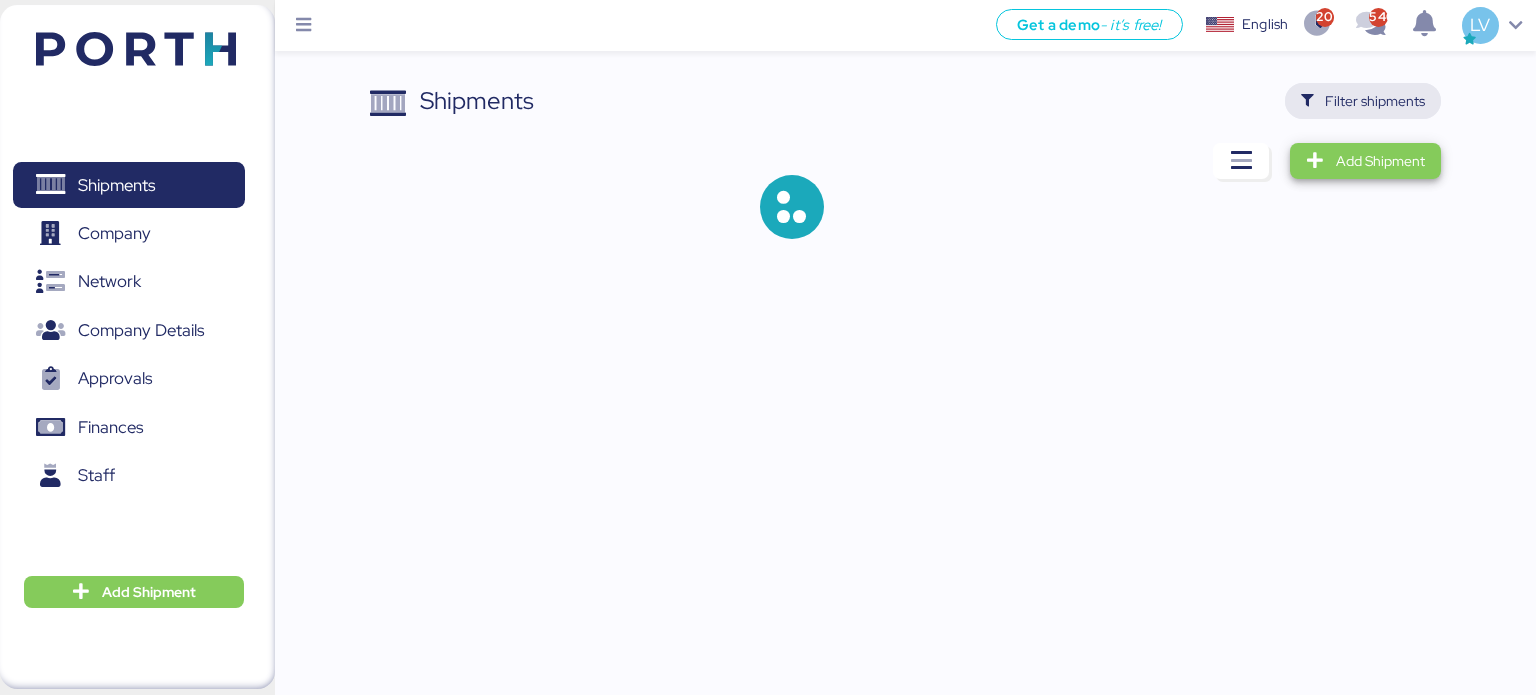 click on "Filter shipments" at bounding box center [1375, 101] 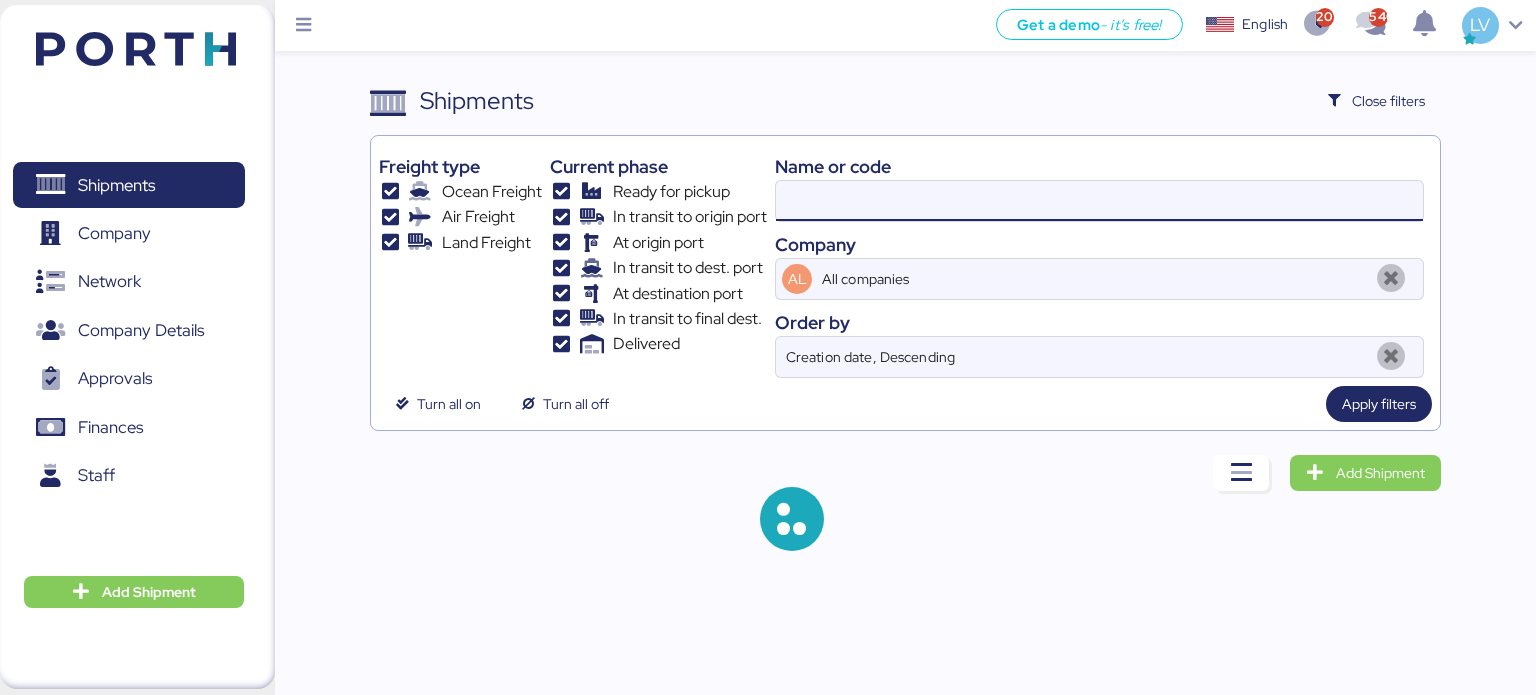 click at bounding box center [1099, 201] 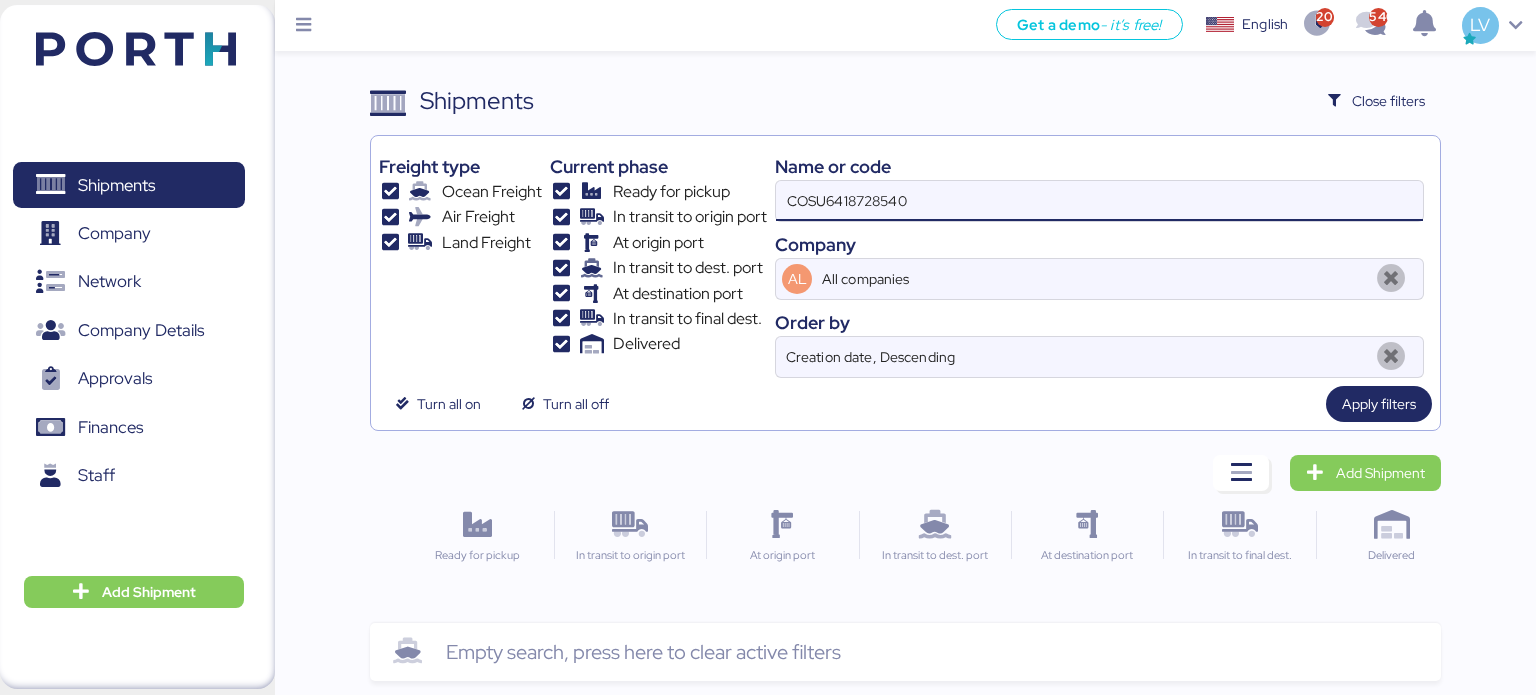 type on "COSU6418728540" 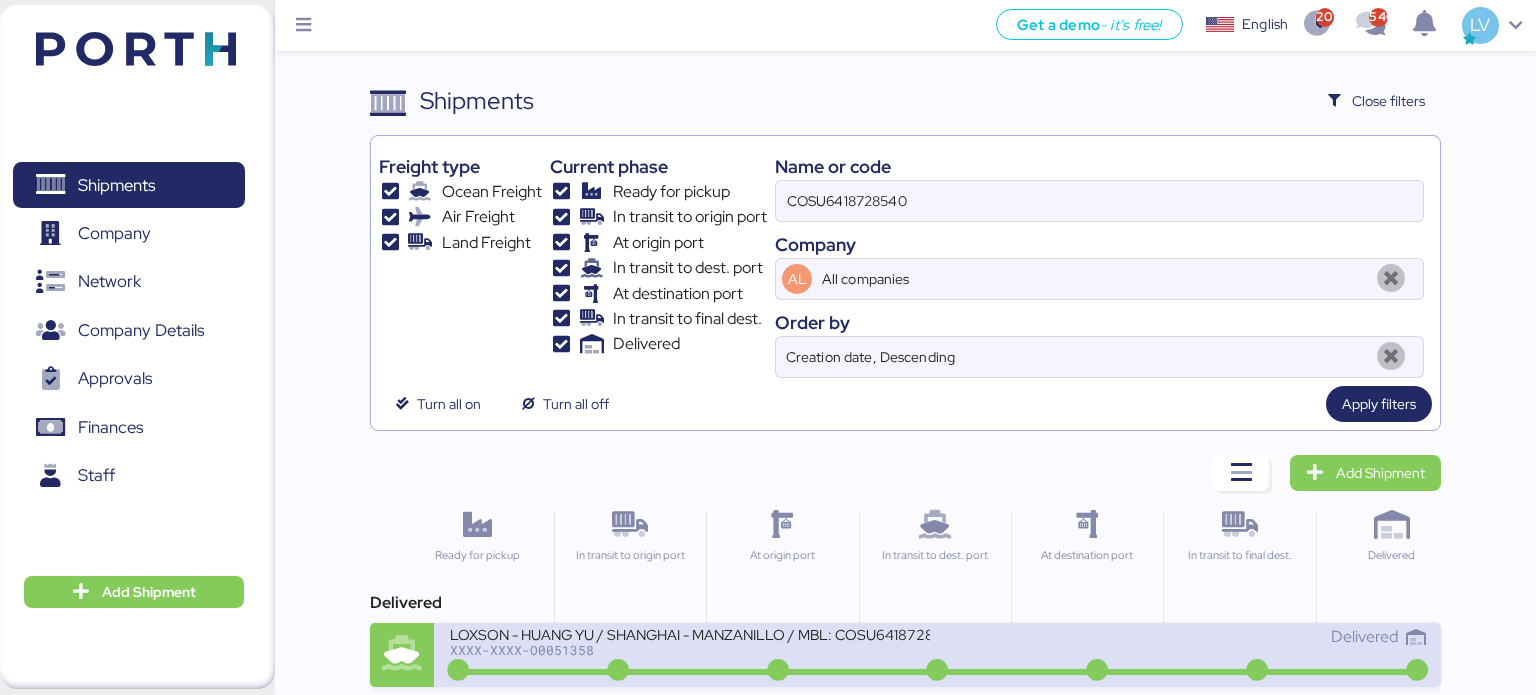 click on "XXXX-XXXX-O0051358" at bounding box center [690, 650] 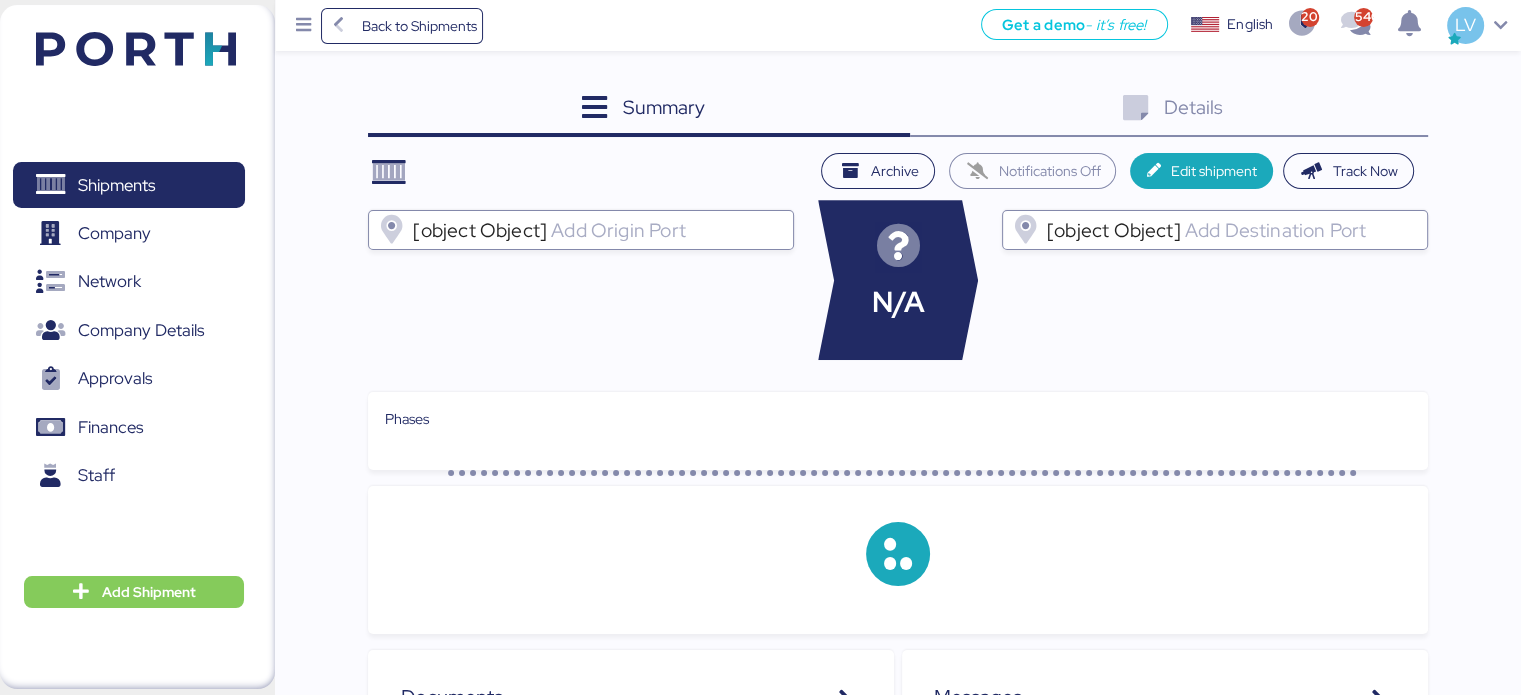 click on "Details 0" at bounding box center [1169, 110] 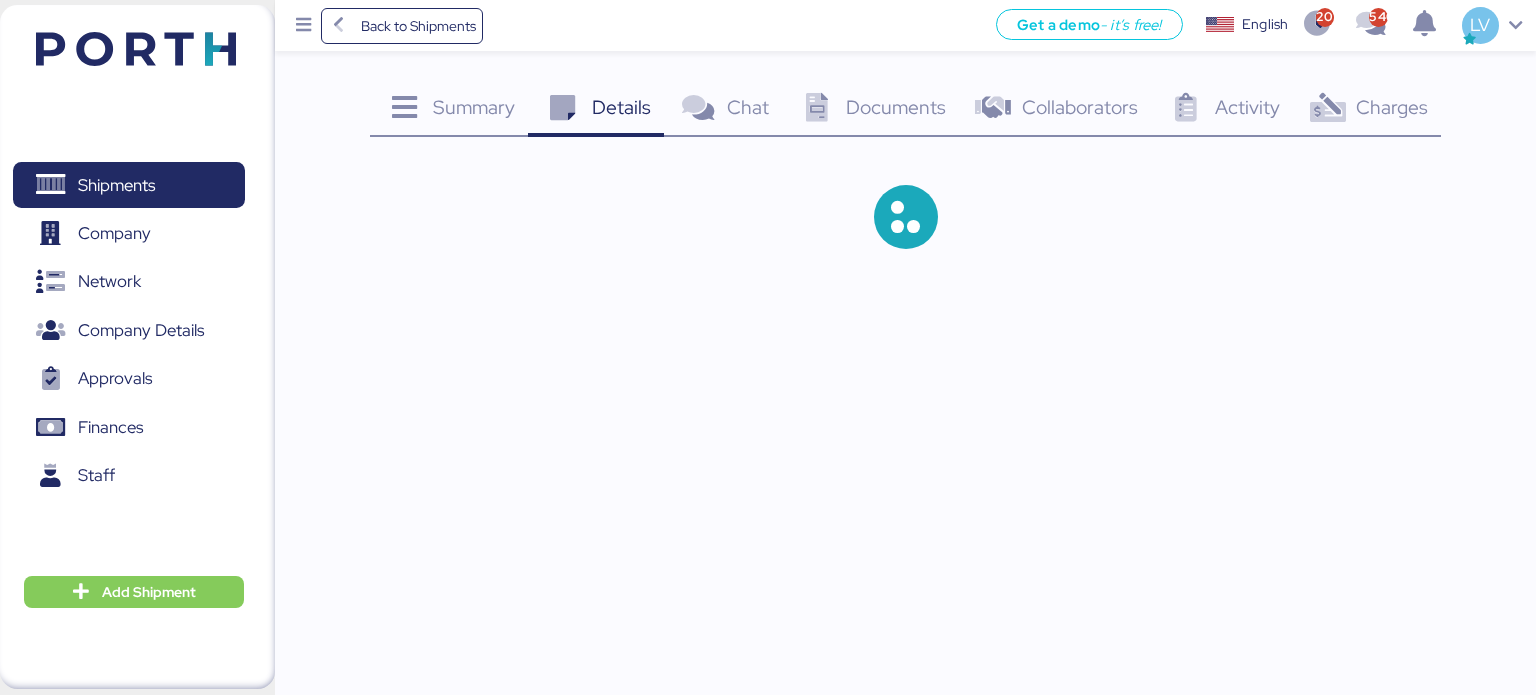 click on "Charges" at bounding box center [1392, 107] 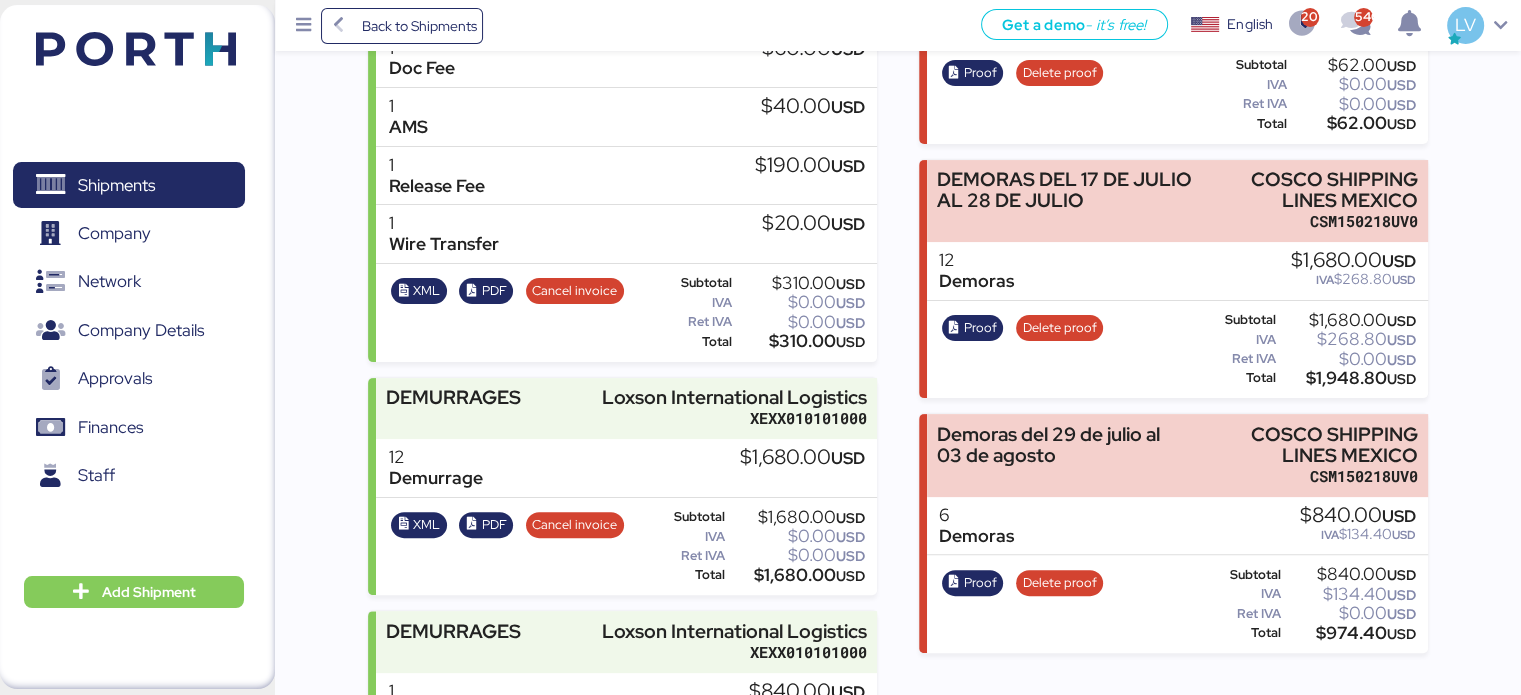 scroll, scrollTop: 590, scrollLeft: 0, axis: vertical 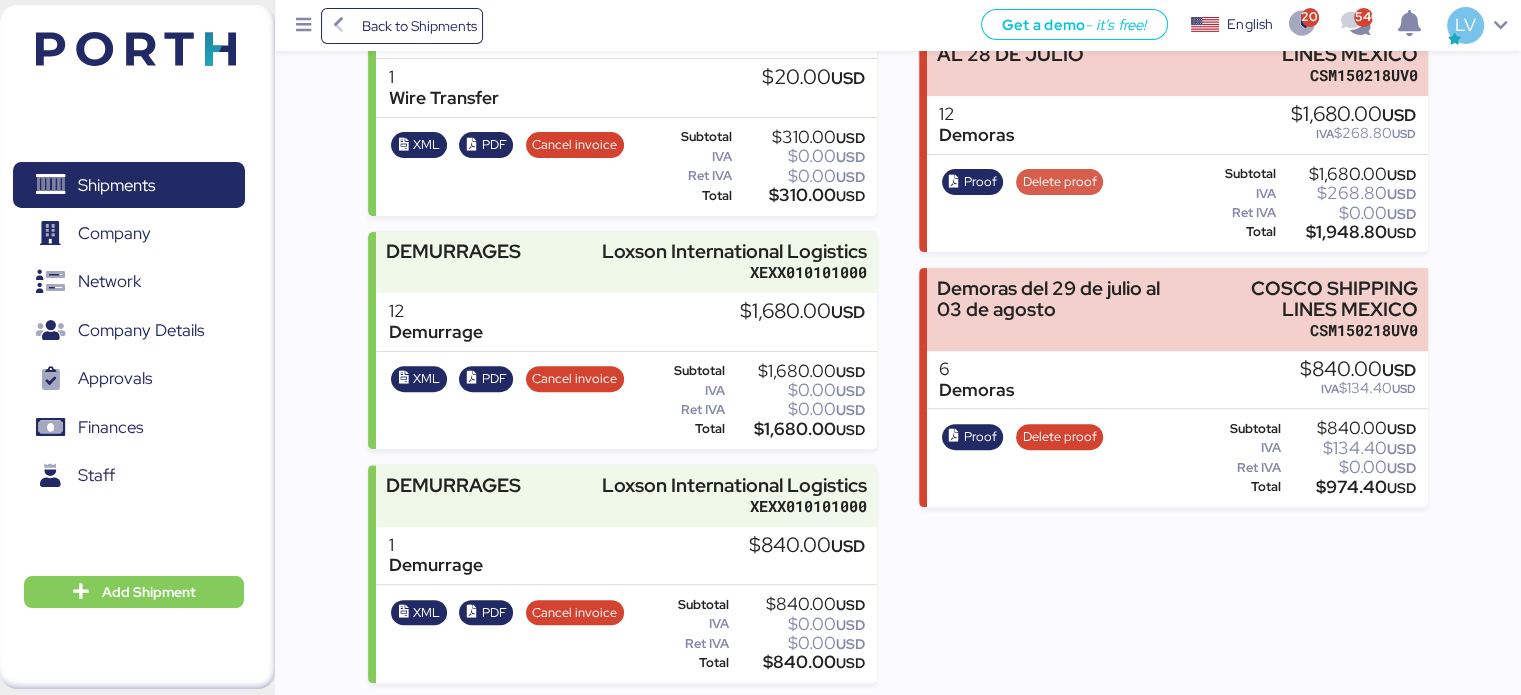 click on "Delete proof" at bounding box center [1060, 182] 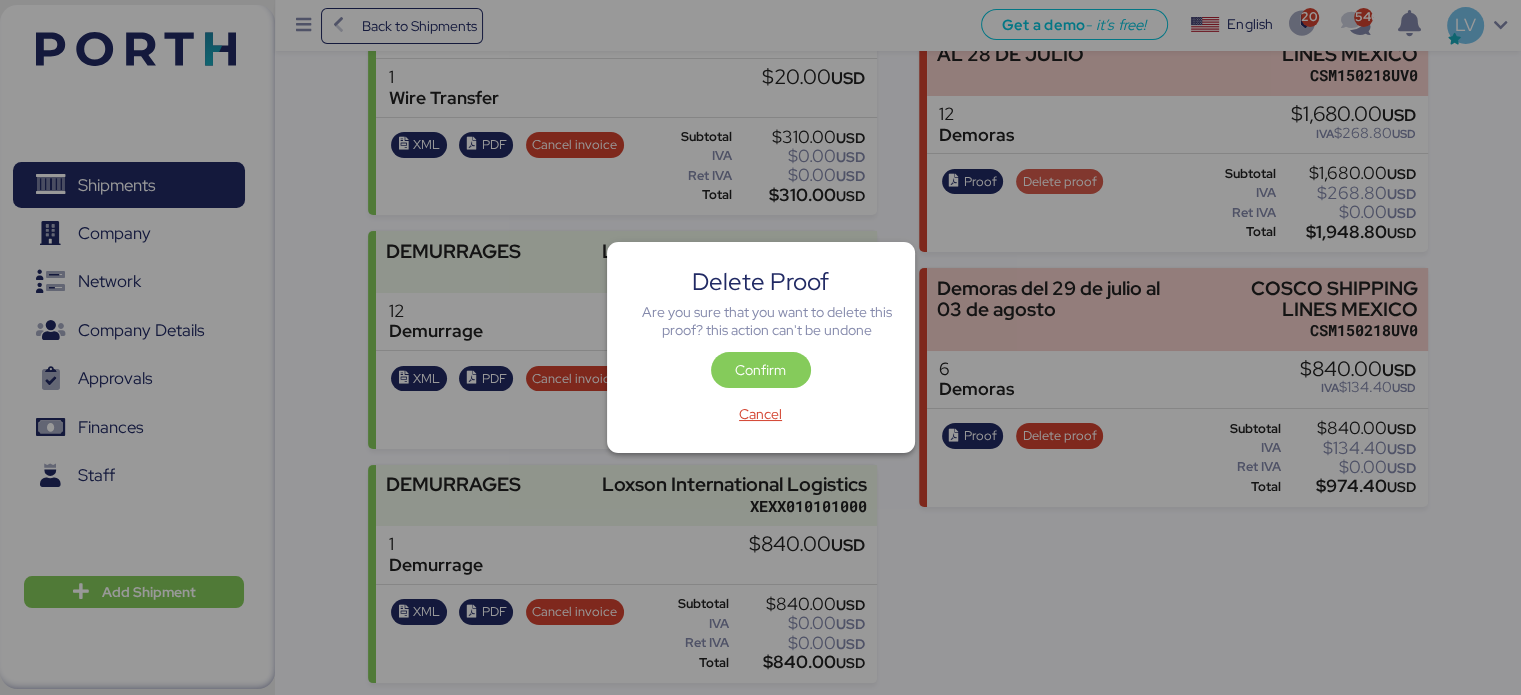 scroll, scrollTop: 0, scrollLeft: 0, axis: both 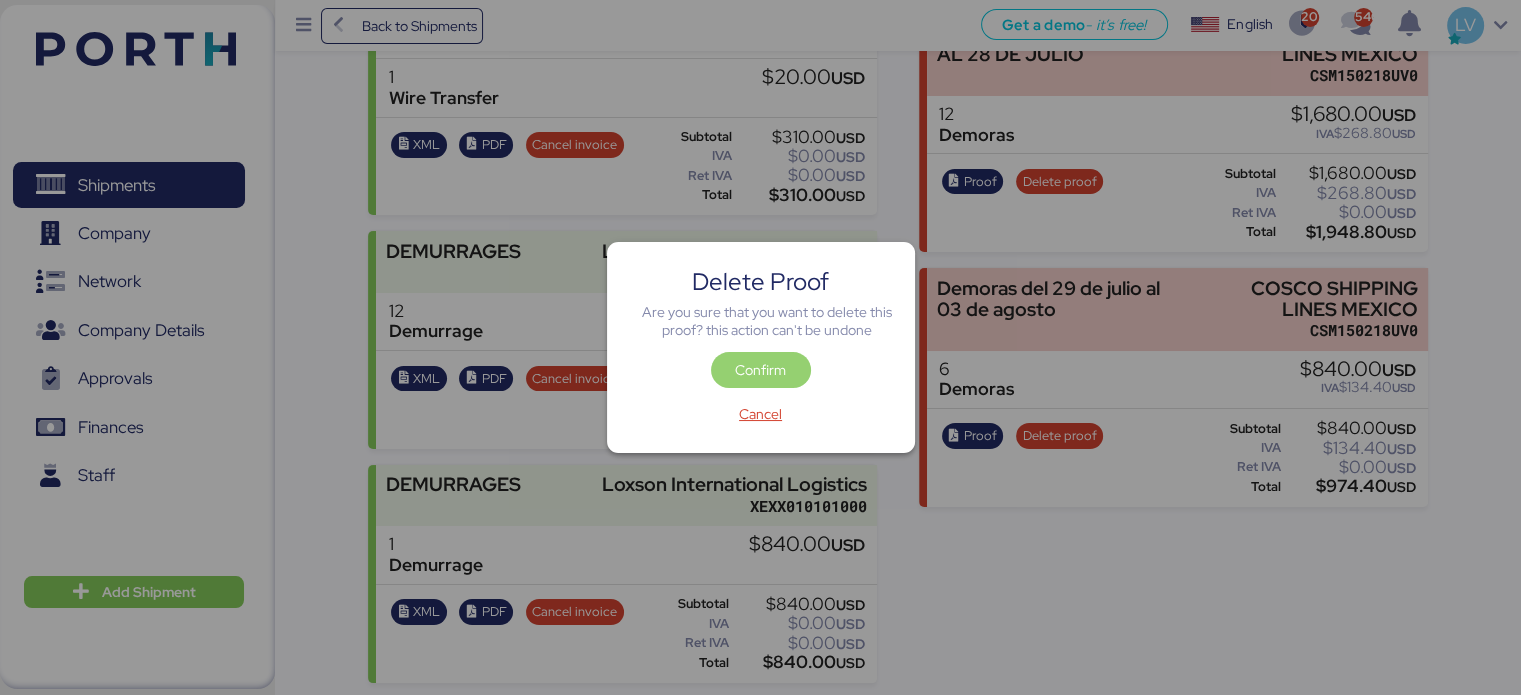 click on "Confirm" at bounding box center [761, 370] 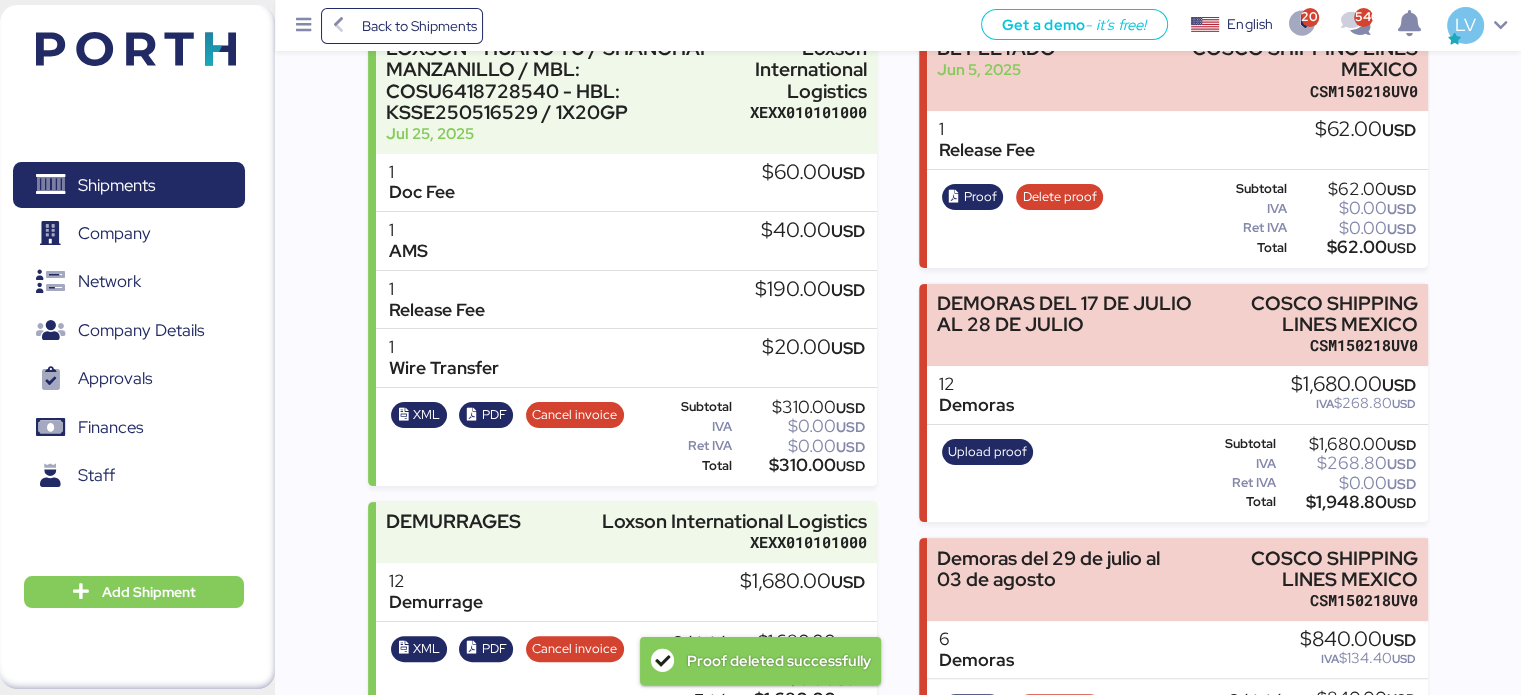 scroll, scrollTop: 590, scrollLeft: 0, axis: vertical 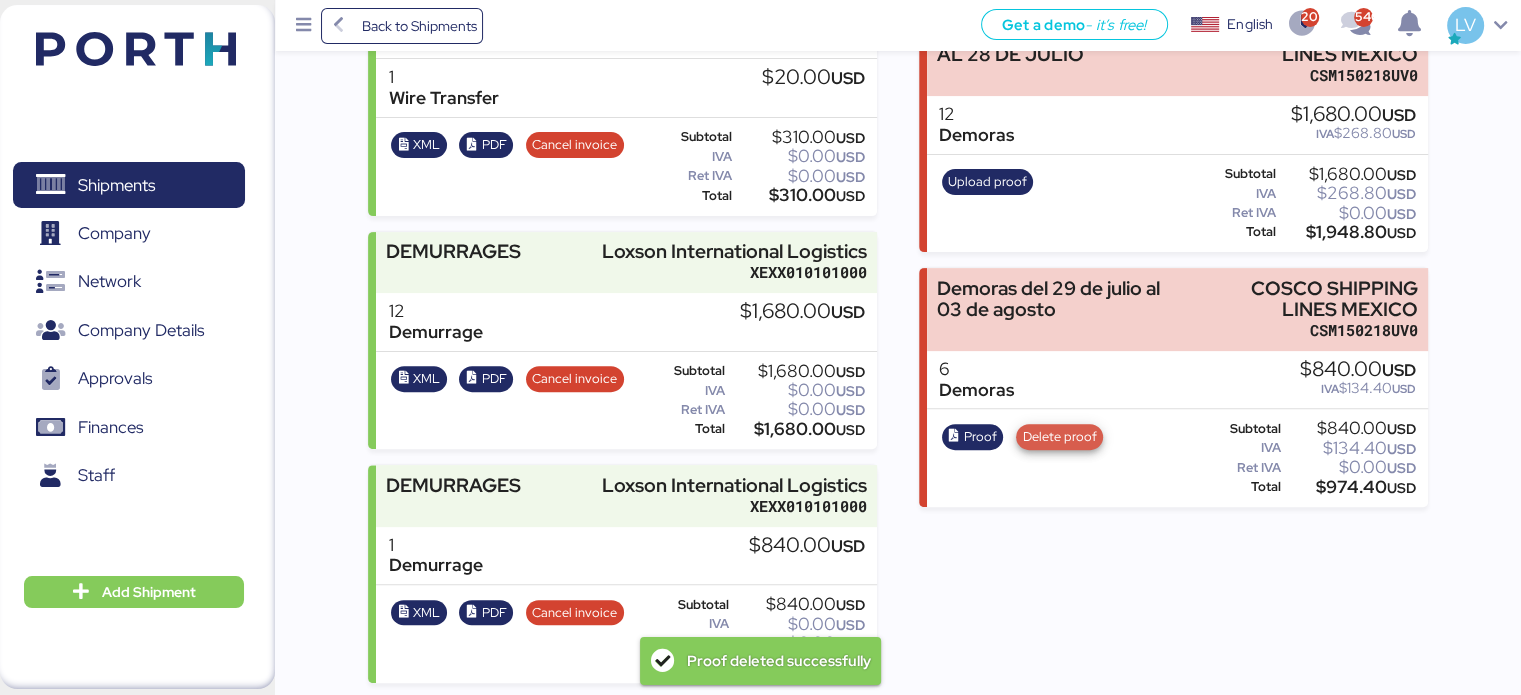click on "Delete proof" at bounding box center [1060, 437] 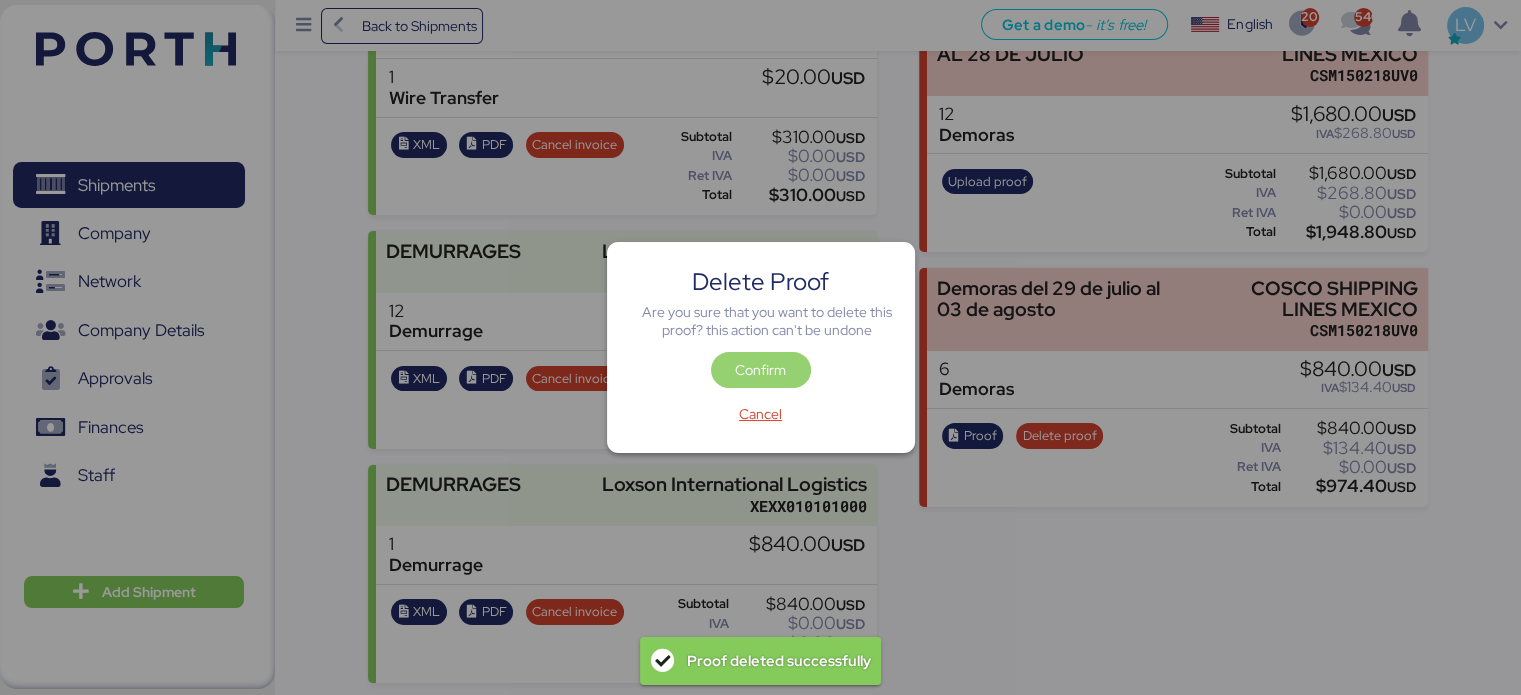 click on "Confirm" at bounding box center (761, 370) 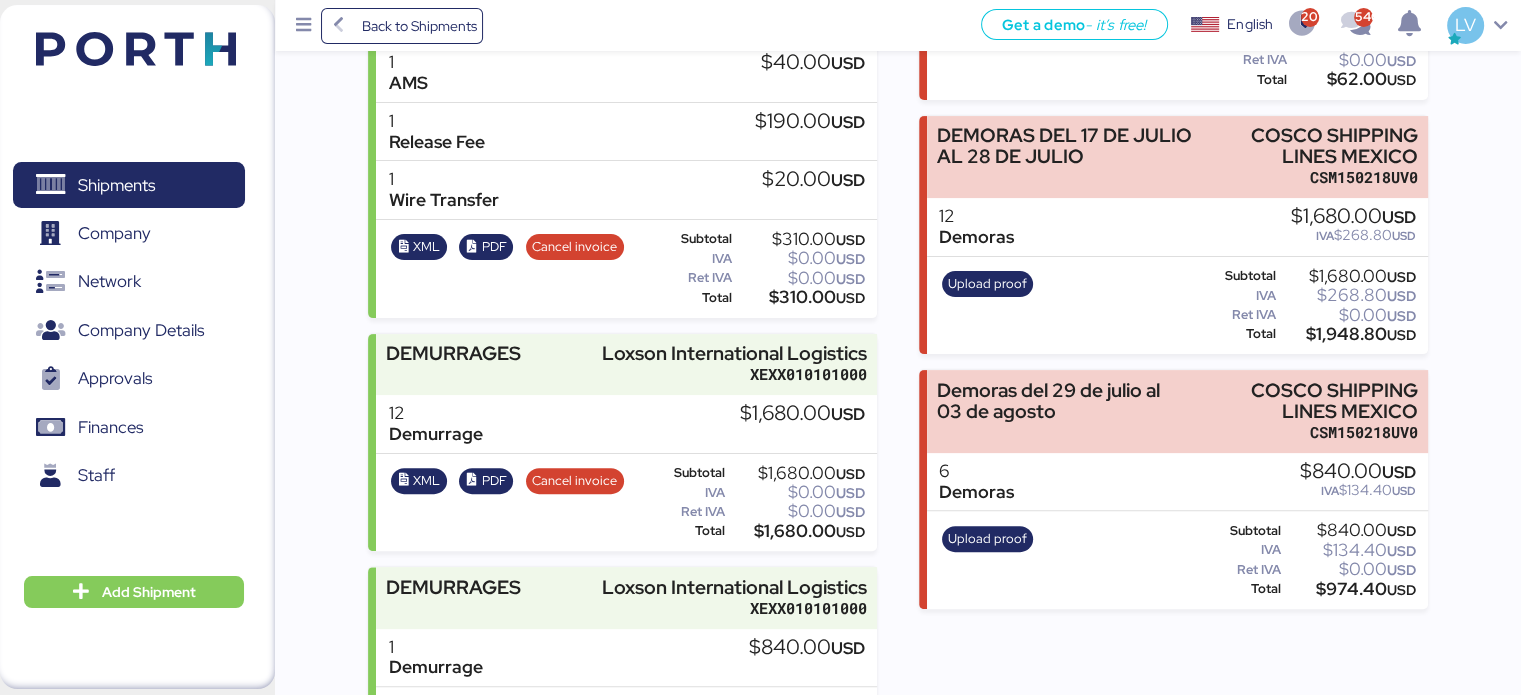 scroll, scrollTop: 590, scrollLeft: 0, axis: vertical 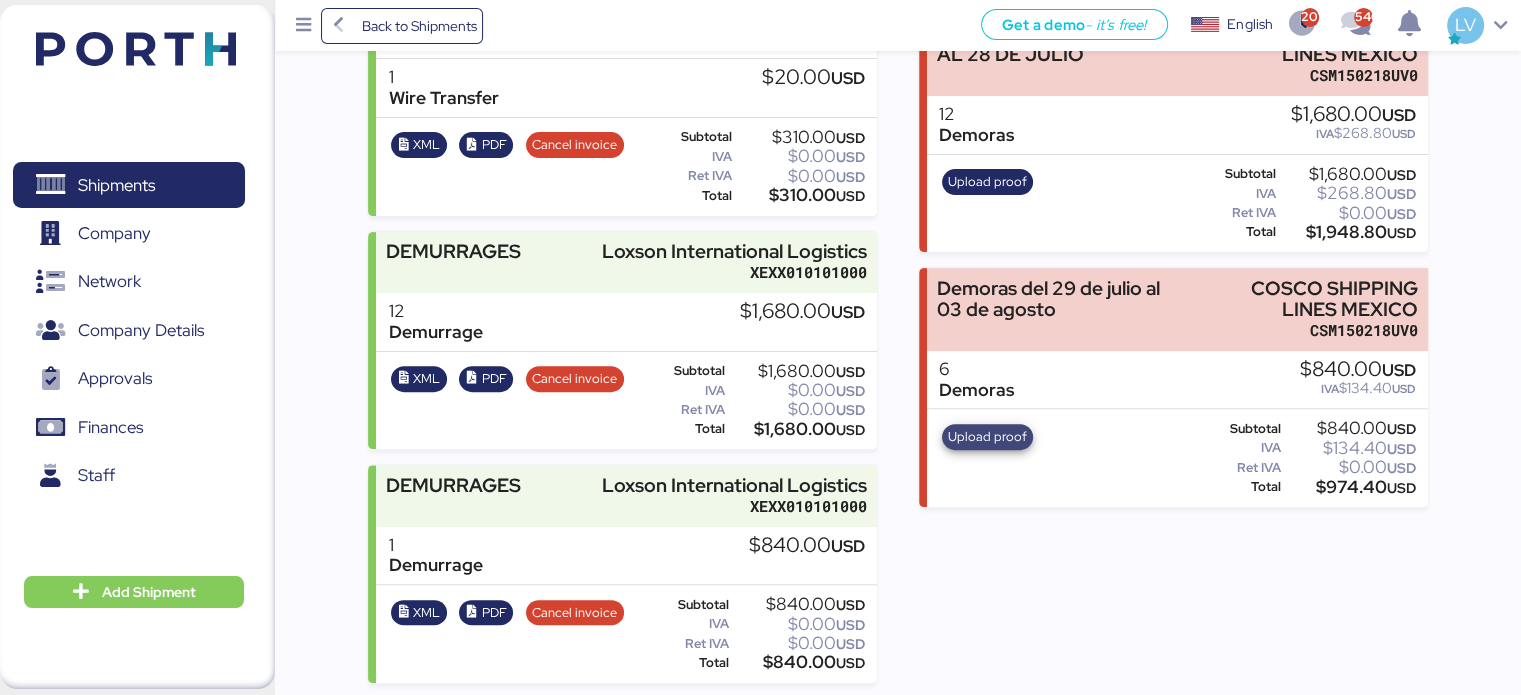 click on "Upload proof" at bounding box center [987, 437] 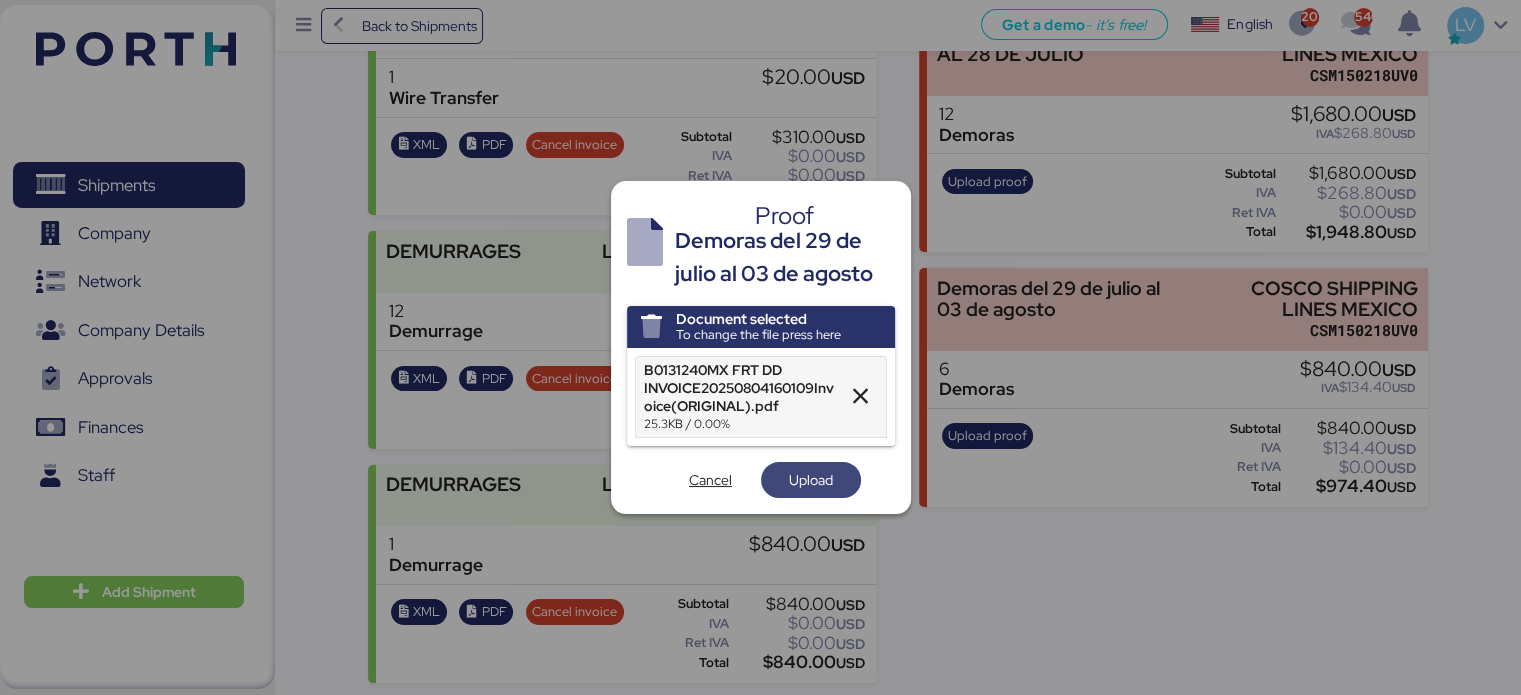 click on "Upload" at bounding box center (811, 480) 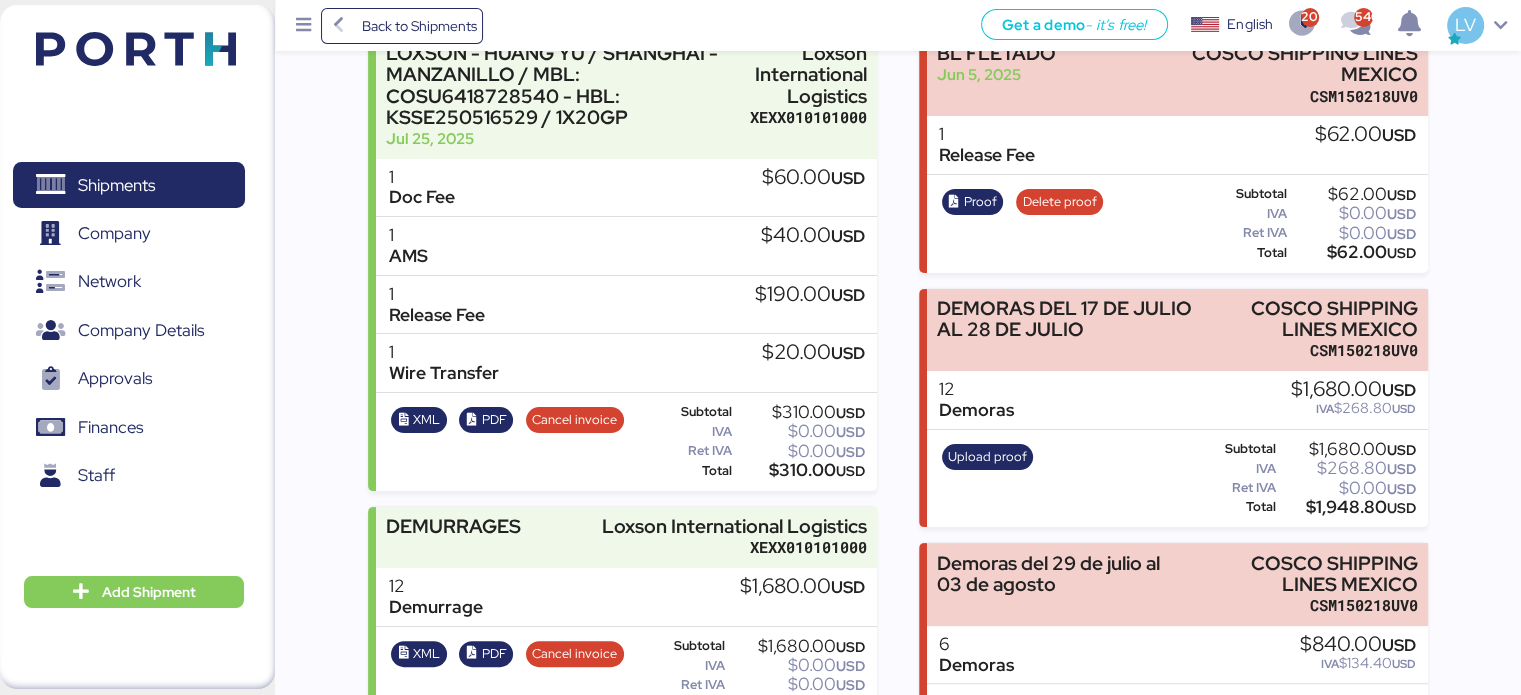 scroll, scrollTop: 508, scrollLeft: 0, axis: vertical 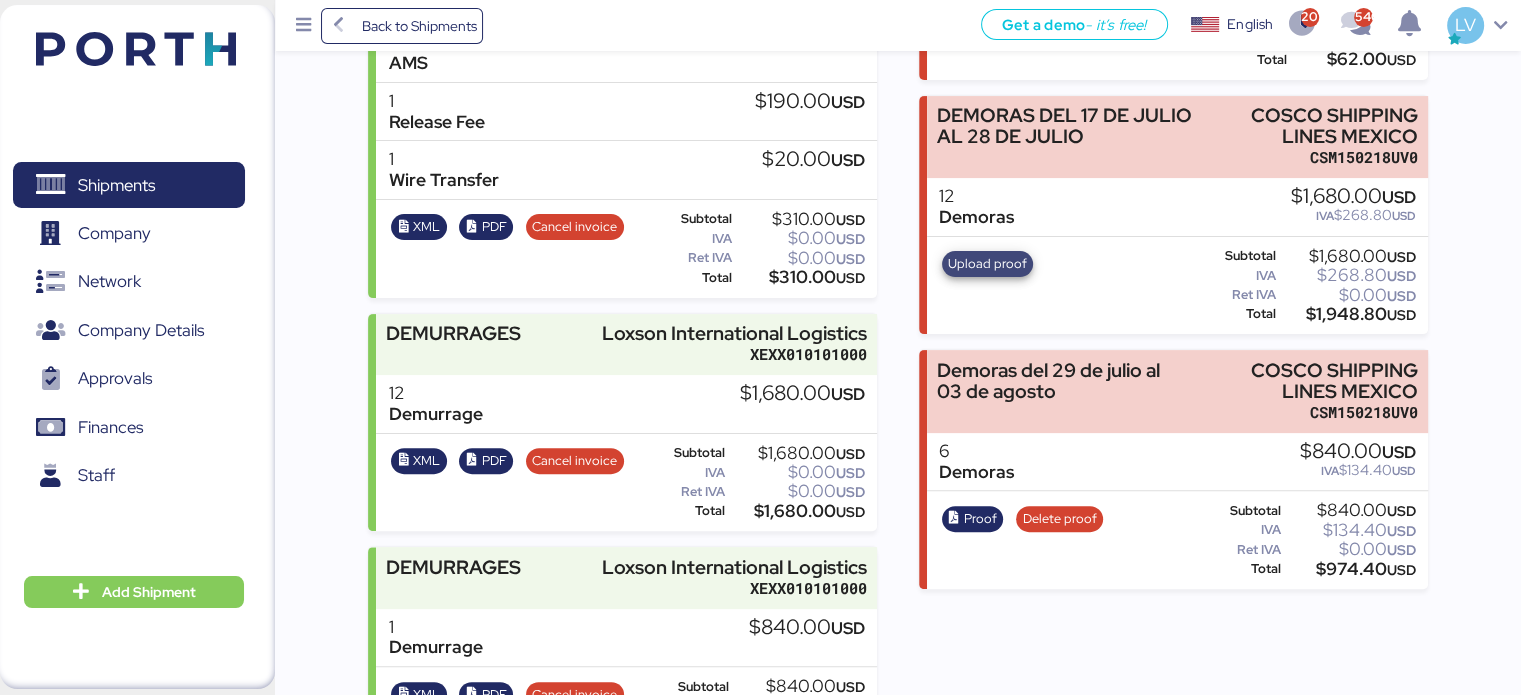 click on "Upload proof" at bounding box center [987, 264] 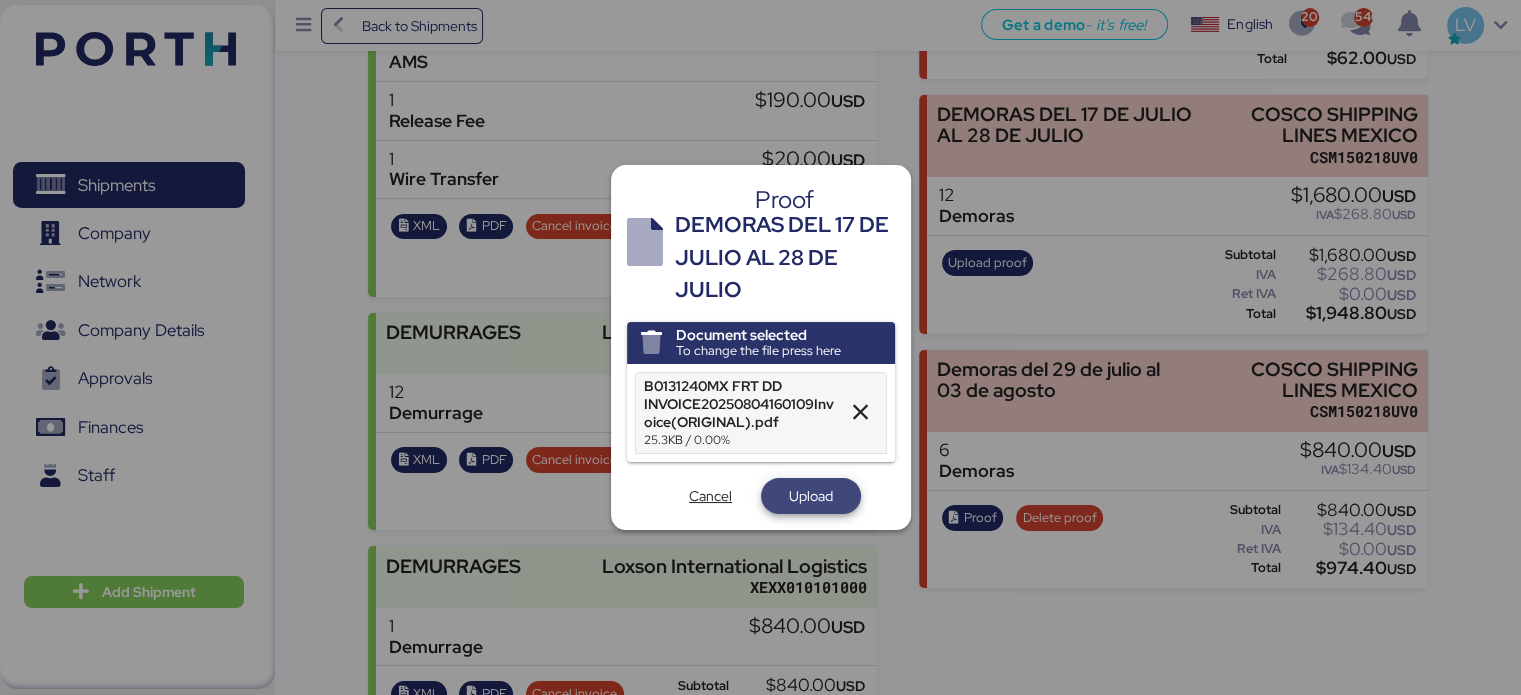 click on "Upload" at bounding box center (811, 496) 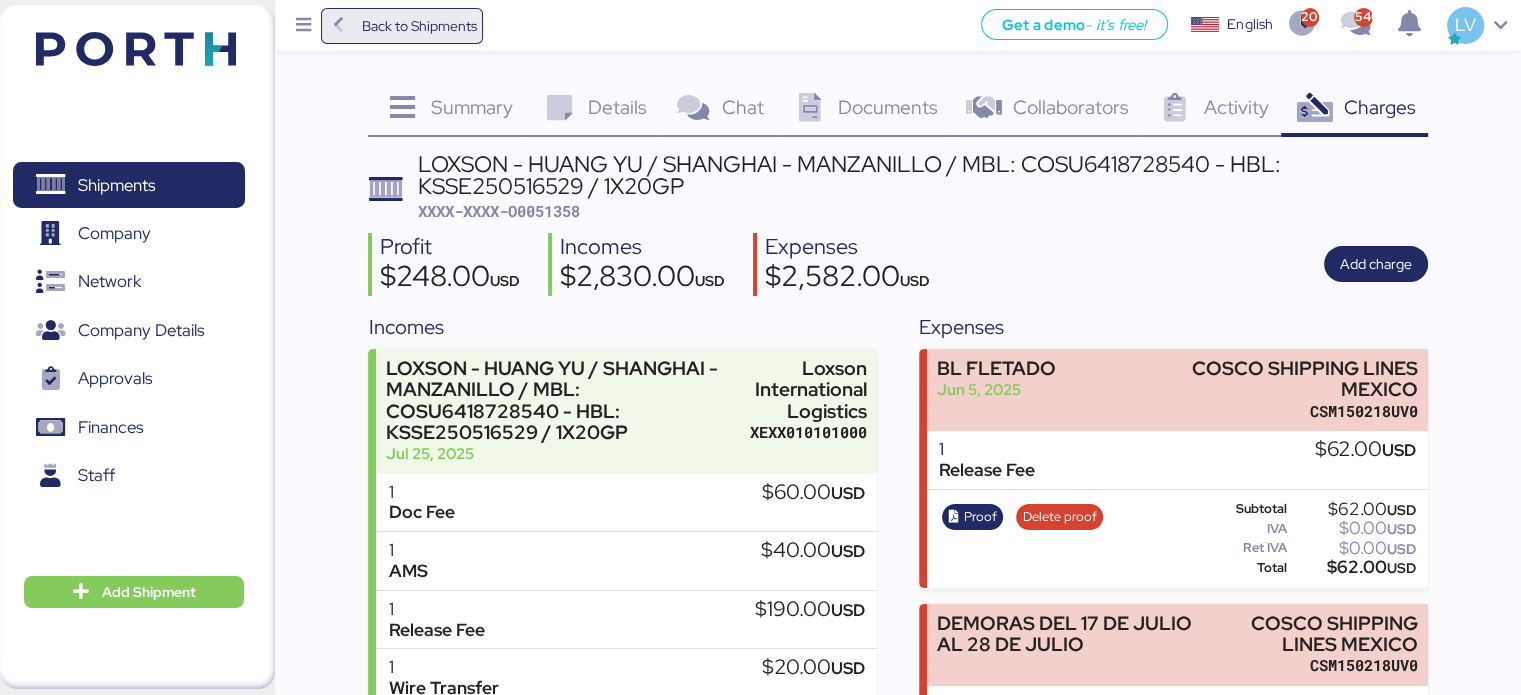 click on "Back to Shipments" at bounding box center (402, 26) 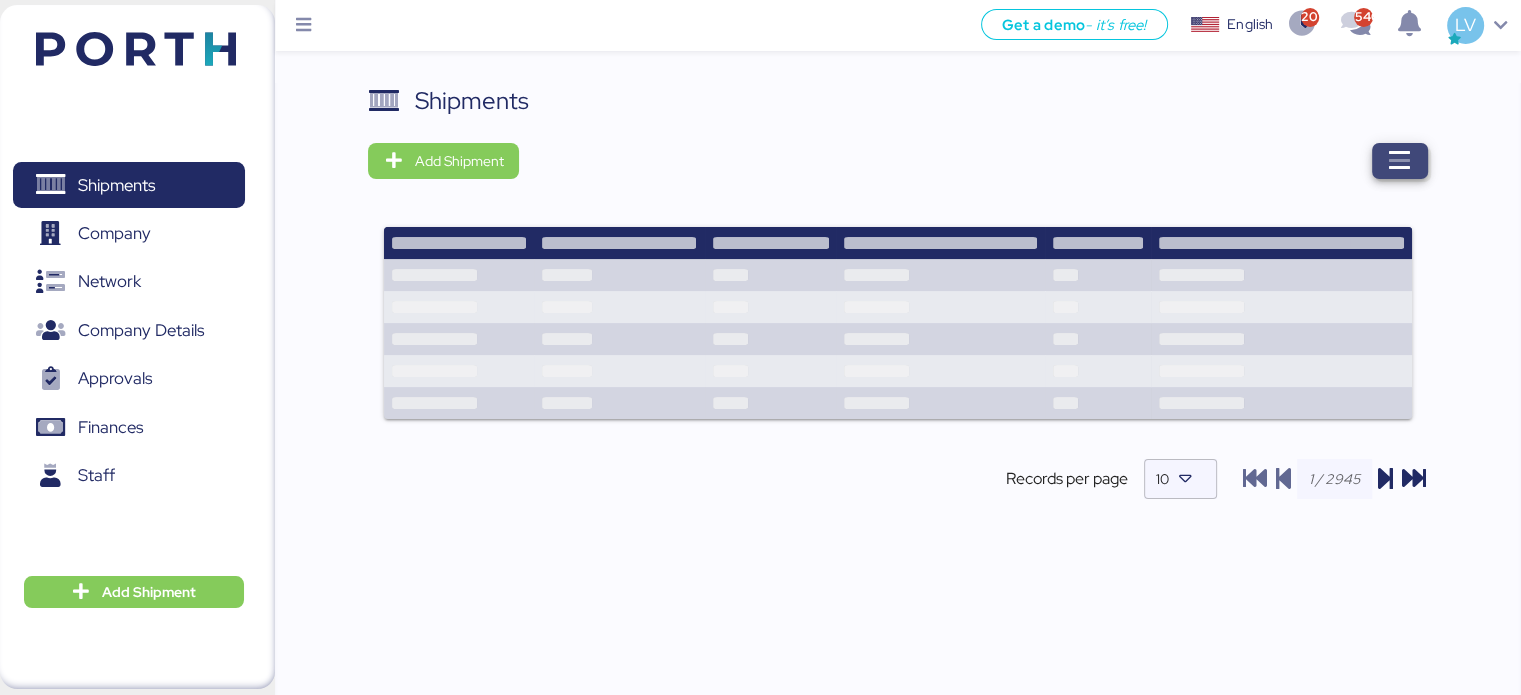 click at bounding box center [1400, 161] 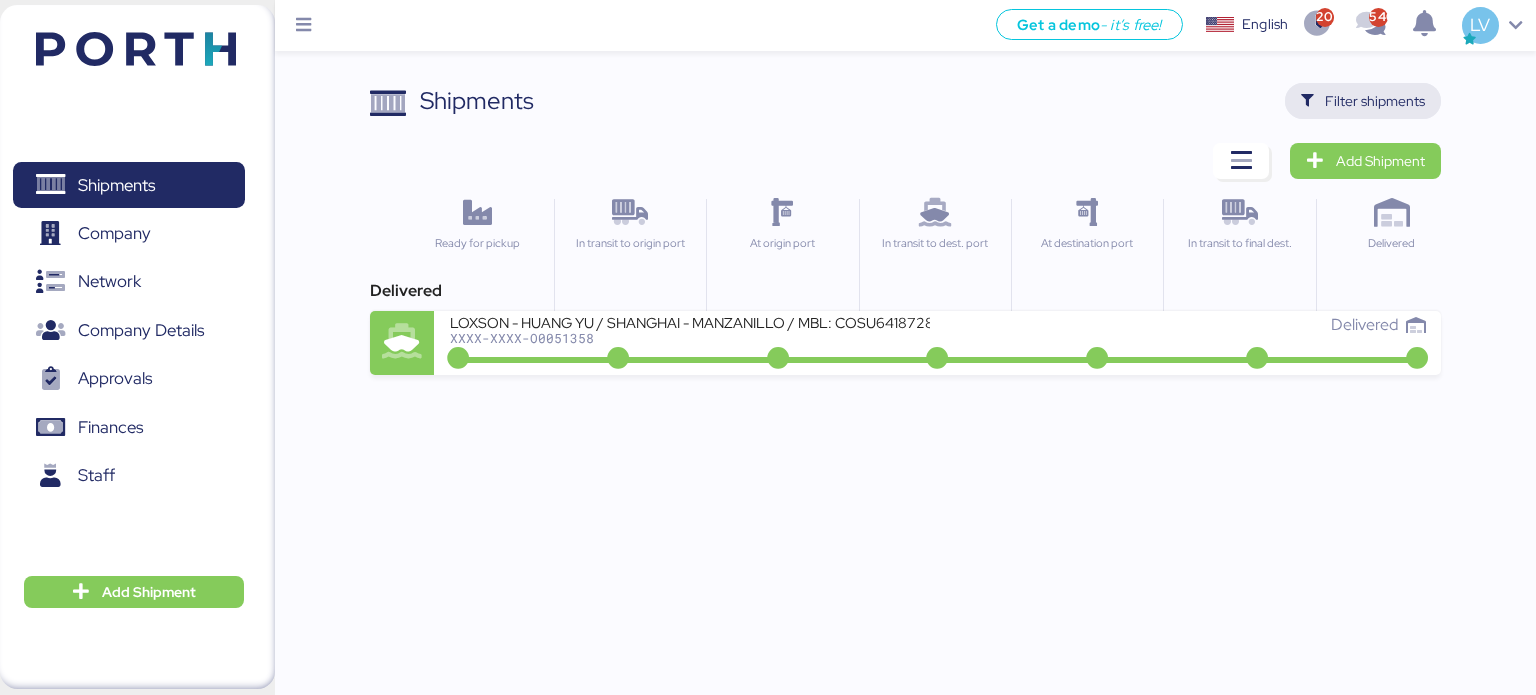 click on "Filter shipments" at bounding box center [1375, 101] 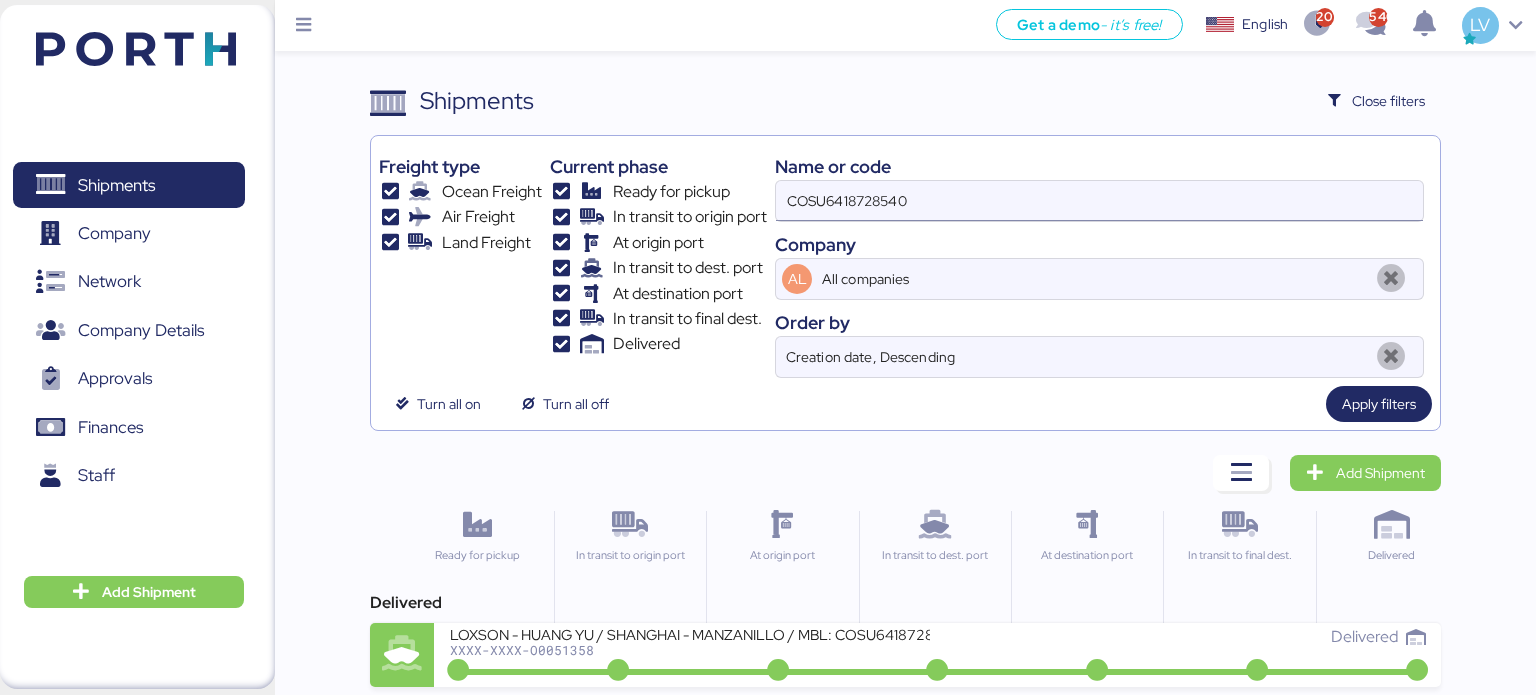 click on "COSU6418728540" at bounding box center [1099, 201] 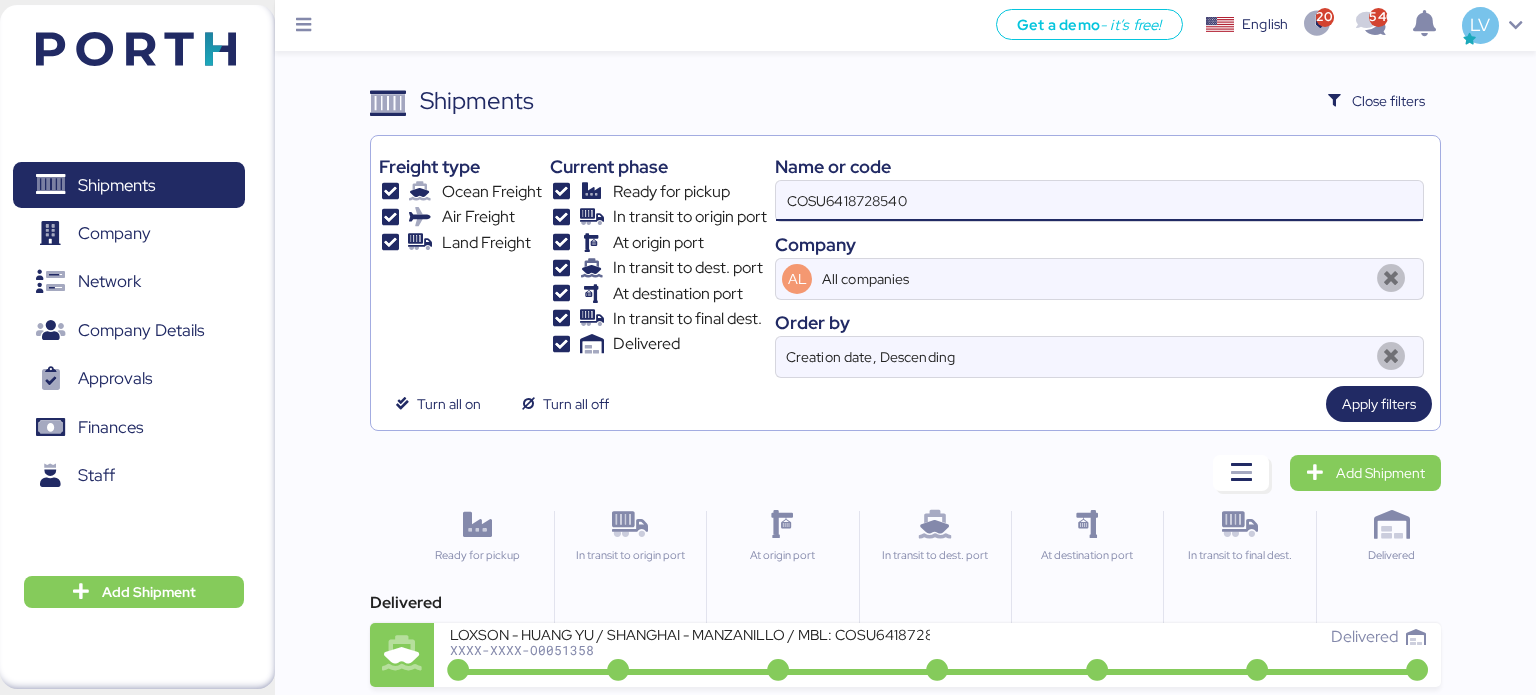 click on "COSU6418728540" at bounding box center [1099, 201] 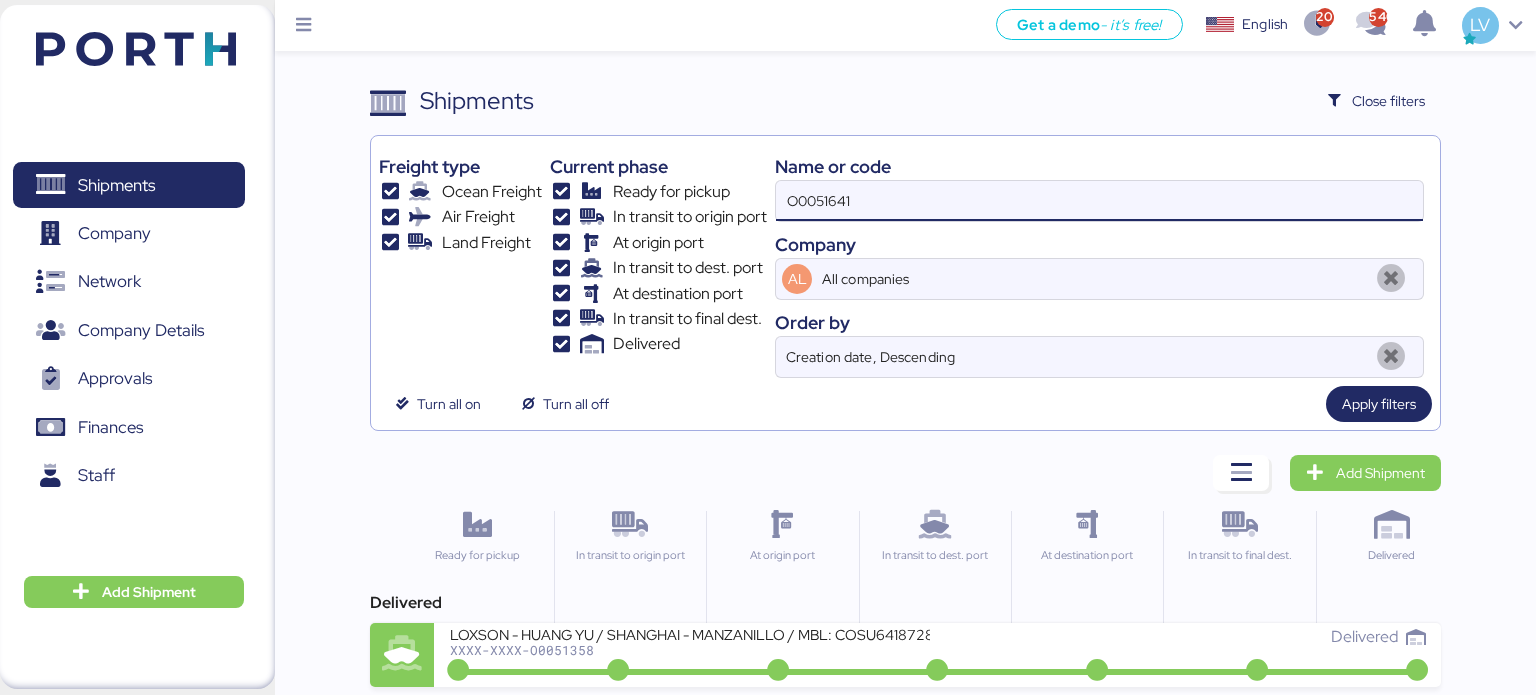 type on "O0051641" 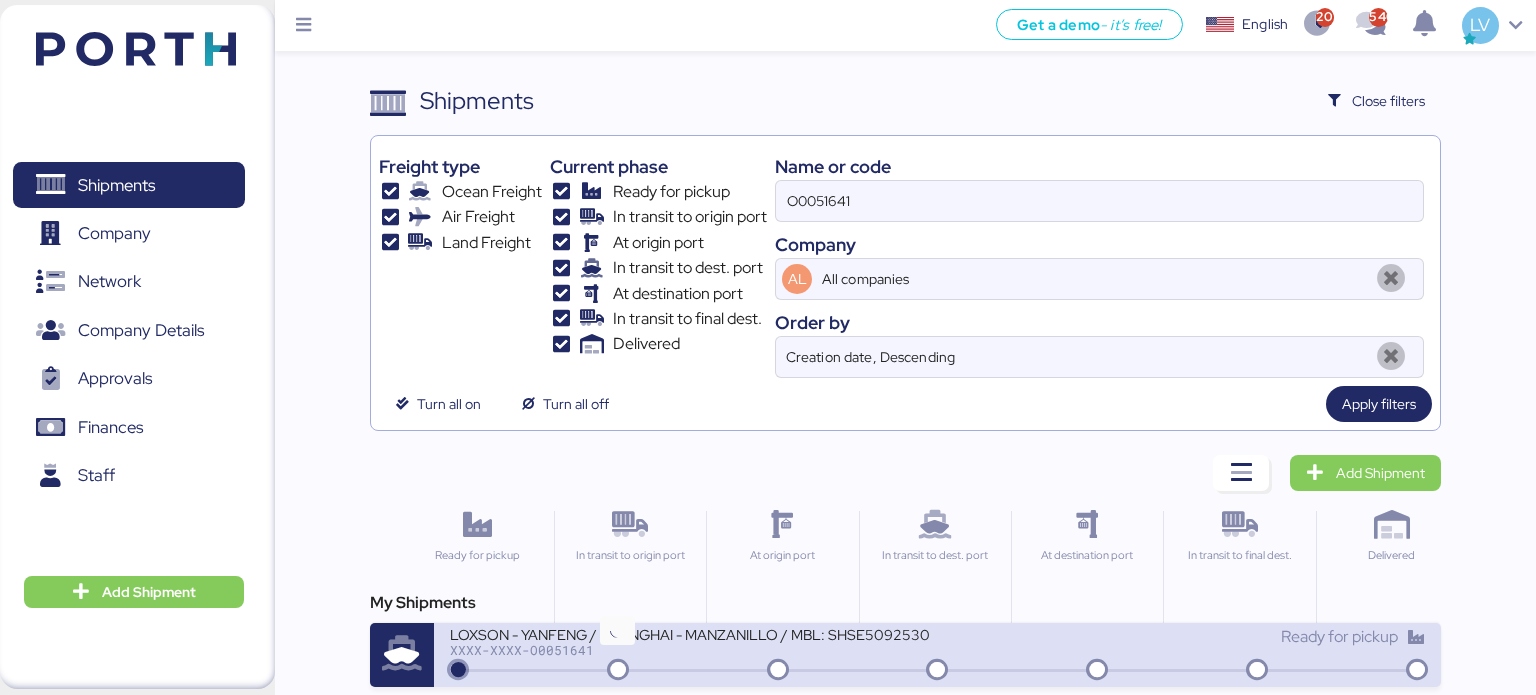 click at bounding box center (618, 671) 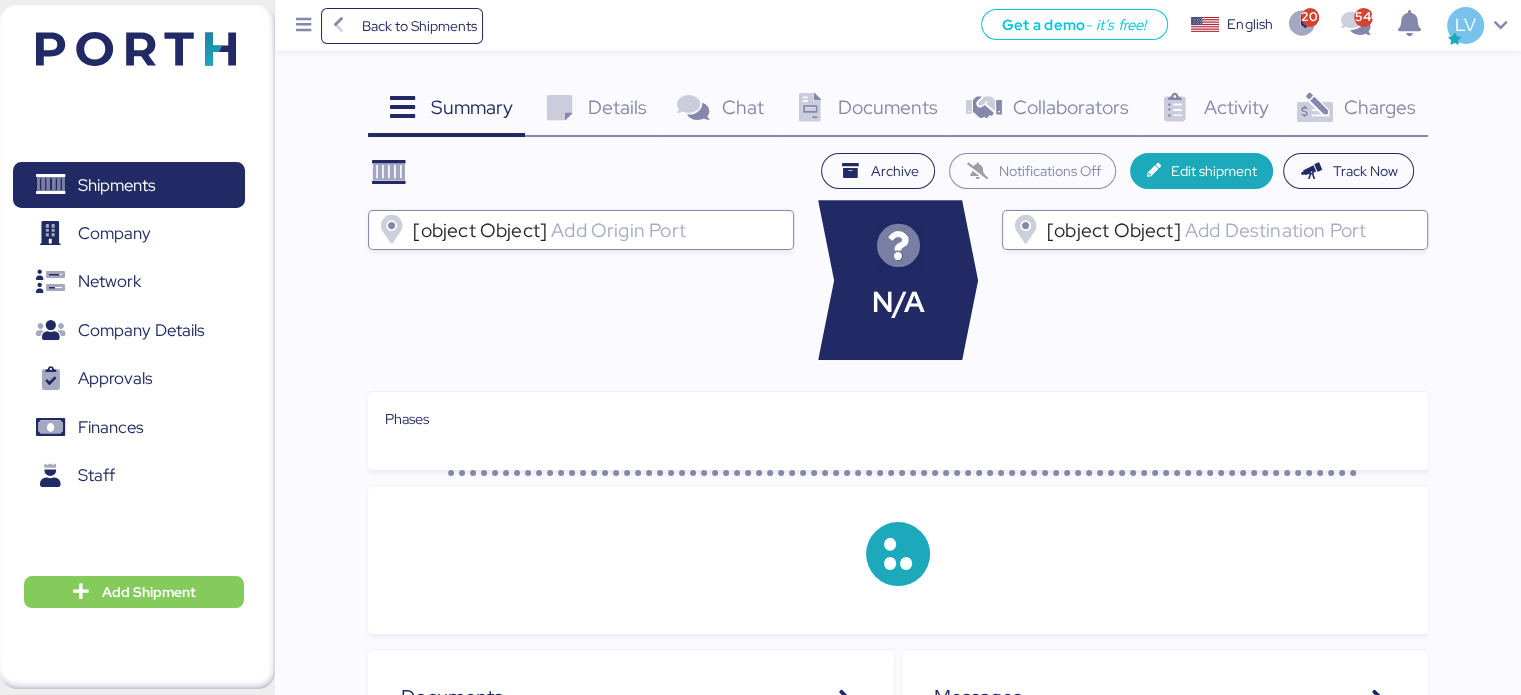click on "Charges 0" at bounding box center [1354, 110] 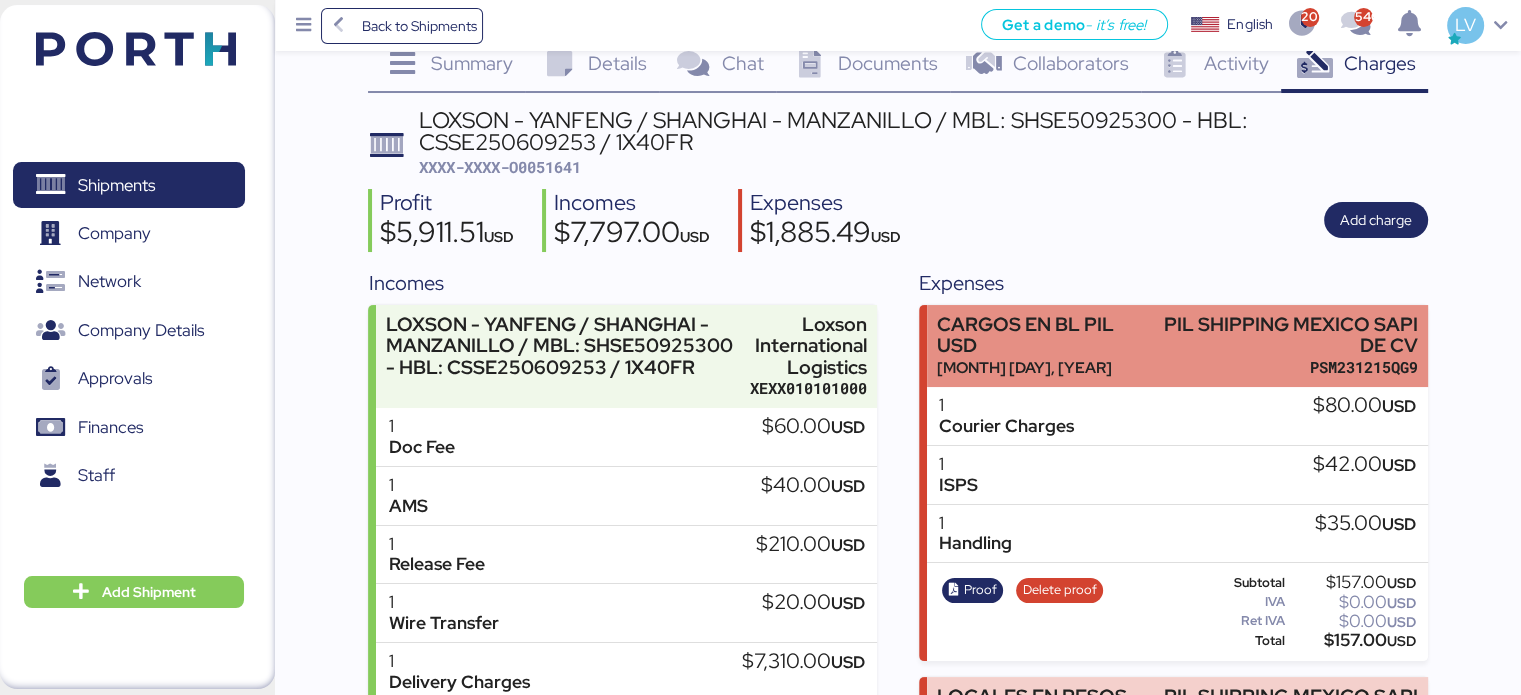 scroll, scrollTop: 0, scrollLeft: 0, axis: both 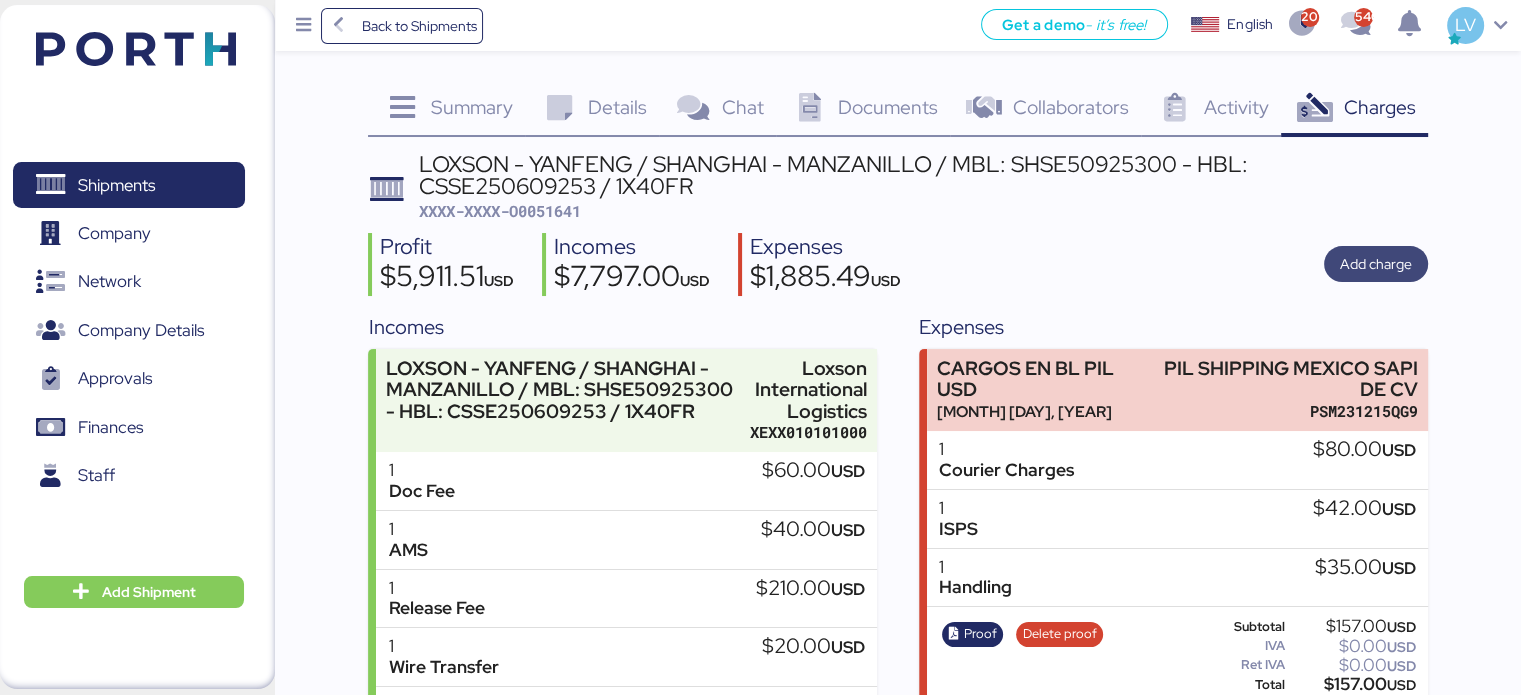 click on "Add charge" at bounding box center [1376, 264] 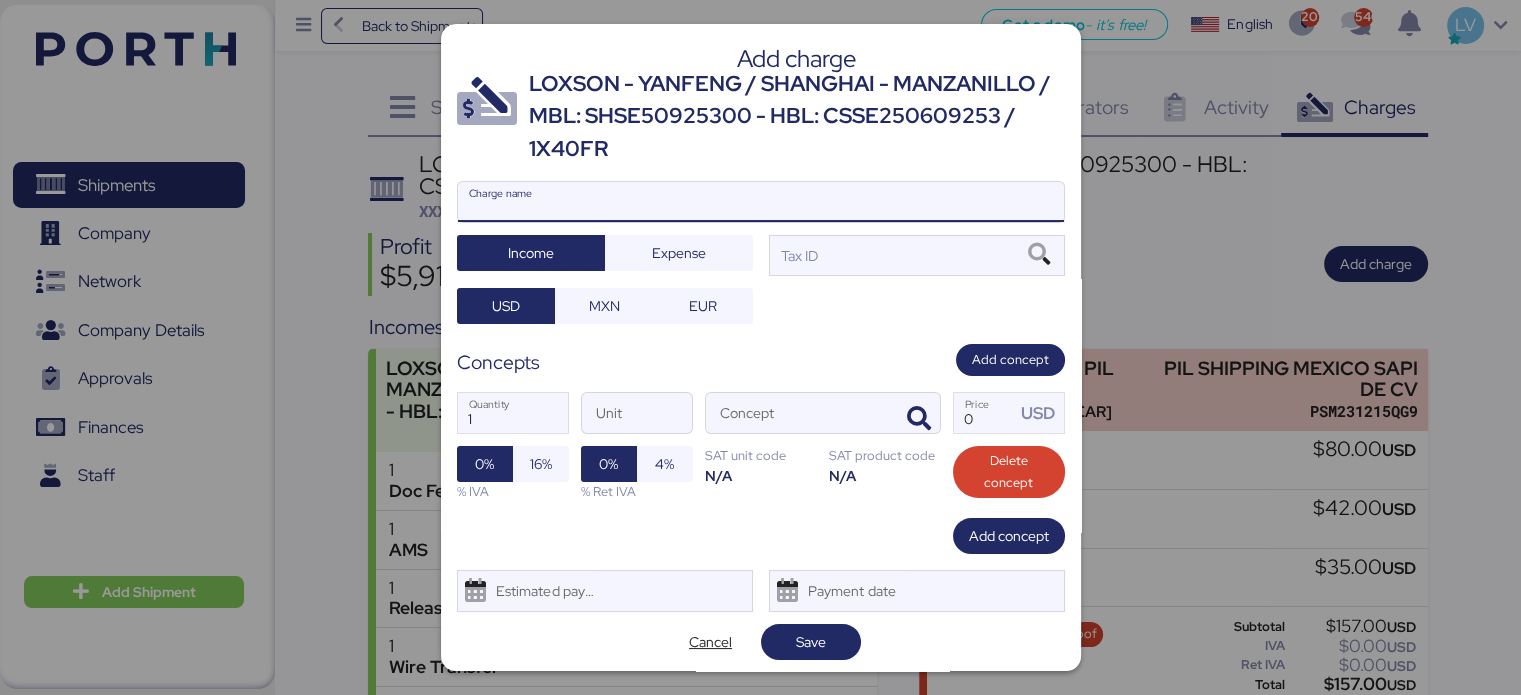 click on "Charge name" at bounding box center (761, 202) 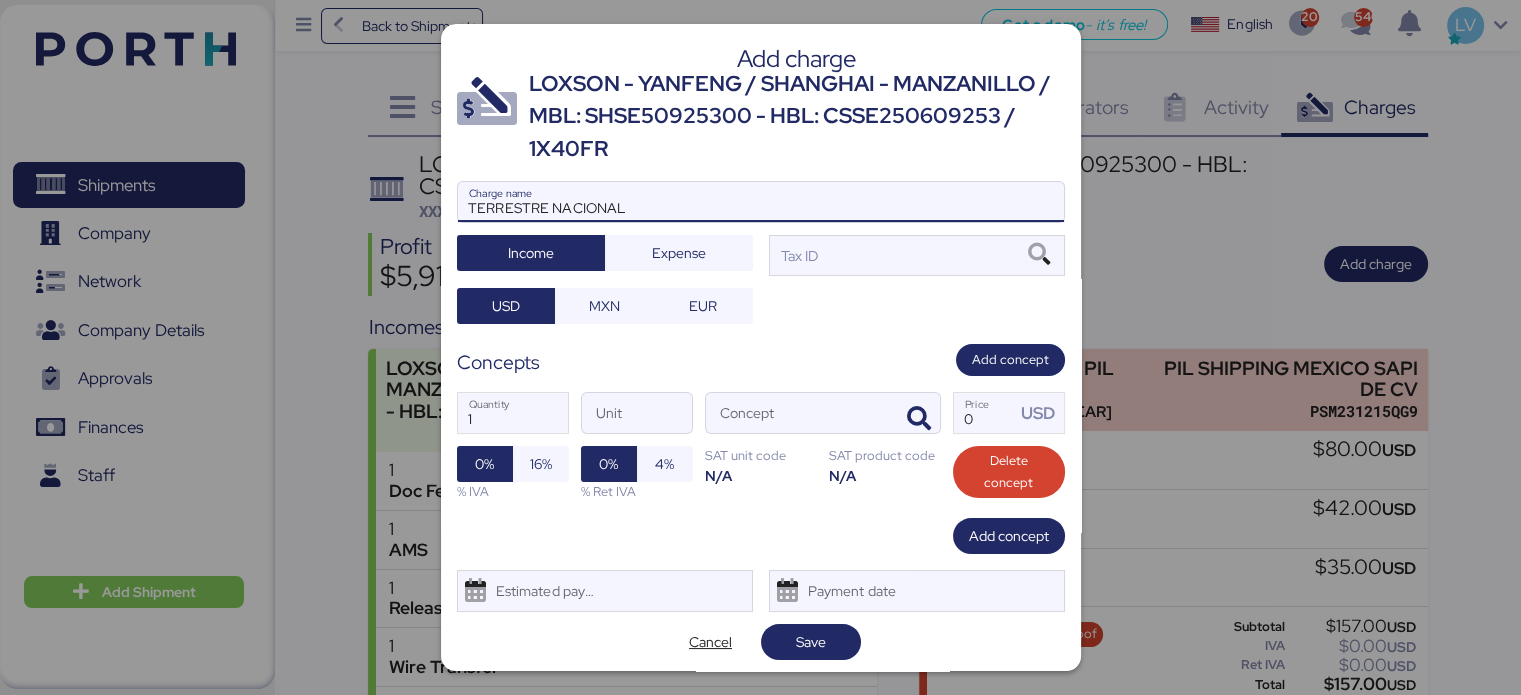 type on "TERRESTRE NACIONAL" 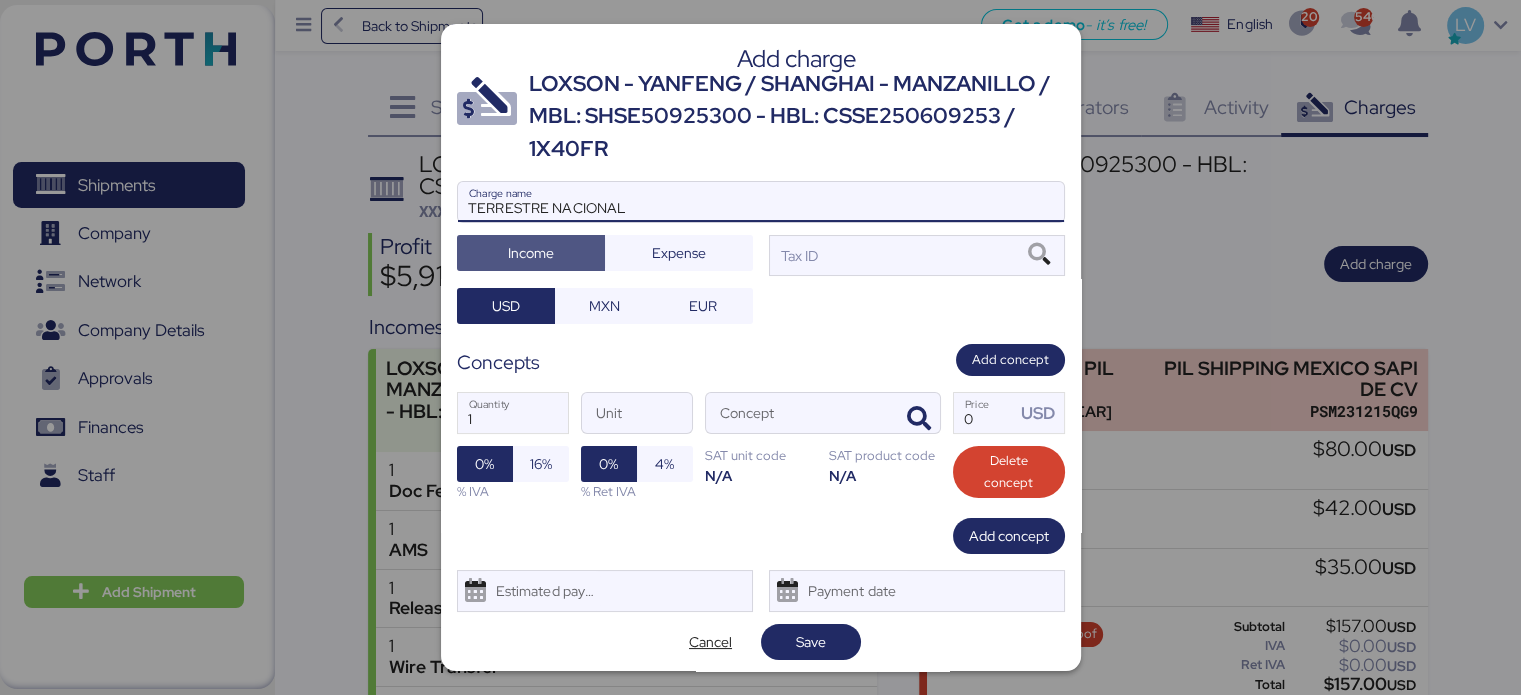 type 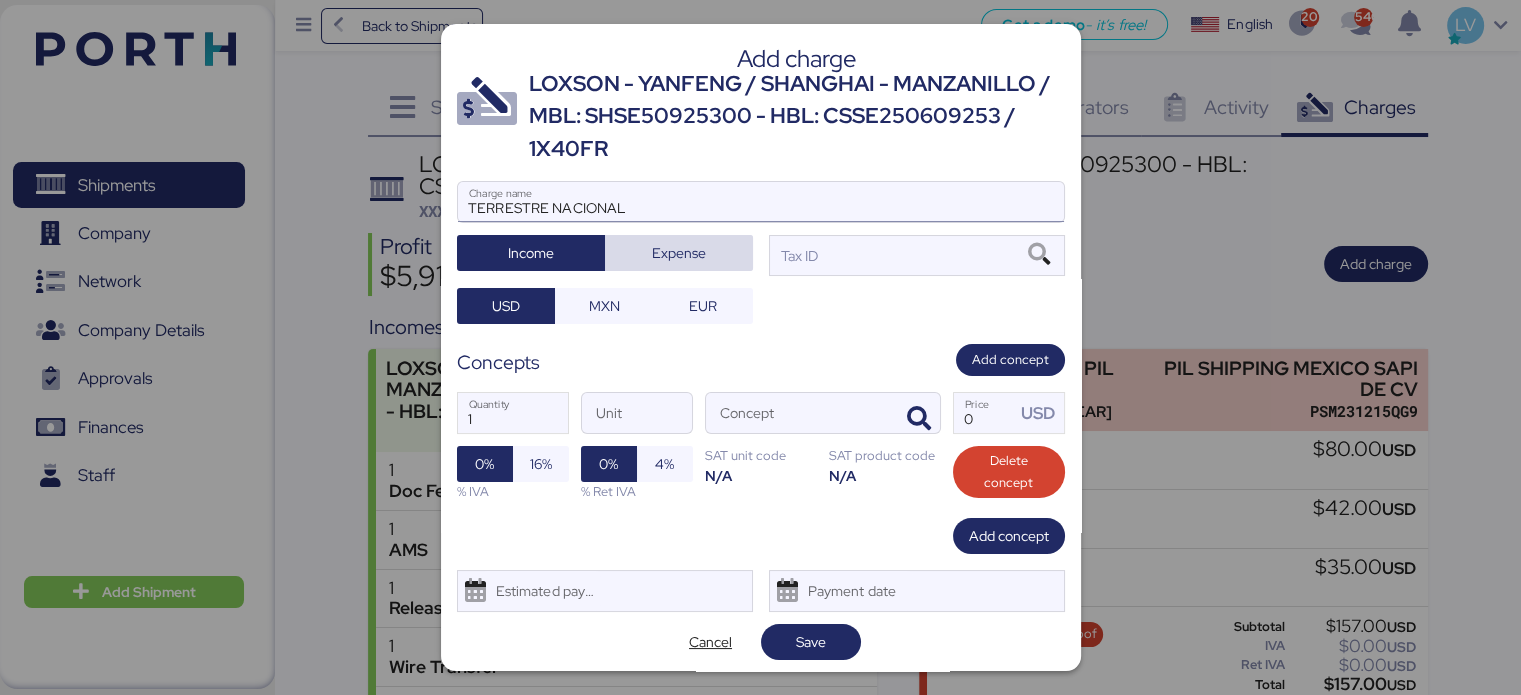 type 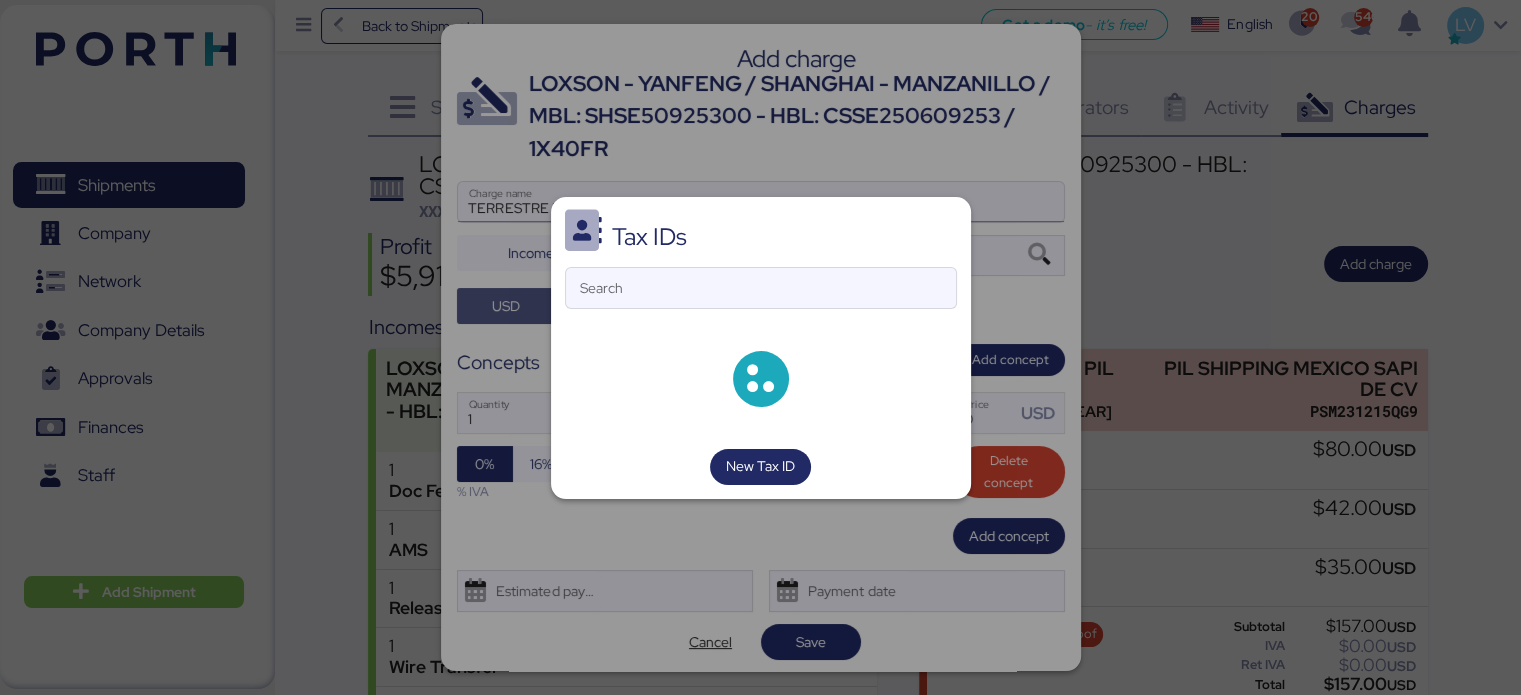 type 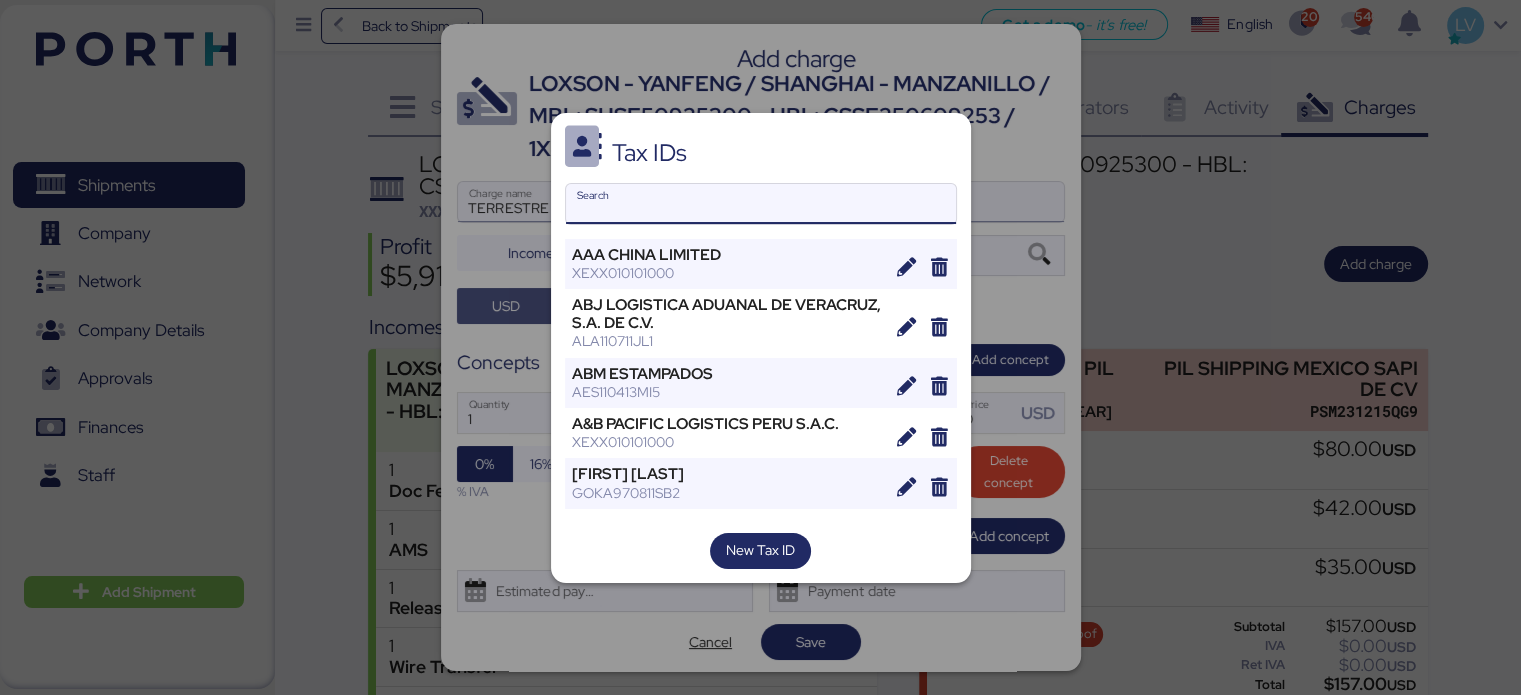 click on "Search" at bounding box center [761, 204] 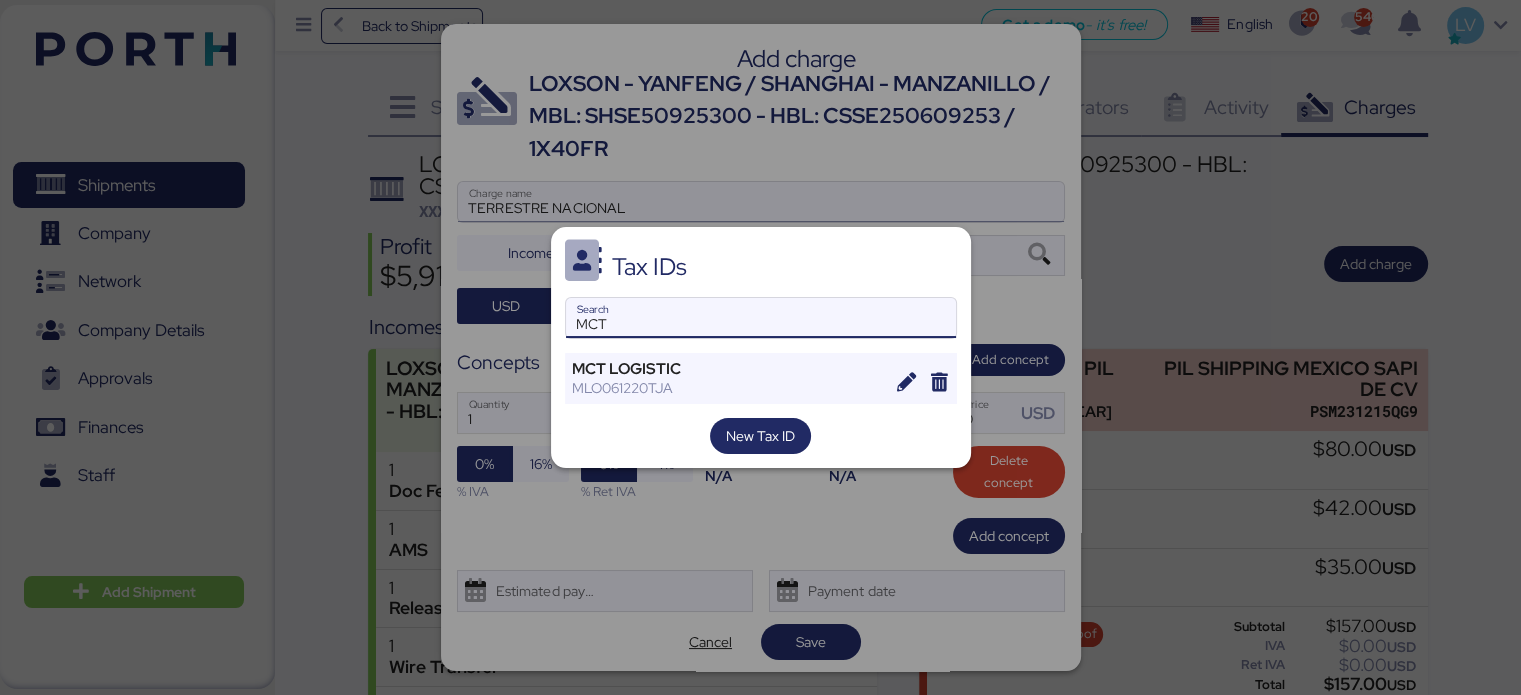 type on "MCT" 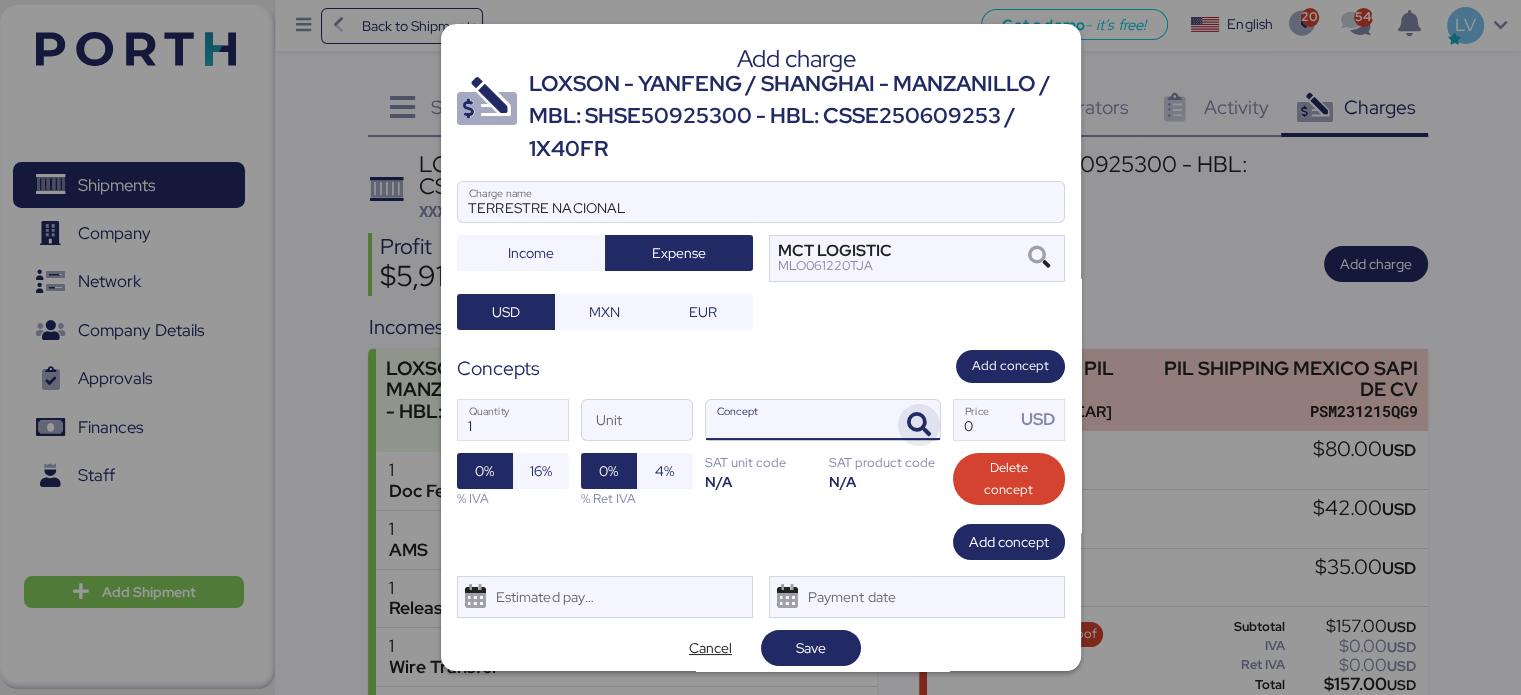 click at bounding box center (919, 425) 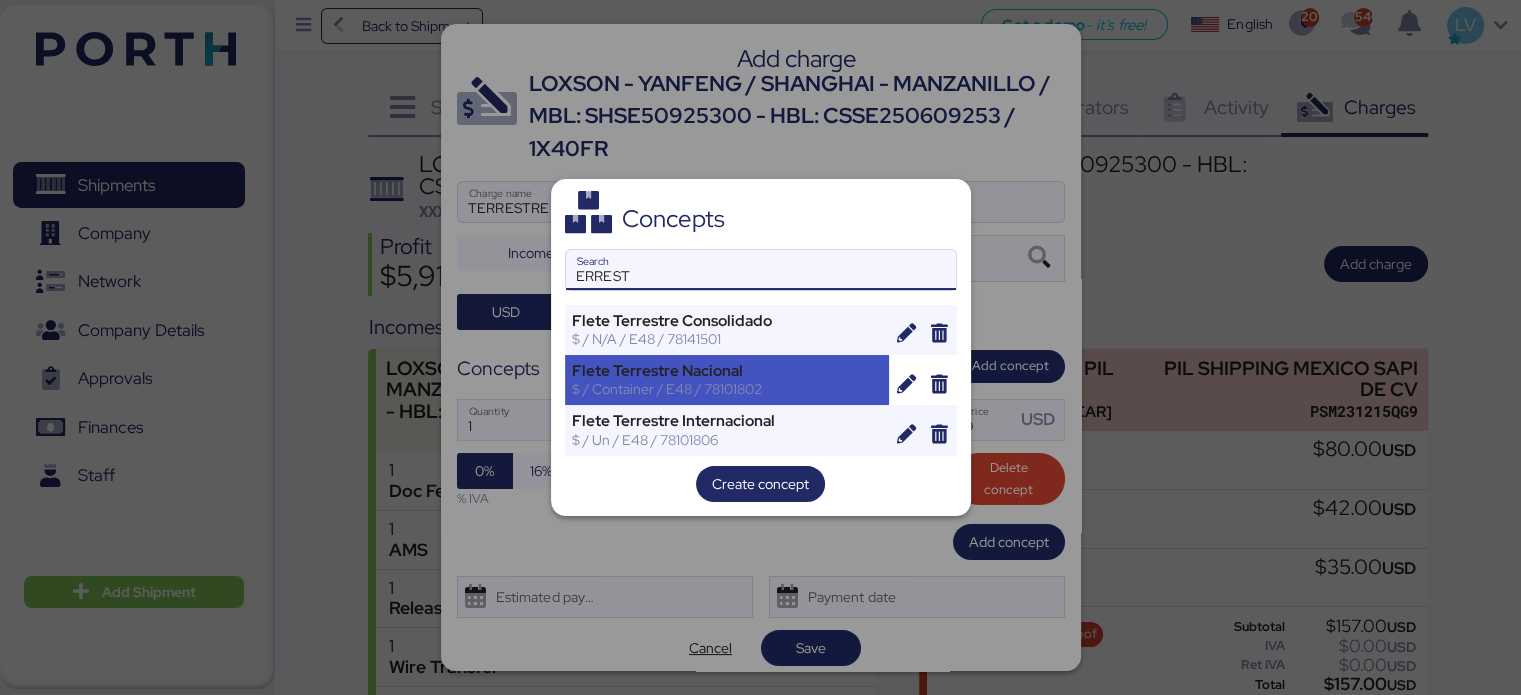 type on "ERREST" 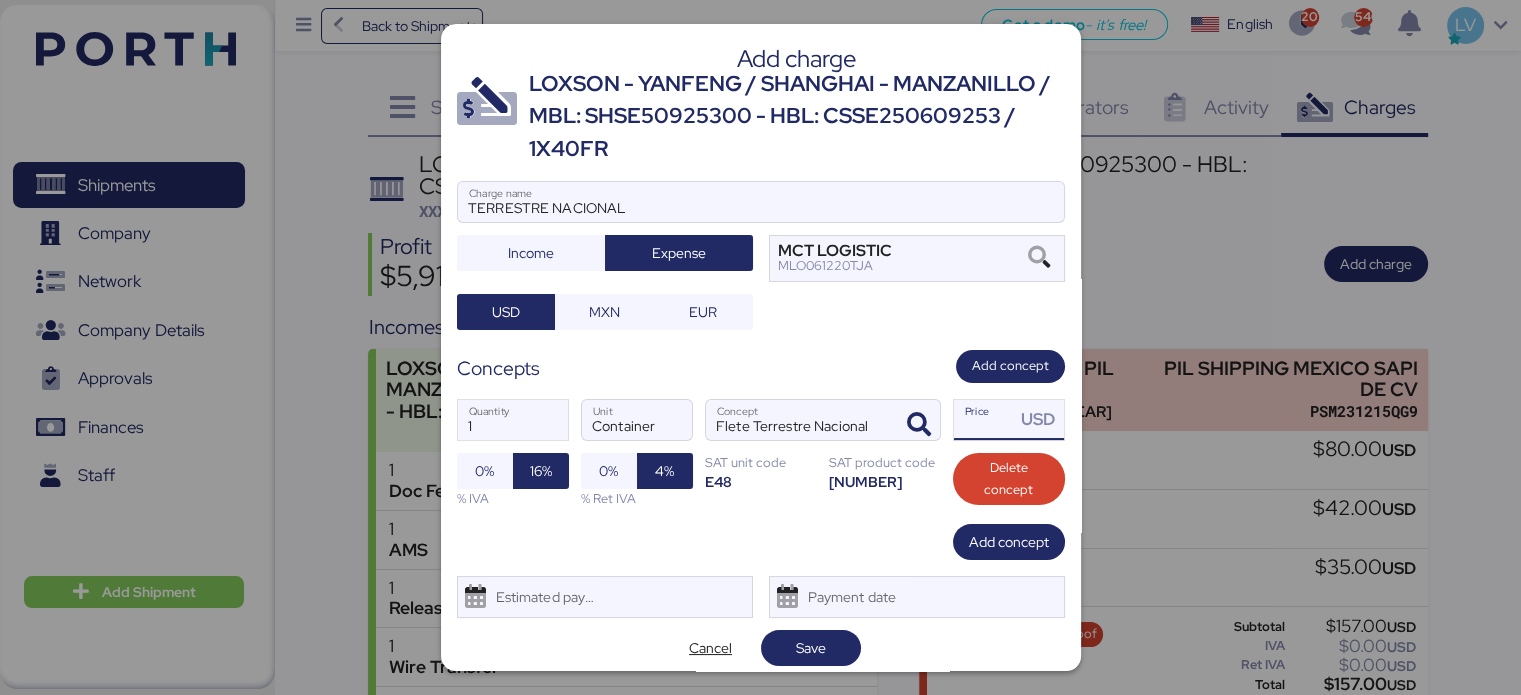 click on "Price USD" at bounding box center (985, 420) 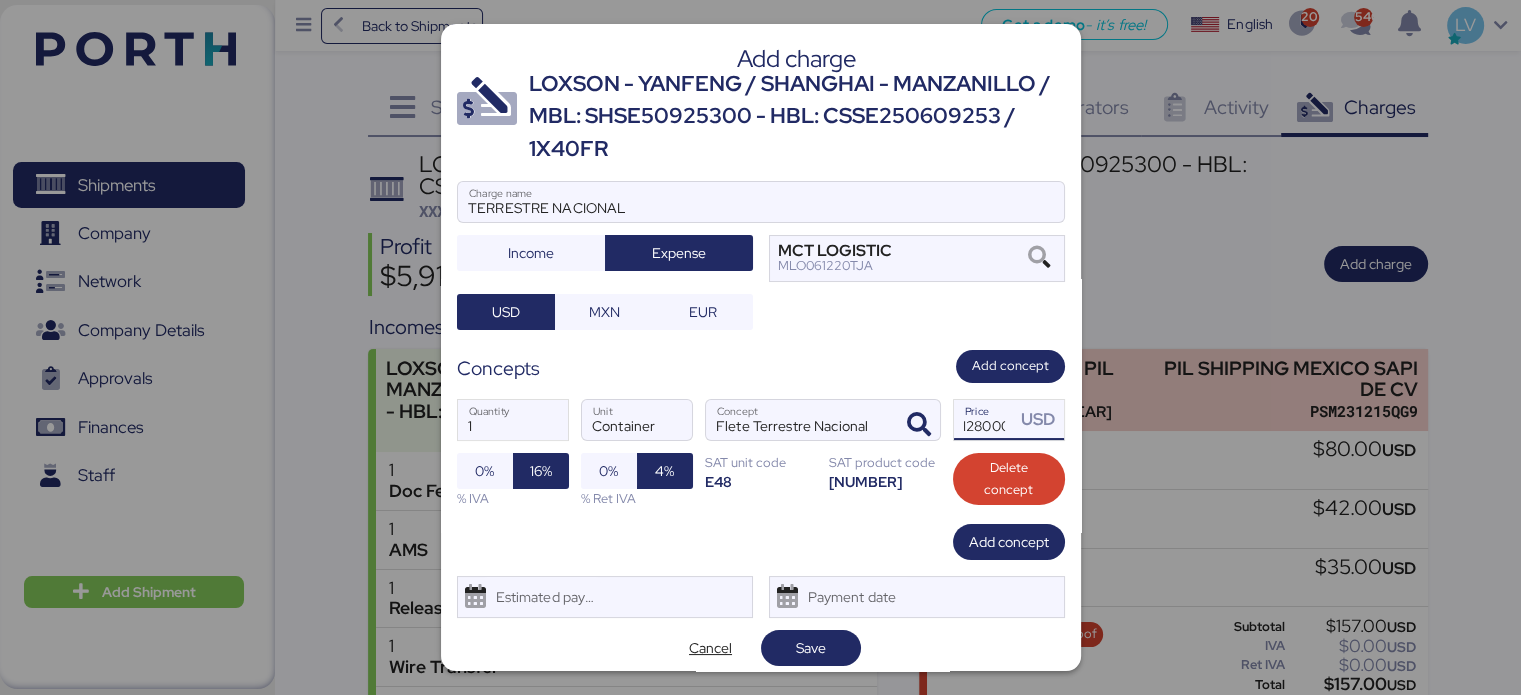 scroll, scrollTop: 0, scrollLeft: 12, axis: horizontal 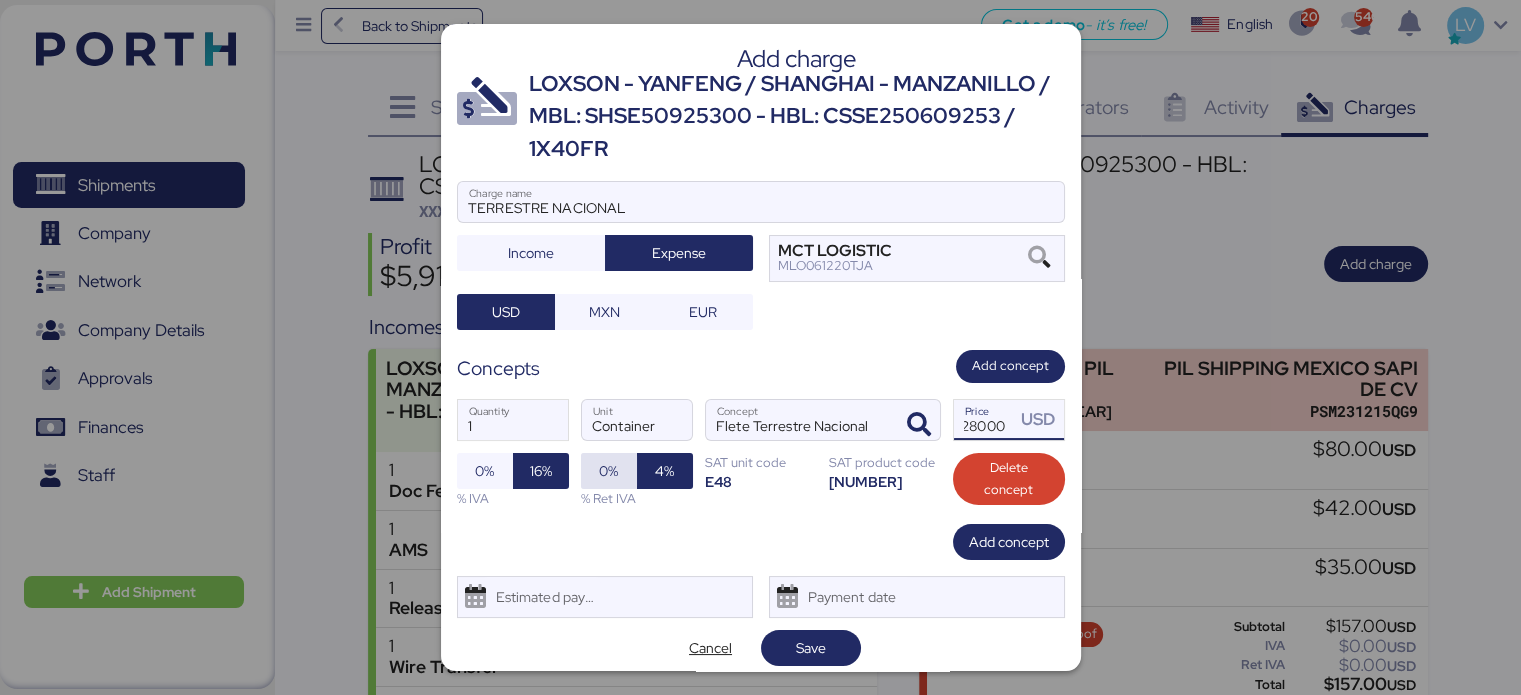 type on "128000" 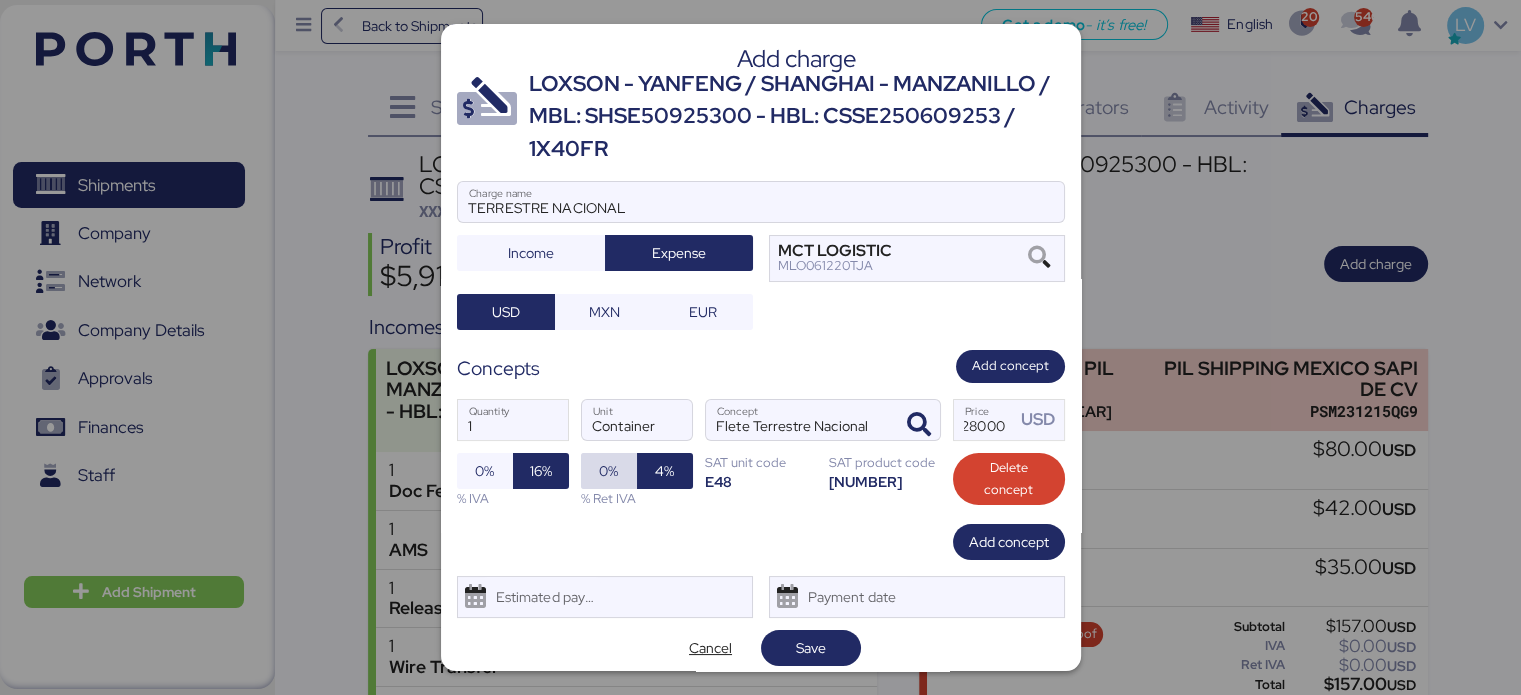 click on "0%" at bounding box center (609, 471) 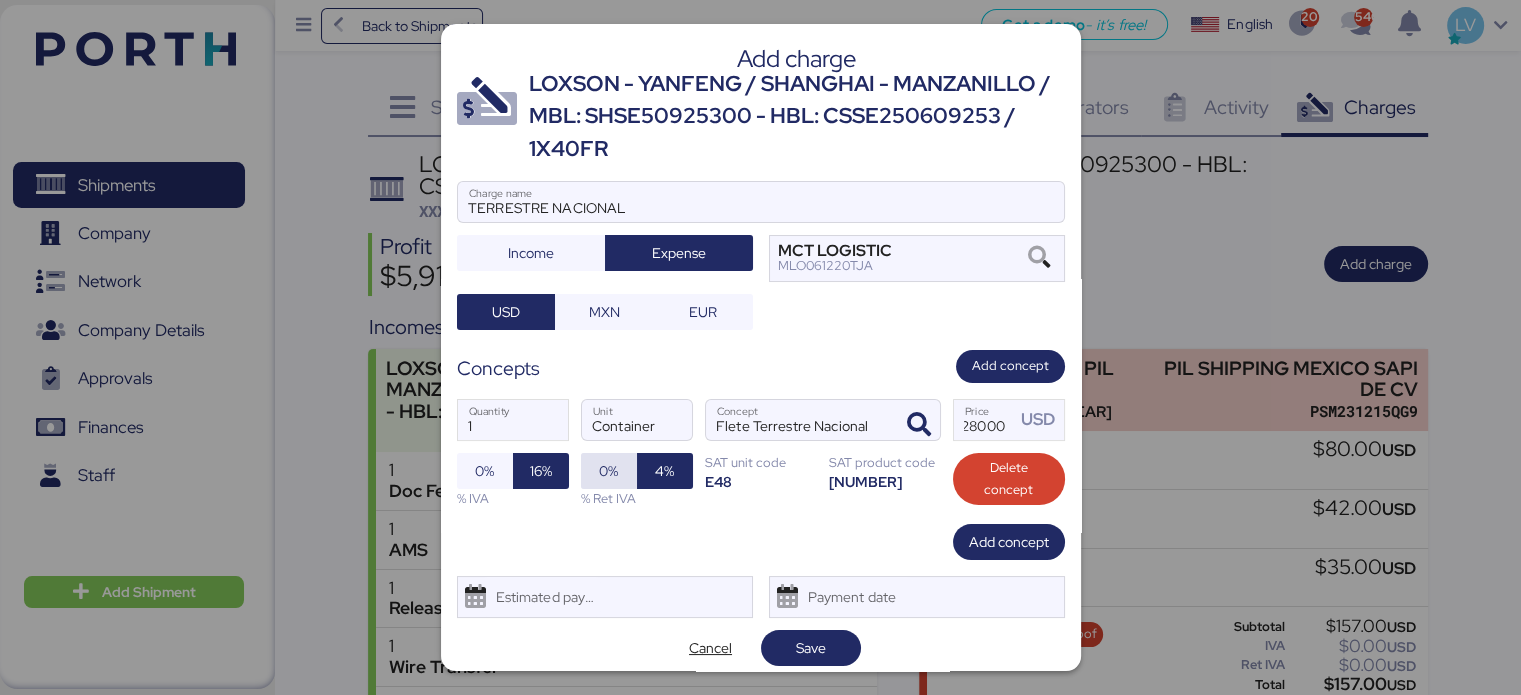scroll, scrollTop: 0, scrollLeft: 0, axis: both 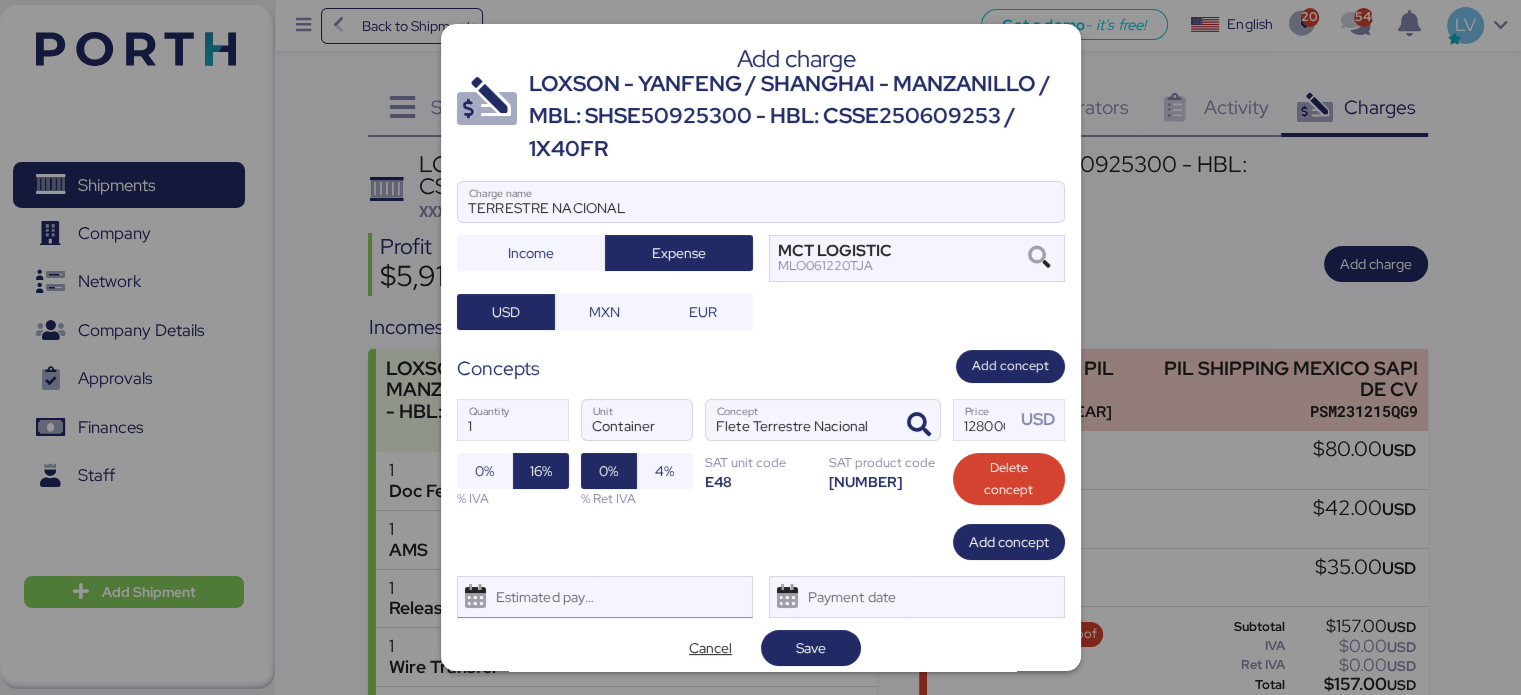 click on "Estimated payment date" at bounding box center (541, 597) 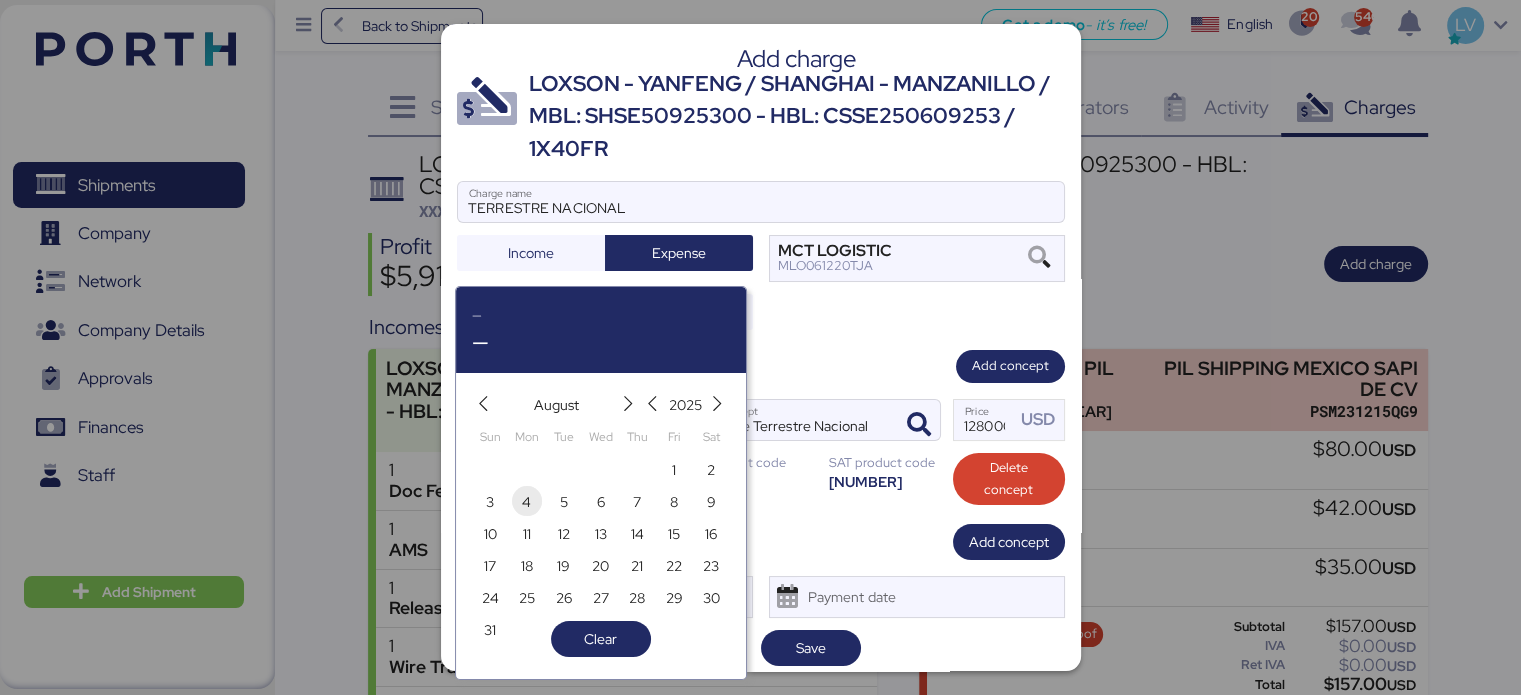 click on "4" at bounding box center [526, 502] 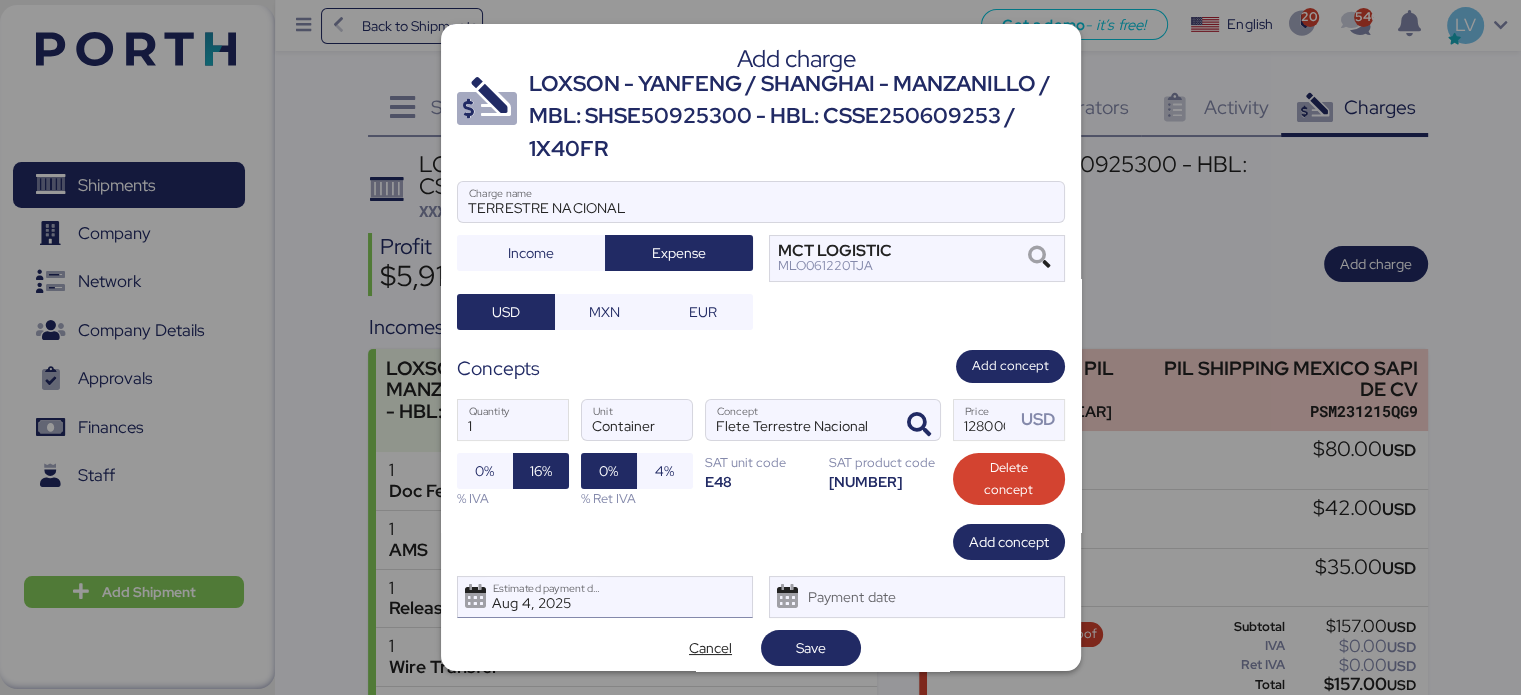 click on "[MONTH] [DAY], [YEAR] Estimated payment date" at bounding box center (605, 597) 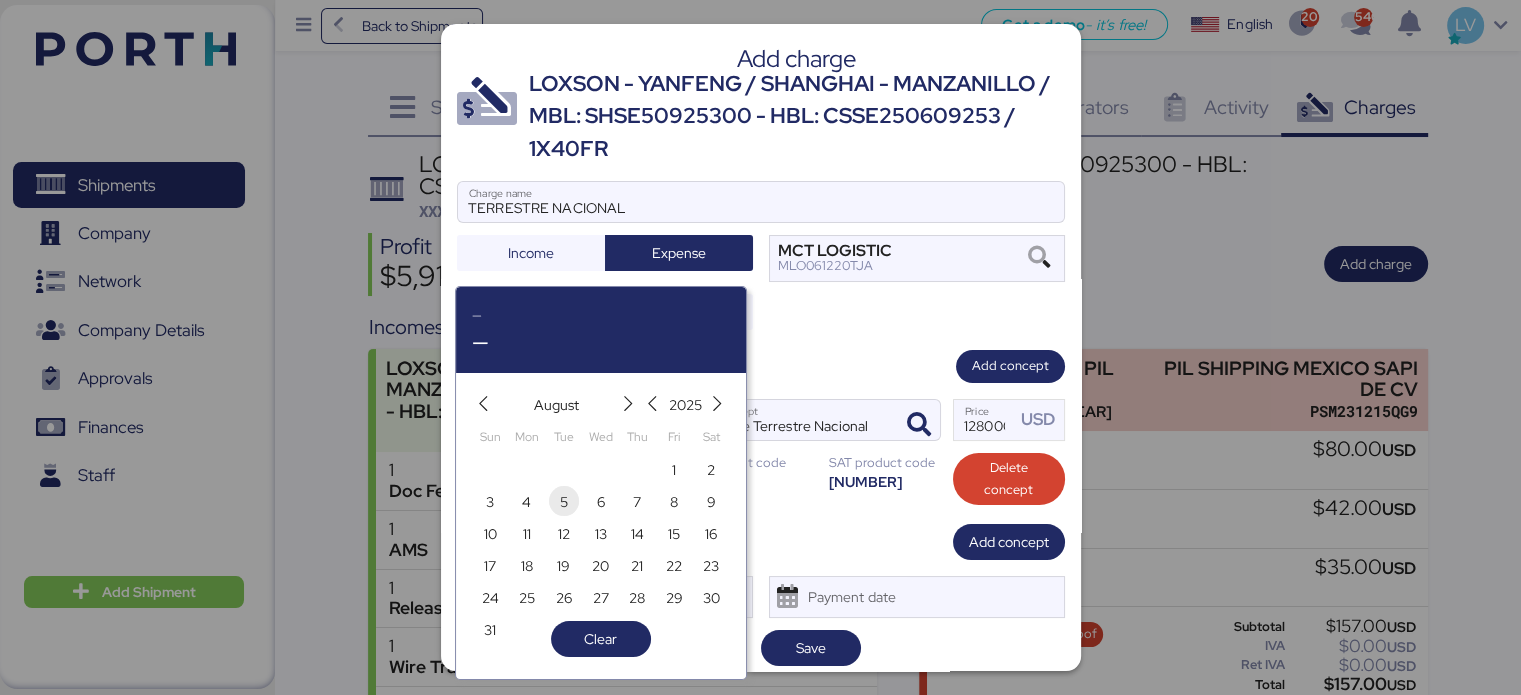click on "5" at bounding box center [564, 502] 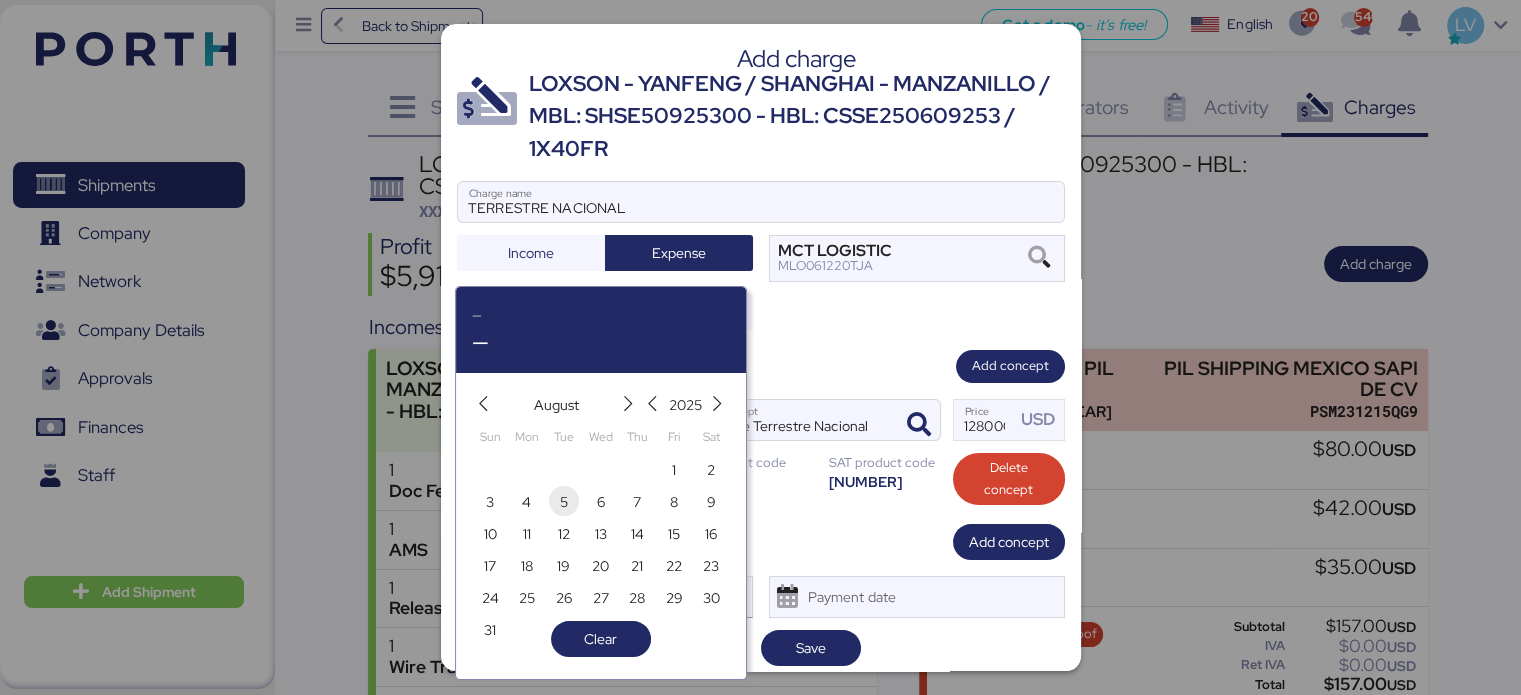 type on "Aug 5, 2025" 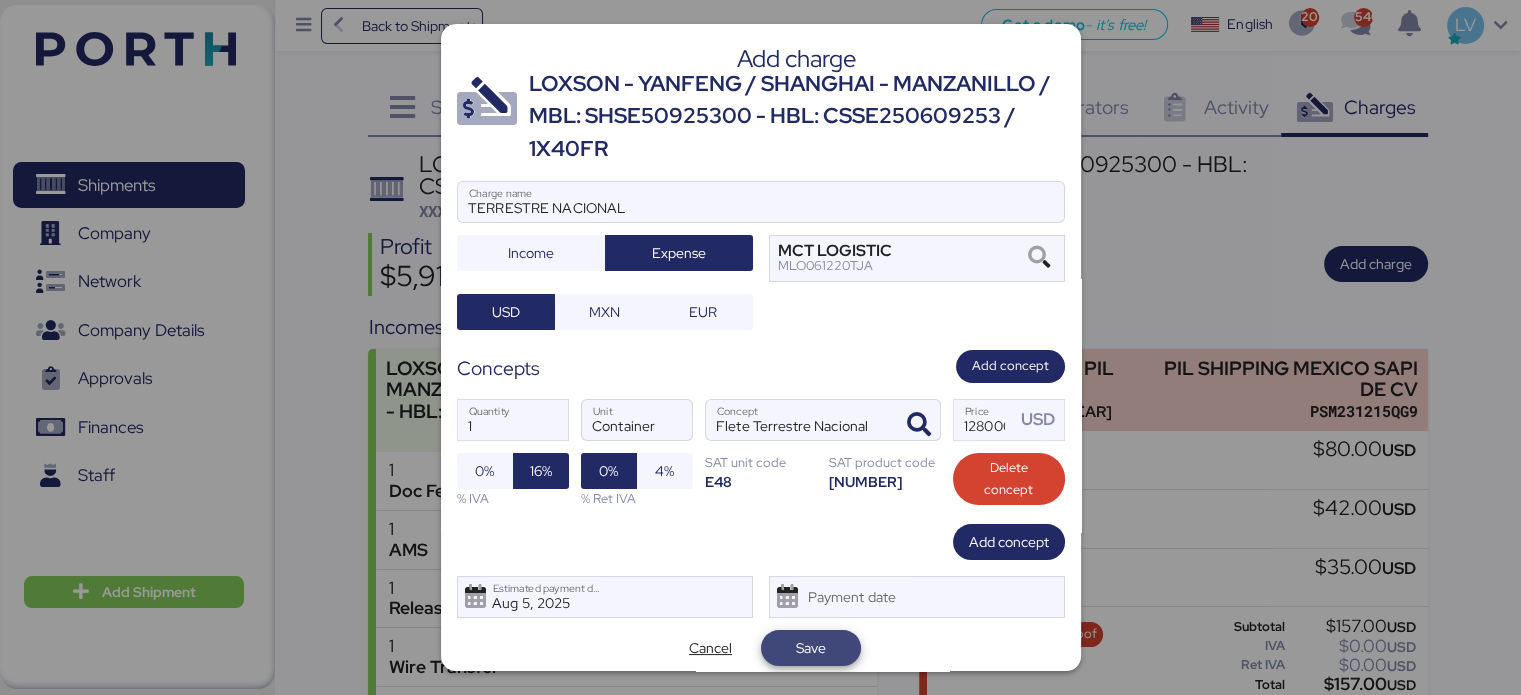 click on "Save" at bounding box center (811, 648) 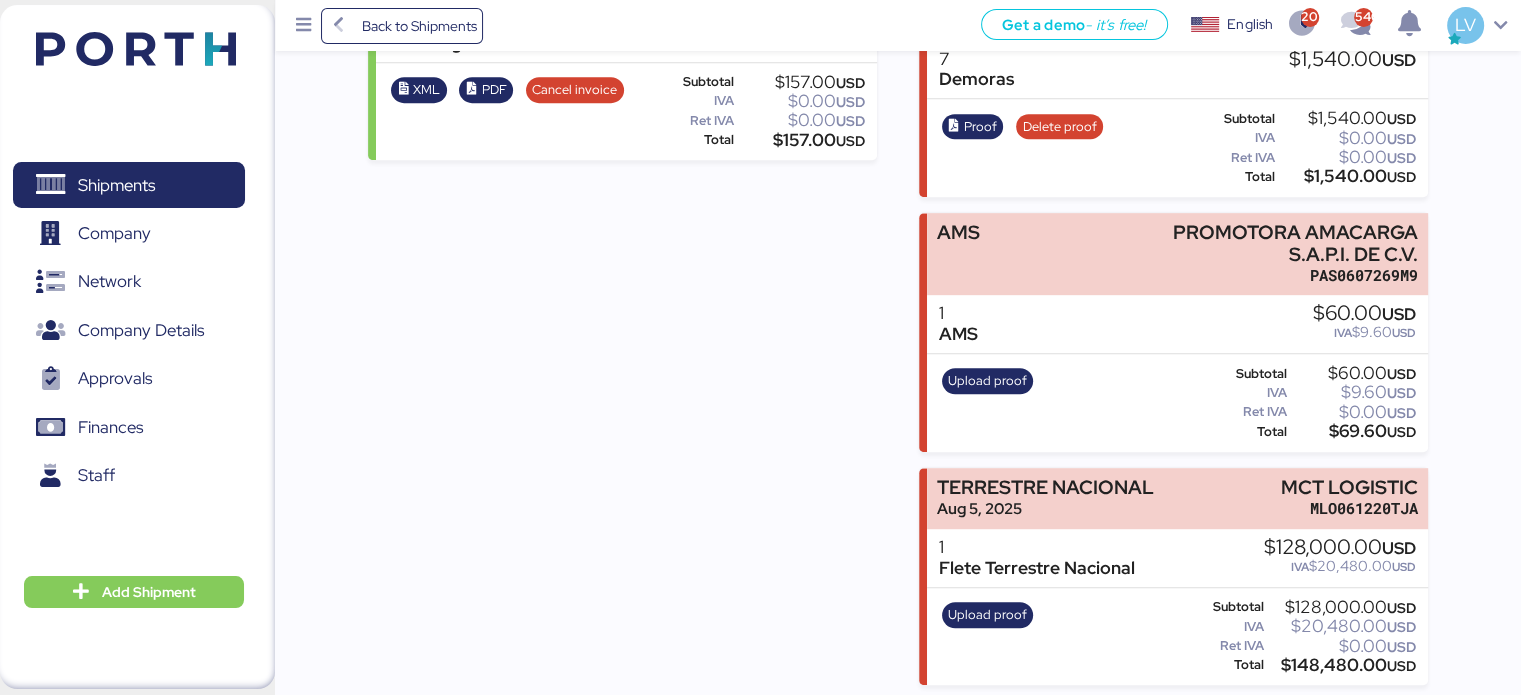 scroll, scrollTop: 1076, scrollLeft: 0, axis: vertical 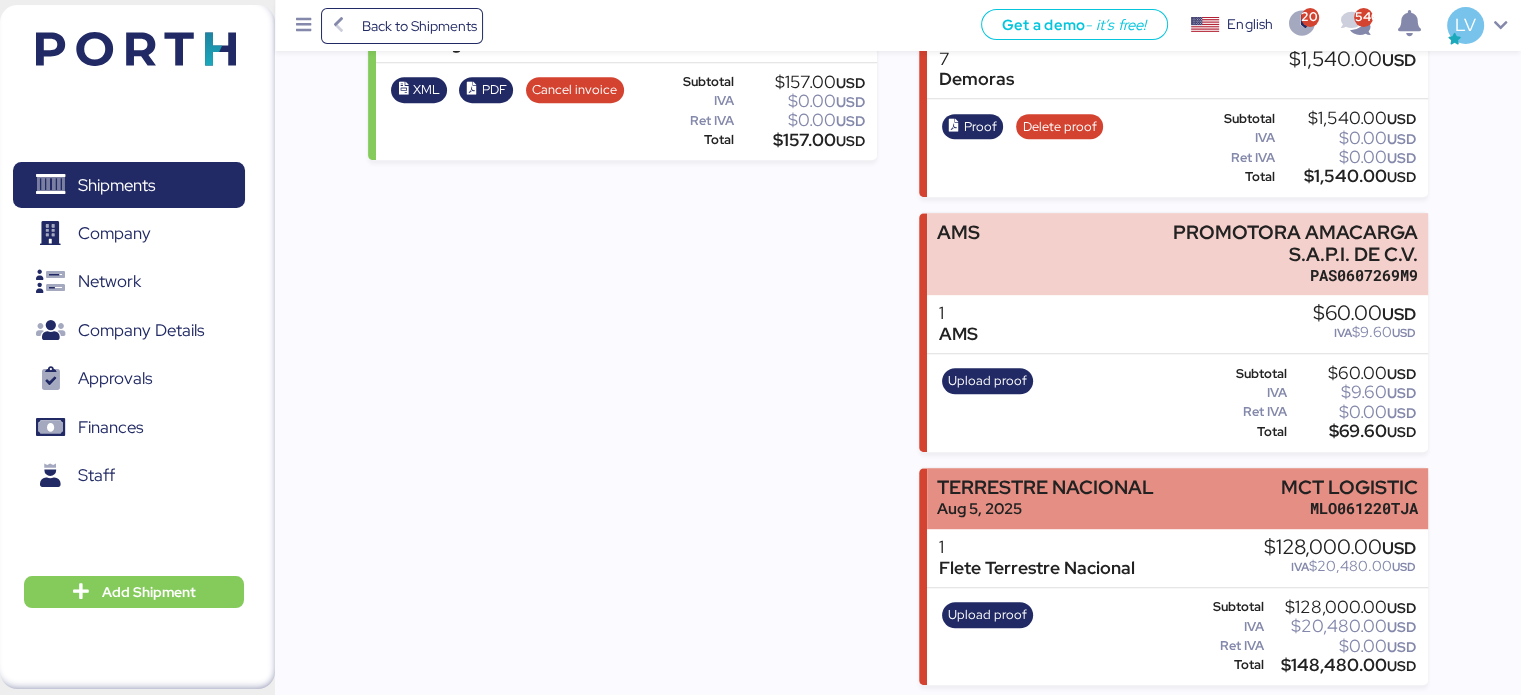 click on "Aug 5, 2025" at bounding box center (1045, 508) 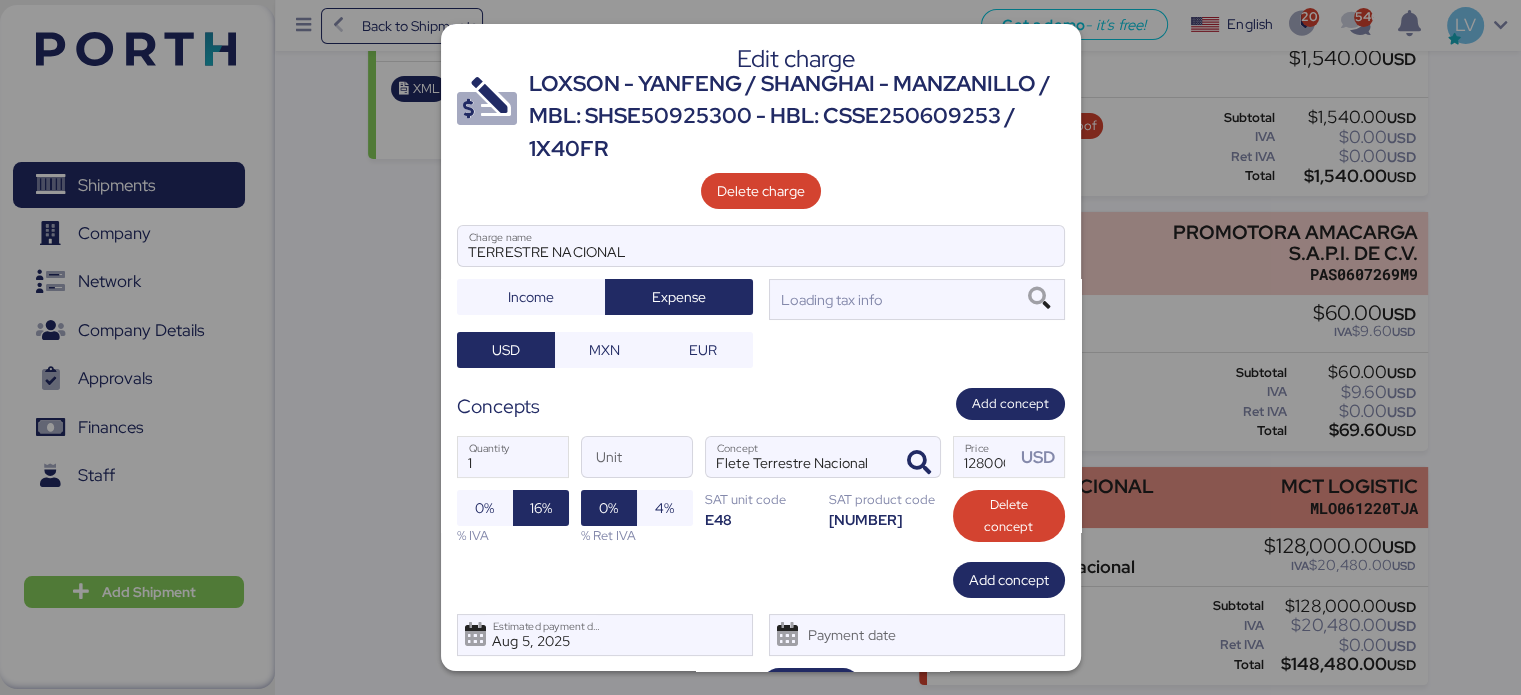 scroll, scrollTop: 0, scrollLeft: 0, axis: both 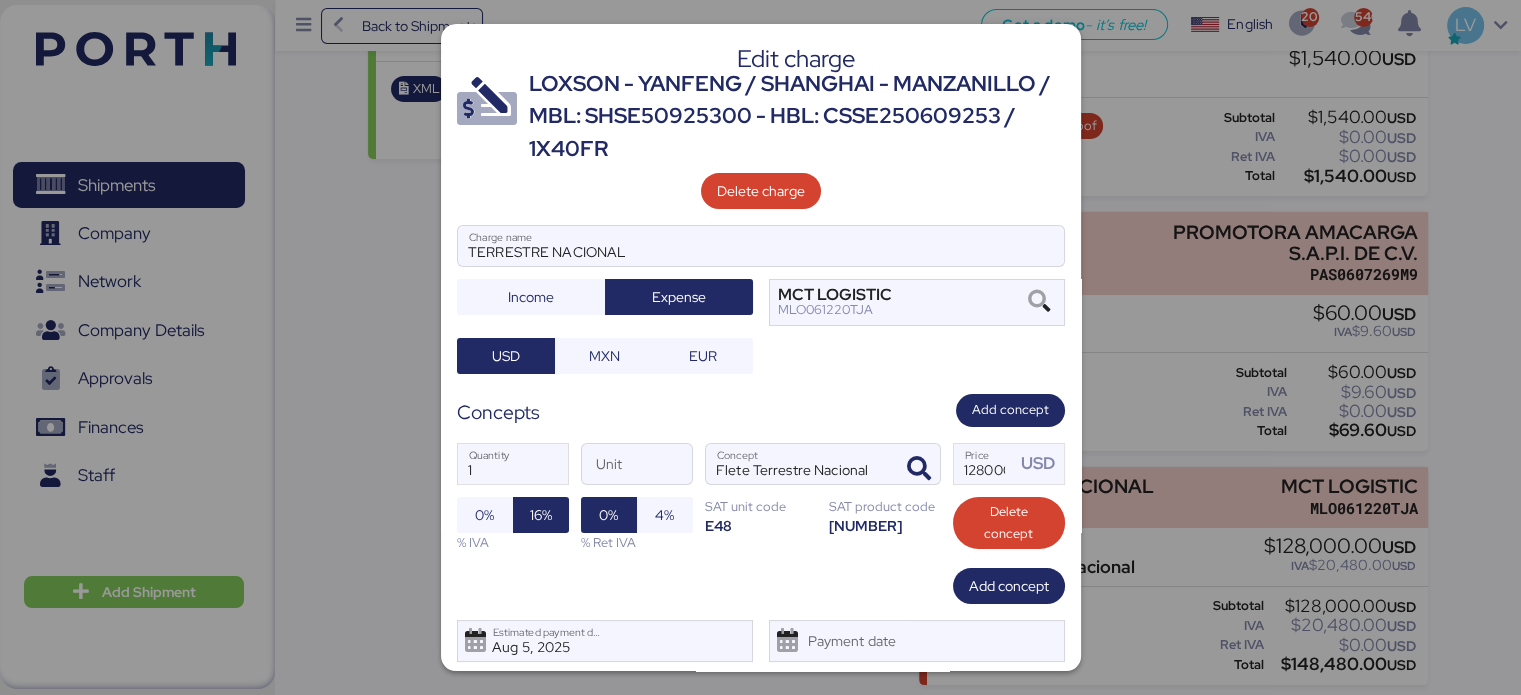 click on "TERRESTRE NACIONAL Charge name Income Expense MCT LOGISTIC MLO061220TJA USD MXN EUR" at bounding box center [761, 299] 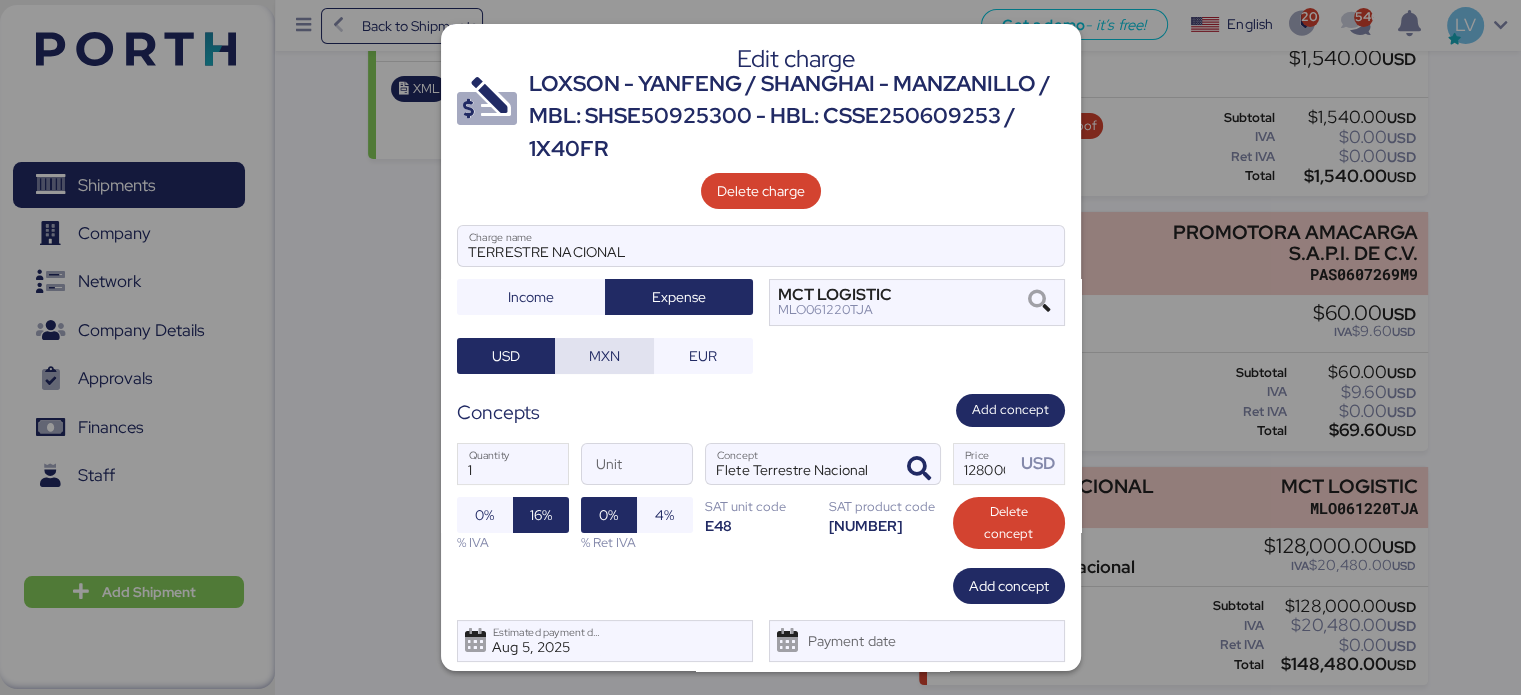click on "MXN" at bounding box center [604, 356] 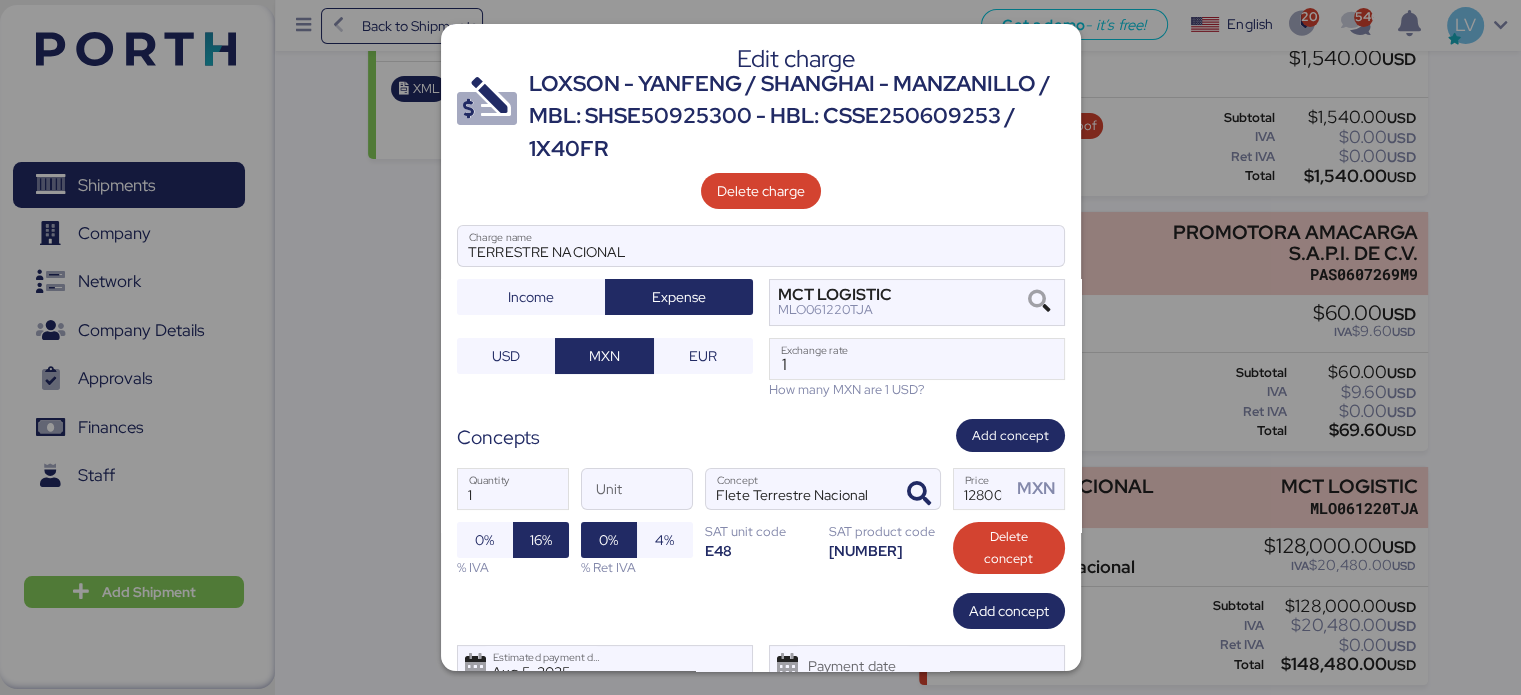 click on "TERRESTRE NACIONAL Charge name Income Expense MCT LOGISTIC MLO061220TJA USD MXN EUR 1 Exchange rate How many MXN are 1 USD?" at bounding box center (761, 312) 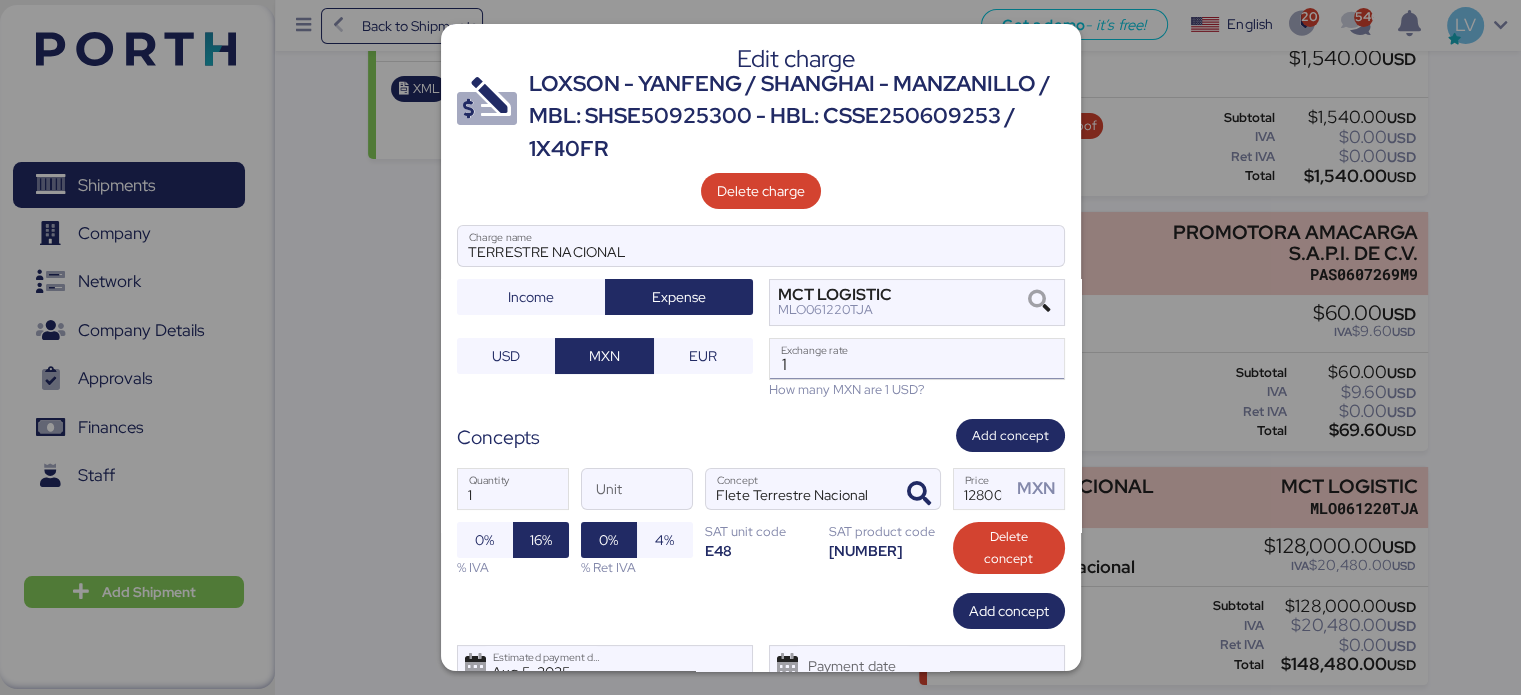 click on "1" at bounding box center [917, 359] 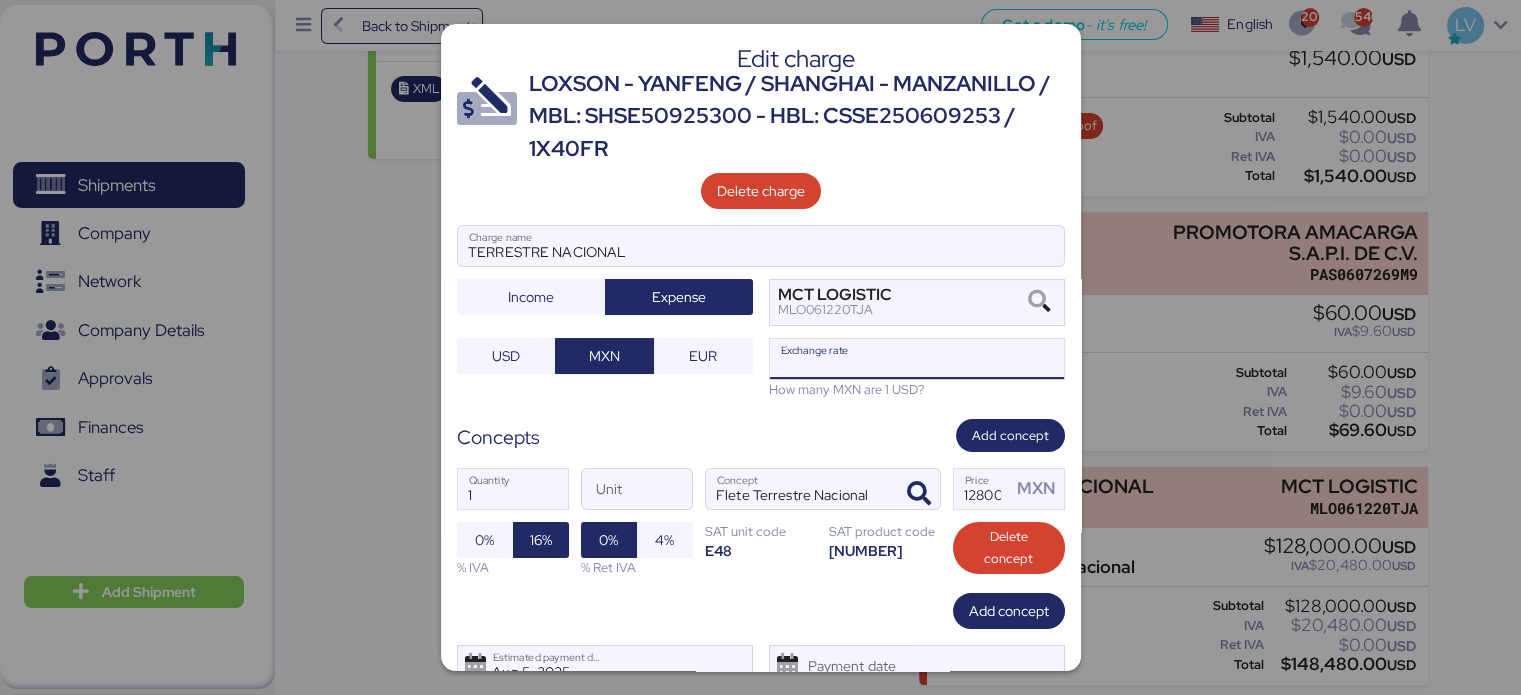 paste on "18.9069" 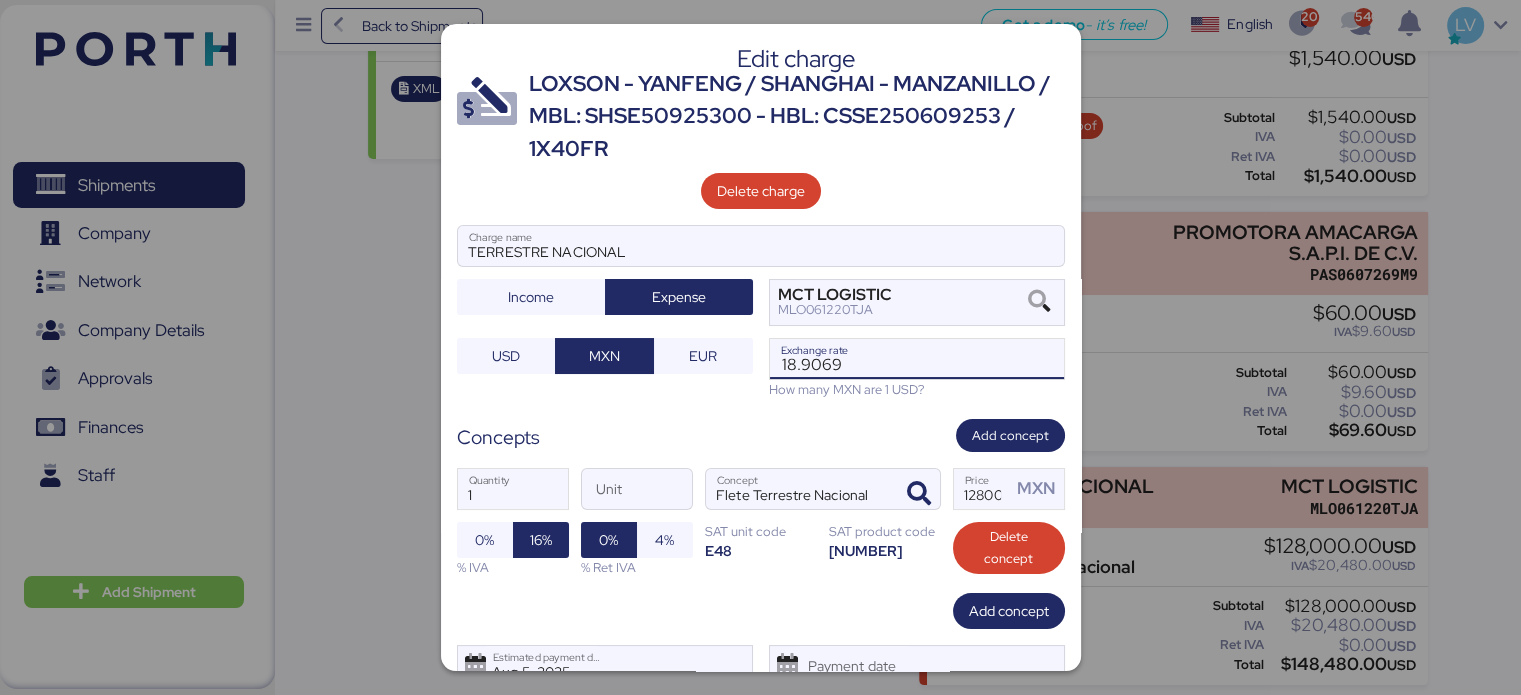 type on "18.9069" 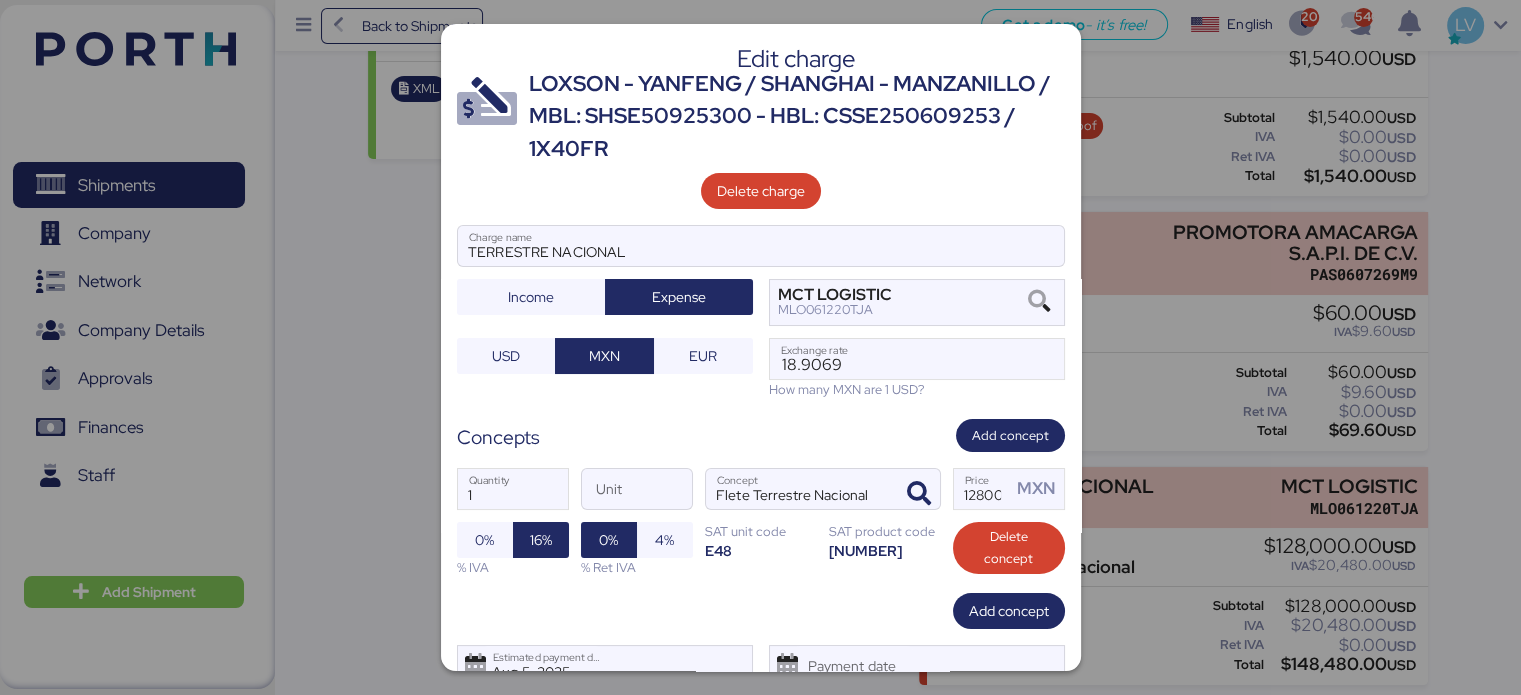 scroll, scrollTop: 78, scrollLeft: 0, axis: vertical 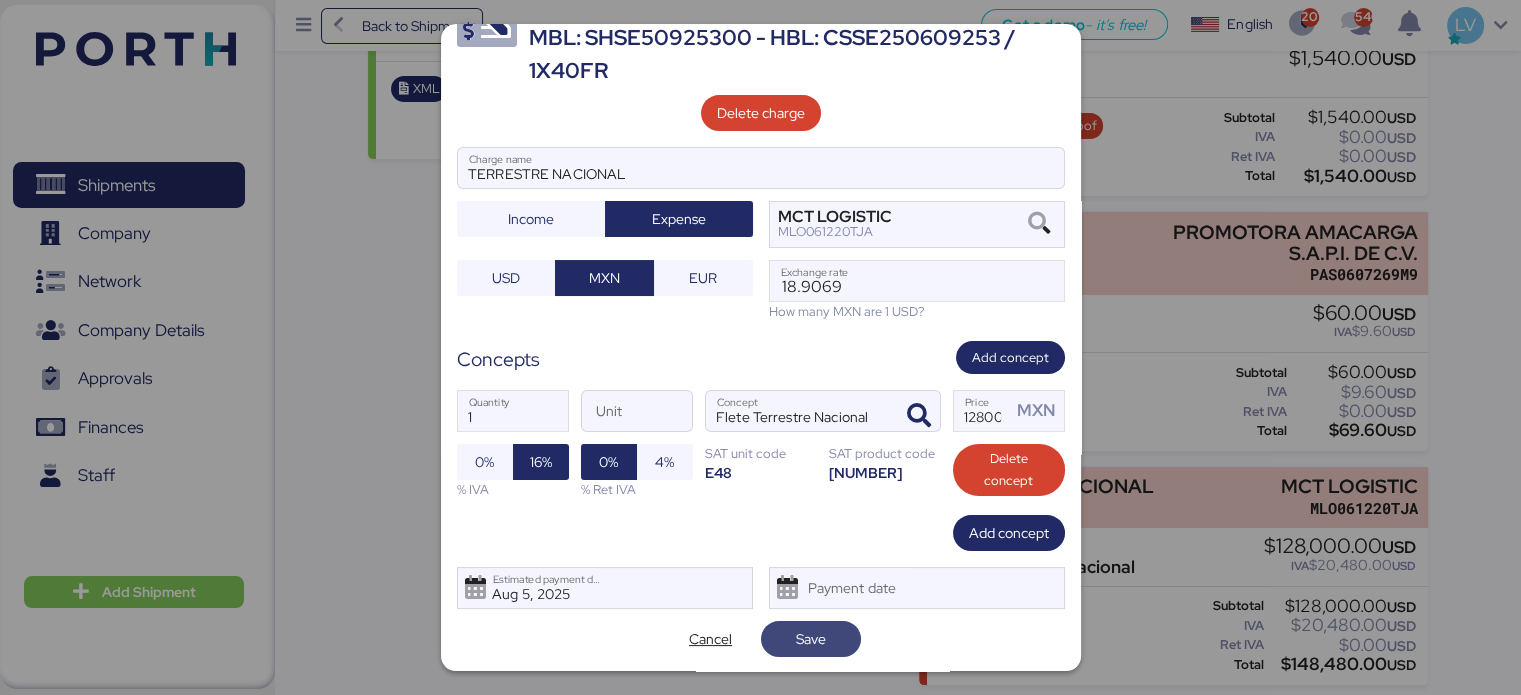click on "Save" at bounding box center [811, 639] 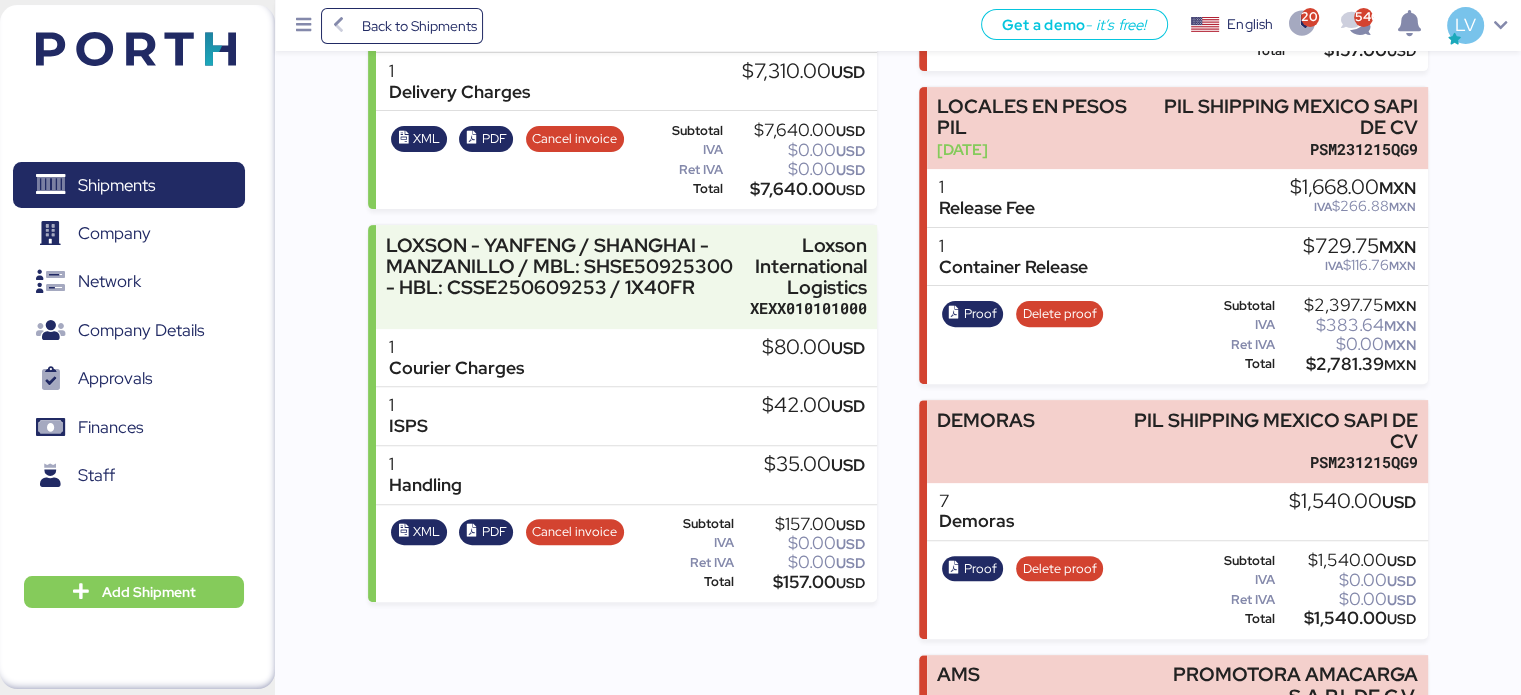 scroll, scrollTop: 1076, scrollLeft: 0, axis: vertical 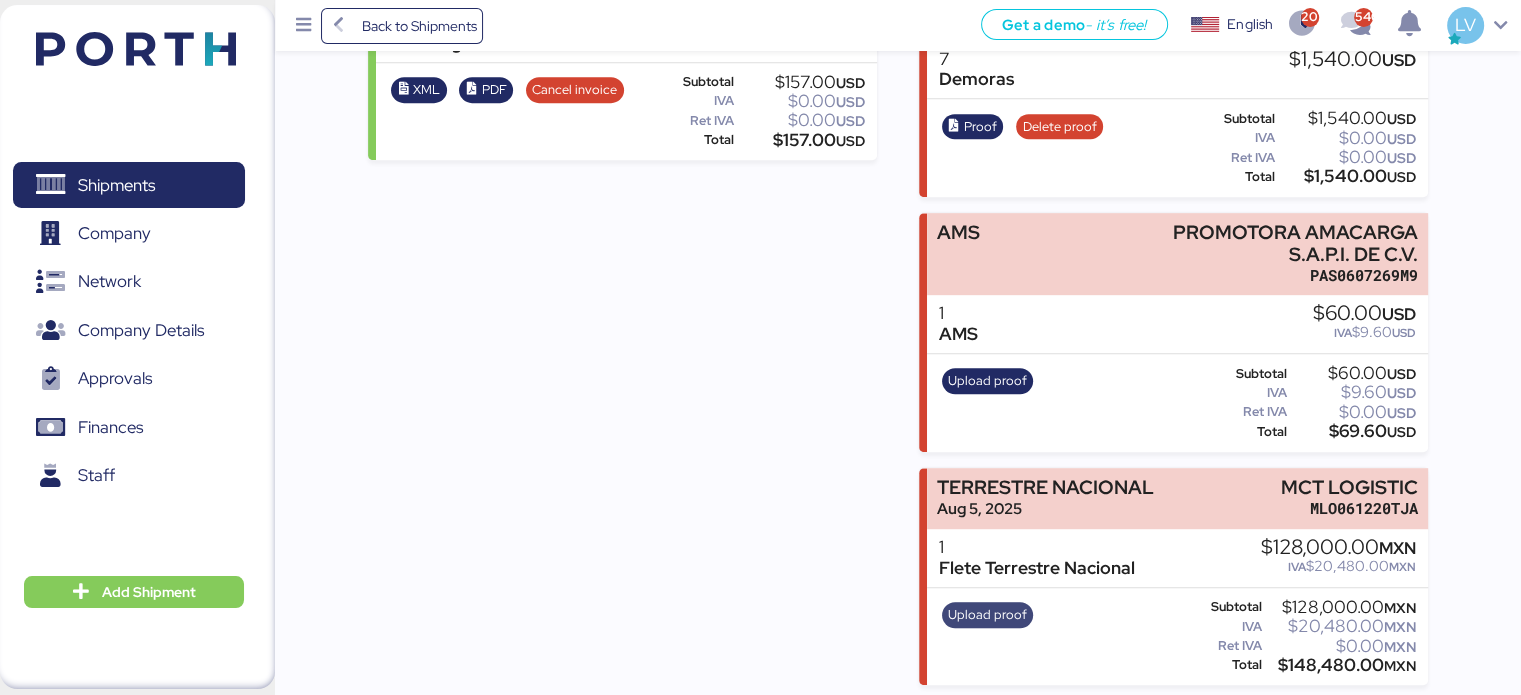 click on "Upload proof" at bounding box center (987, 615) 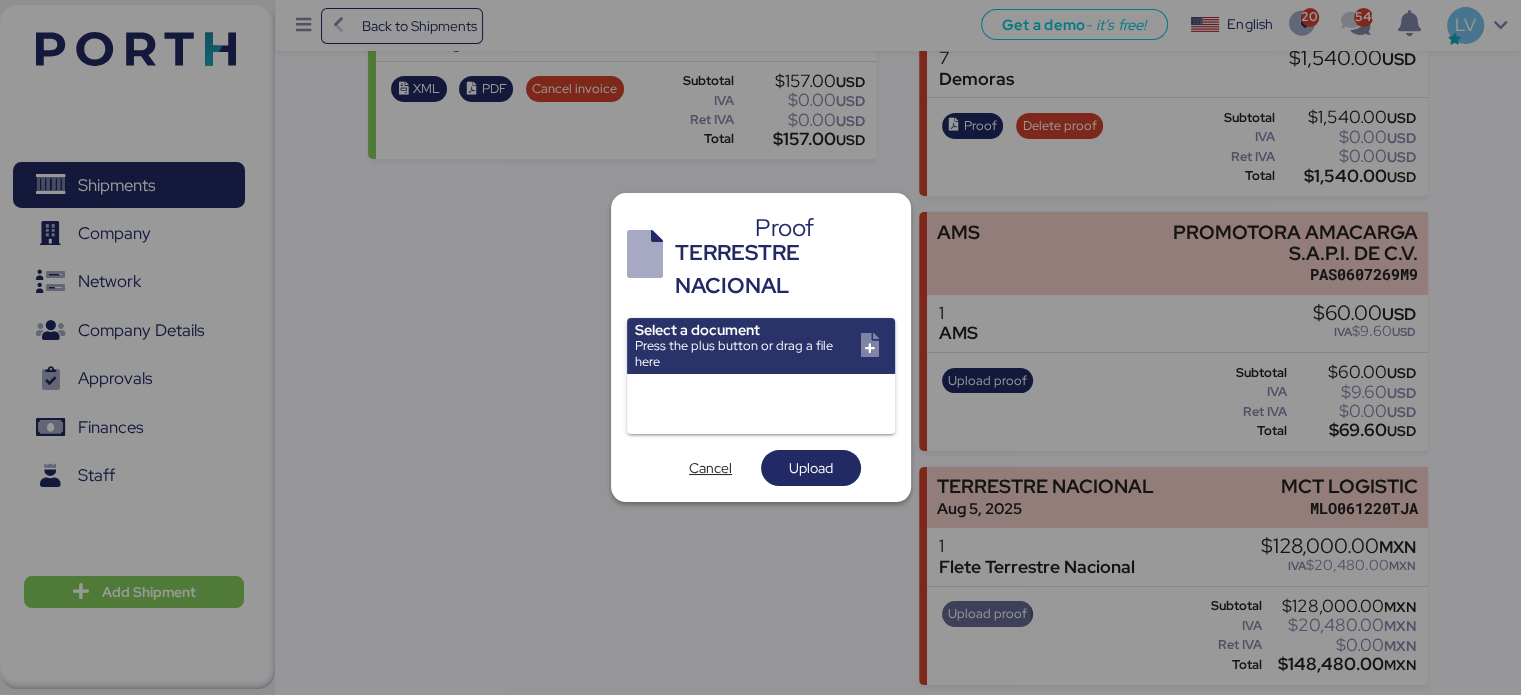 scroll, scrollTop: 0, scrollLeft: 0, axis: both 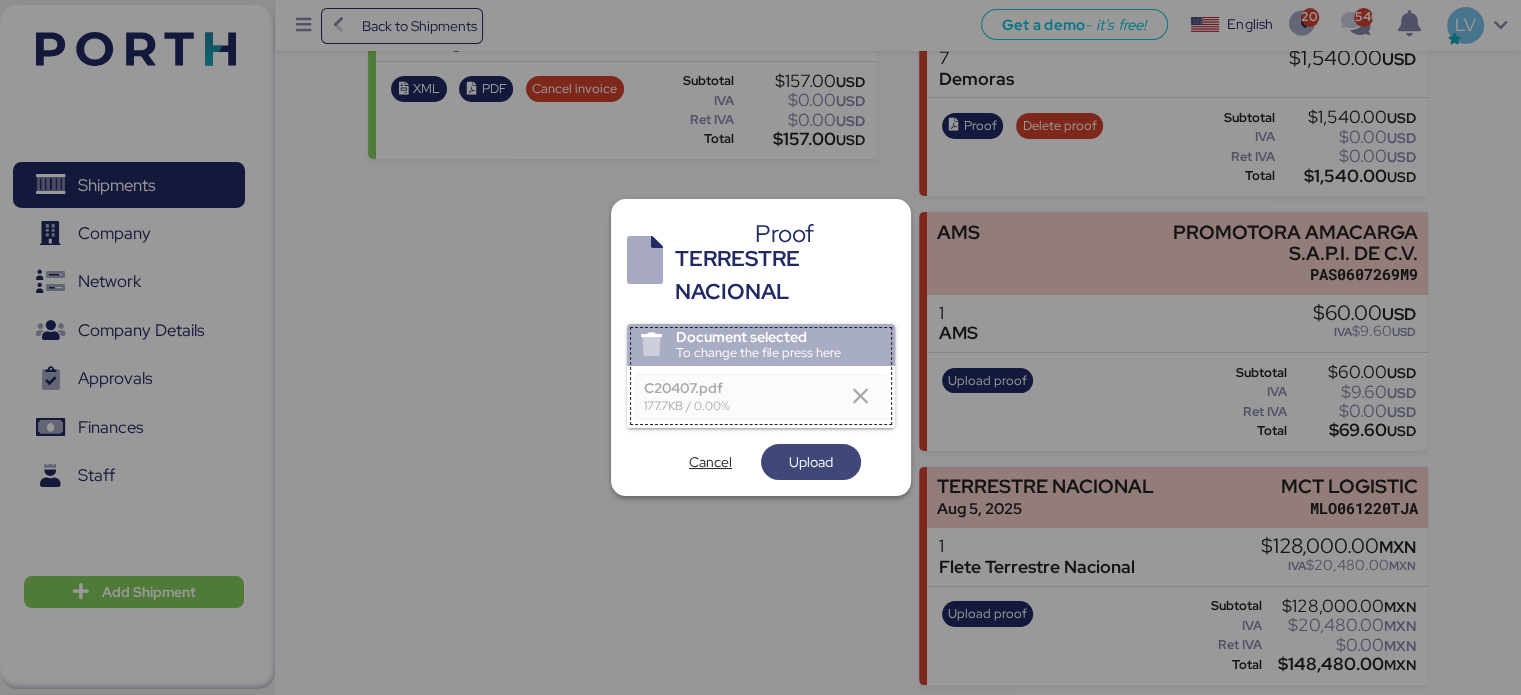 click on "Upload" at bounding box center [811, 462] 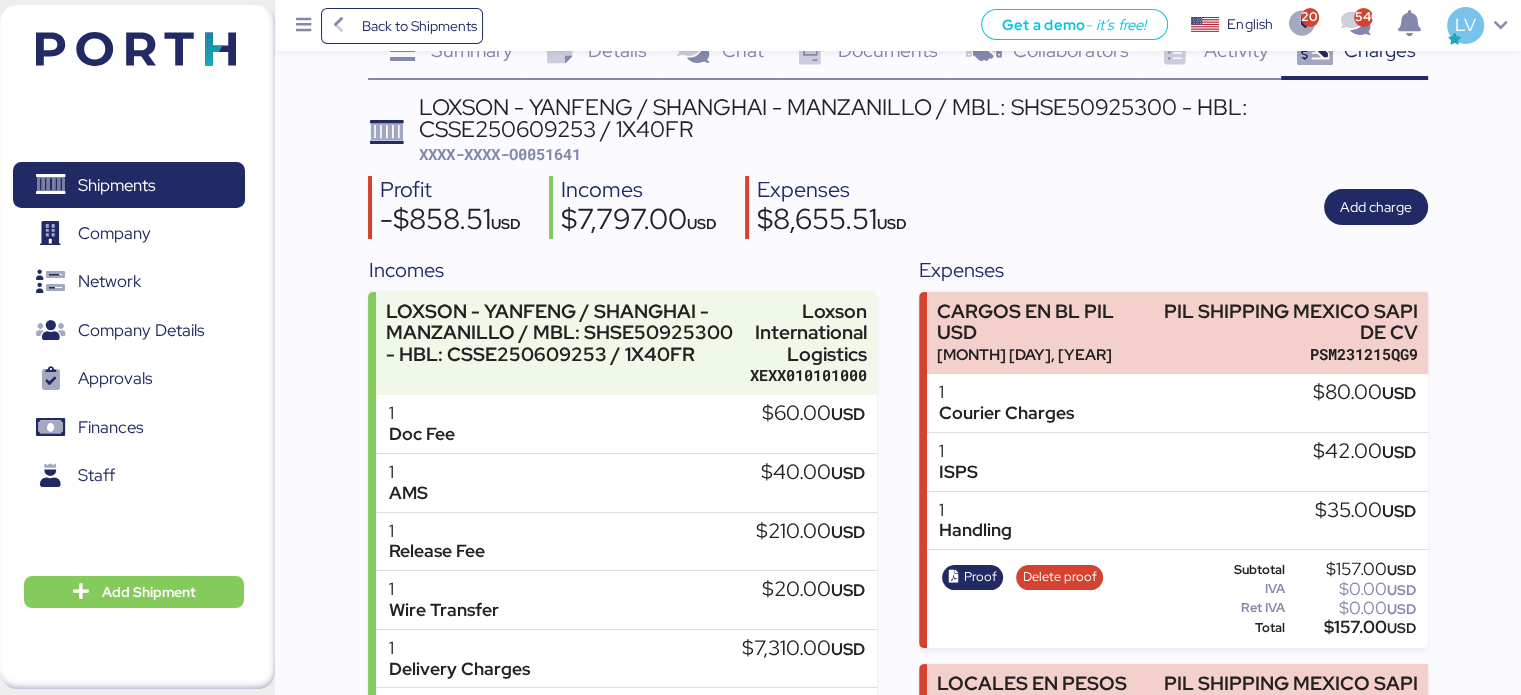 scroll, scrollTop: 16, scrollLeft: 0, axis: vertical 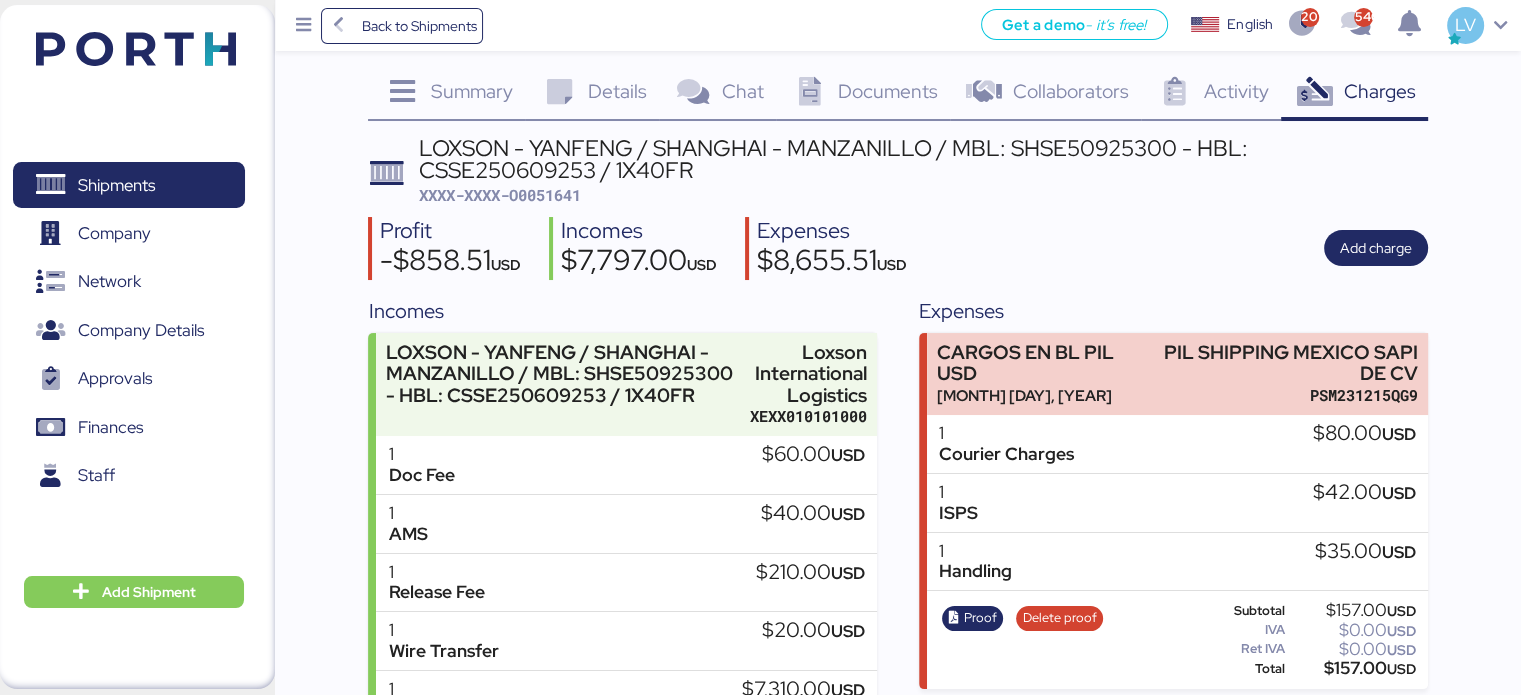 click on "XXXX-XXXX-O0051641" at bounding box center [500, 195] 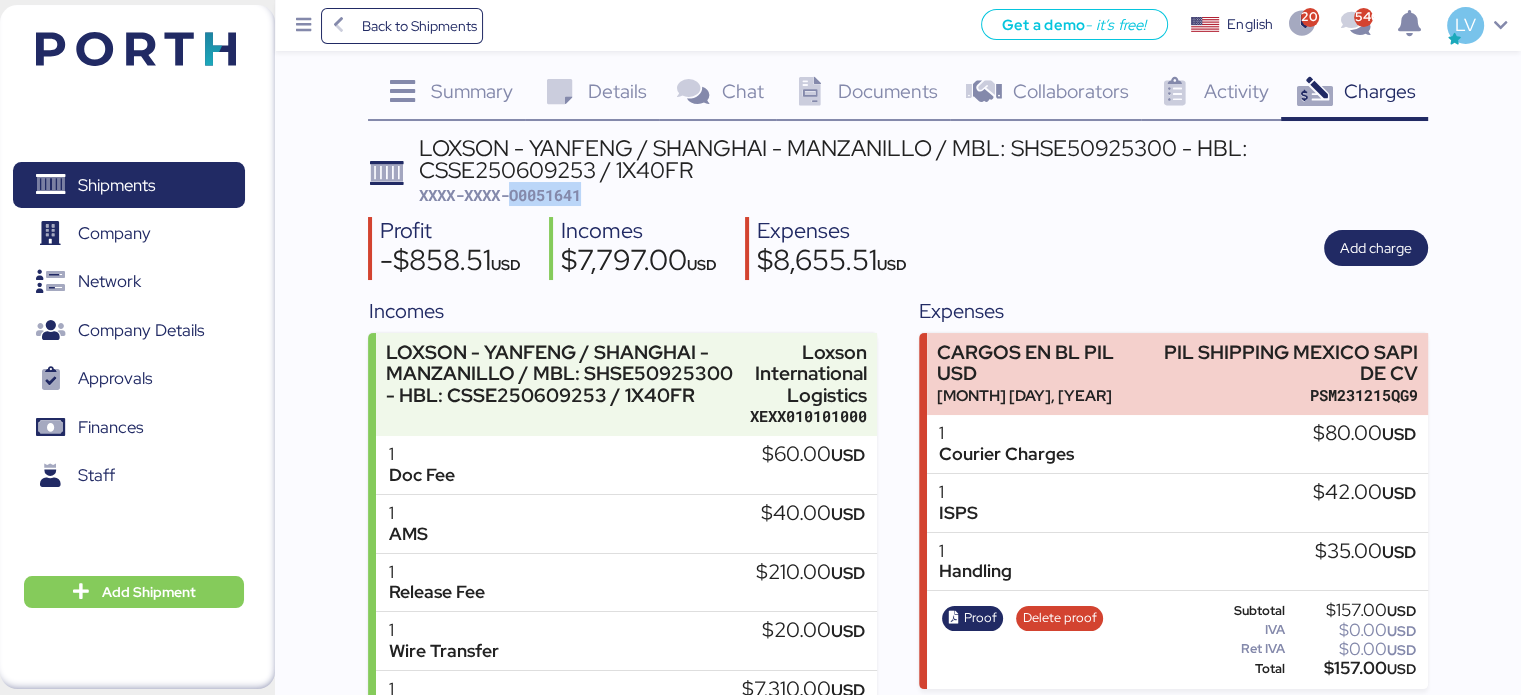 click on "XXXX-XXXX-O0051641" at bounding box center (500, 195) 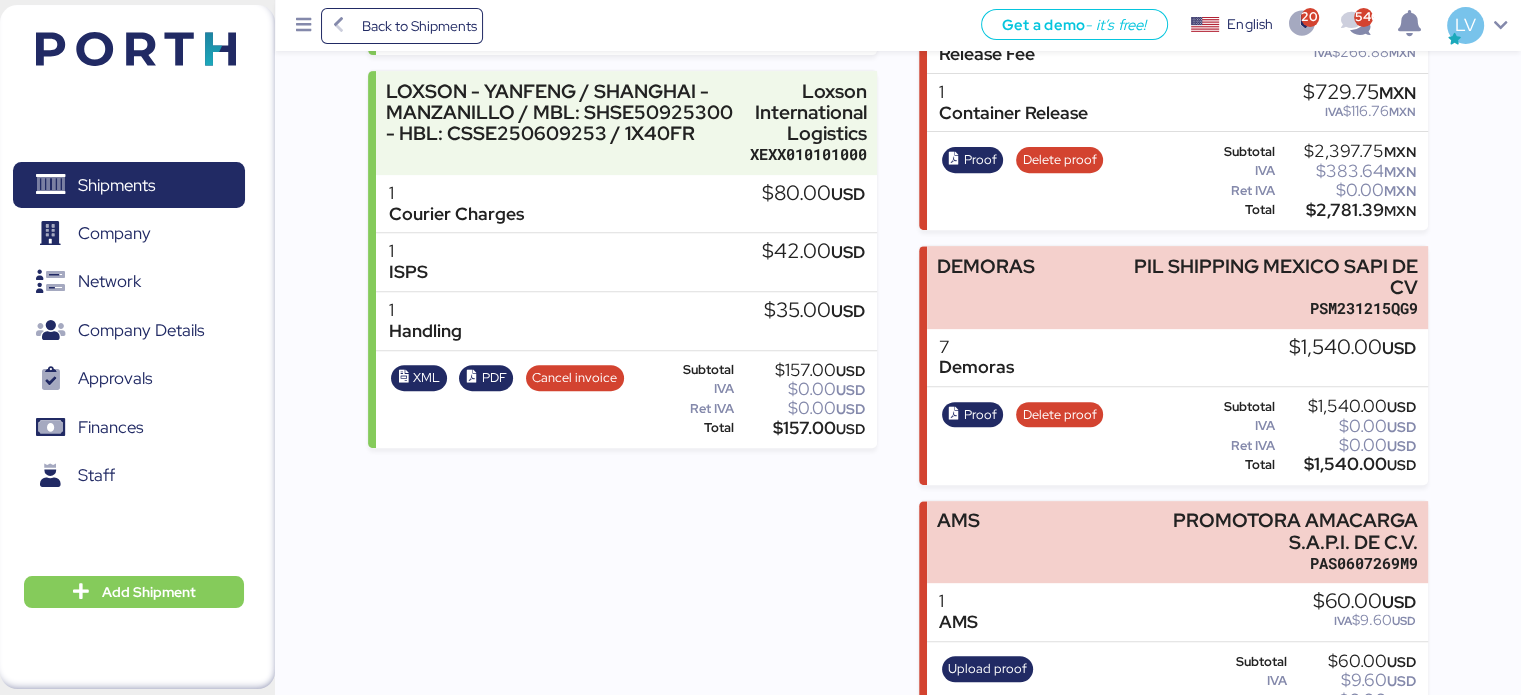 scroll, scrollTop: 0, scrollLeft: 0, axis: both 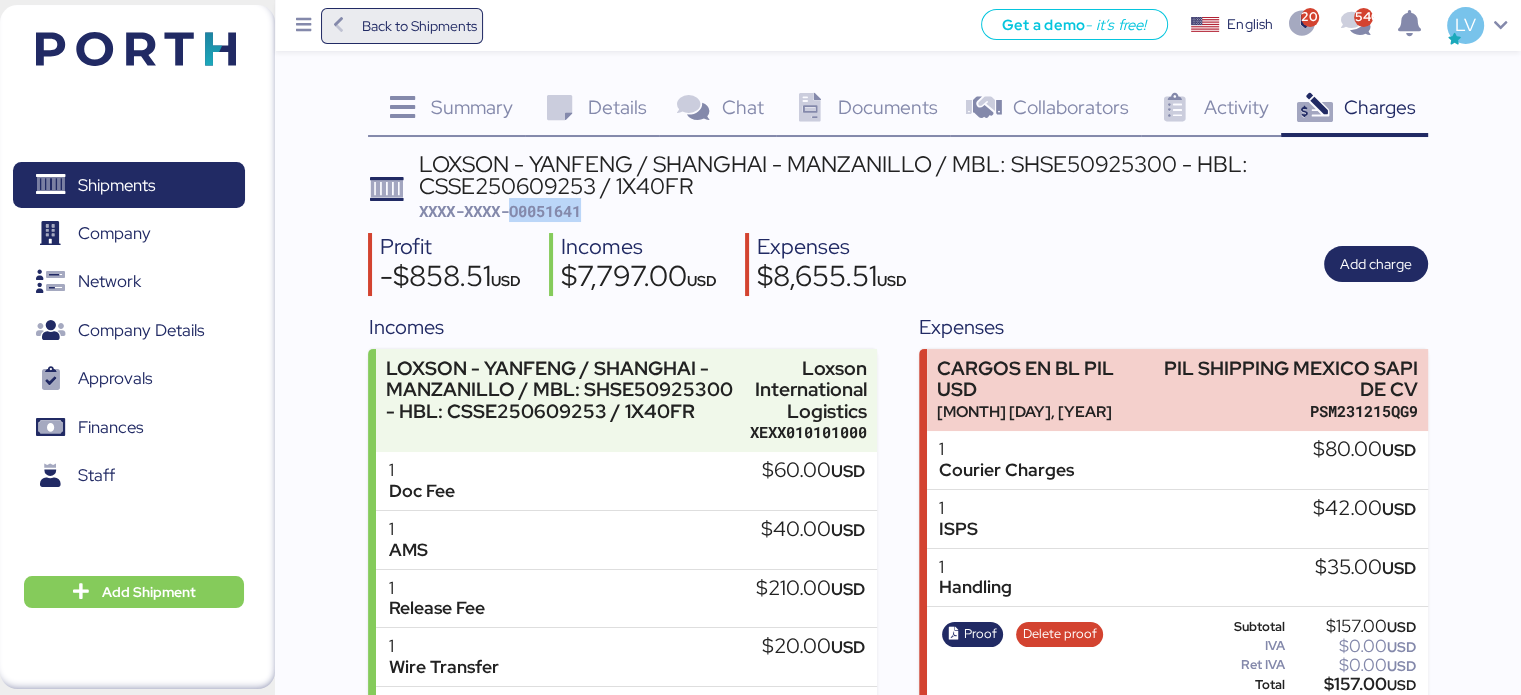 click on "Back to Shipments" at bounding box center (402, 26) 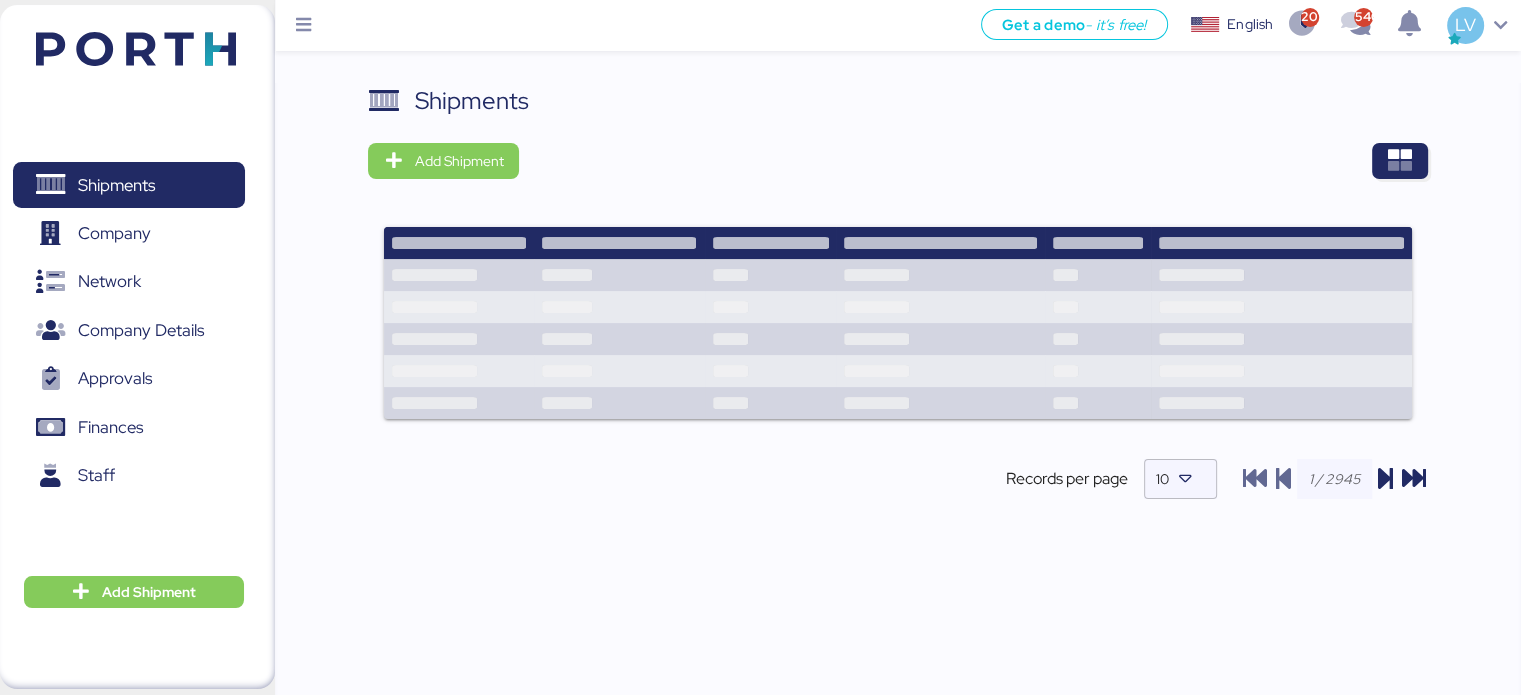 click on "Shipments Add Shipment Records per page 10" at bounding box center [897, 308] 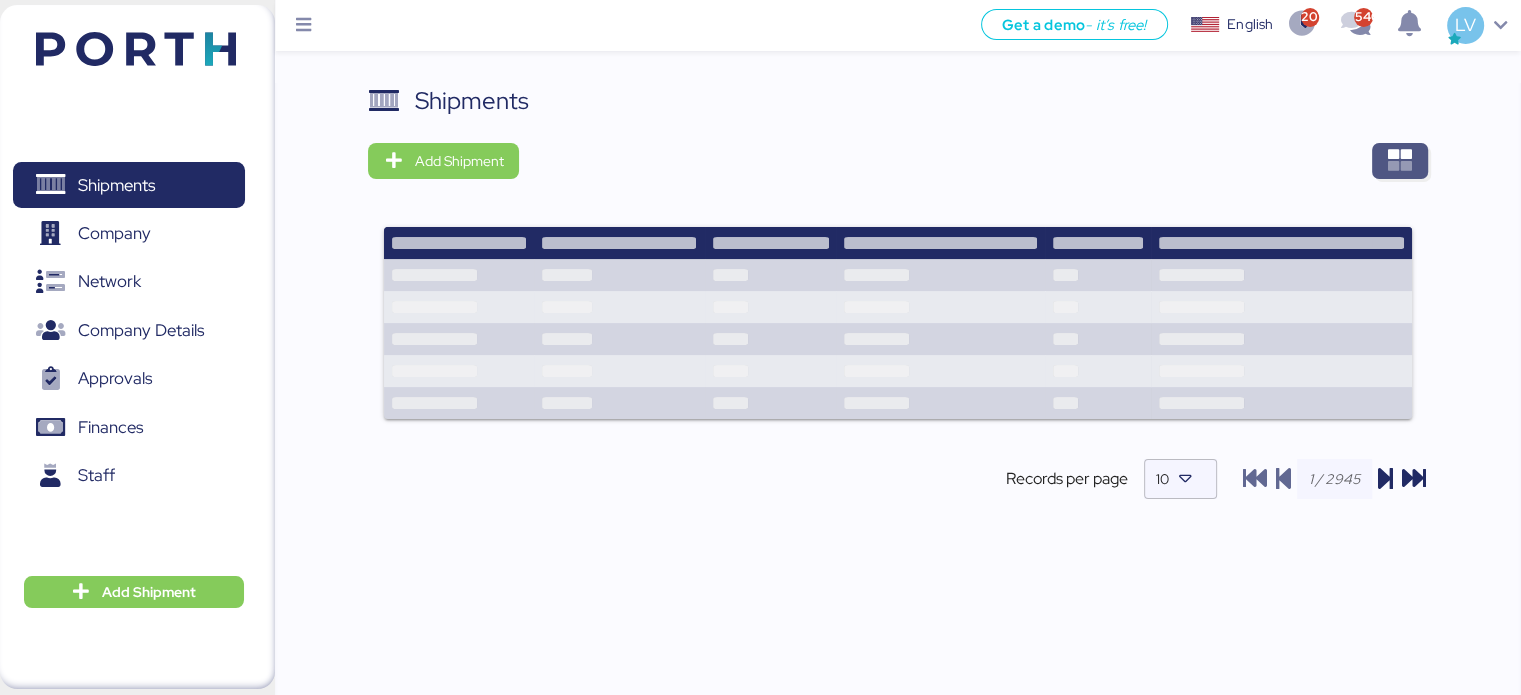 click at bounding box center [1400, 161] 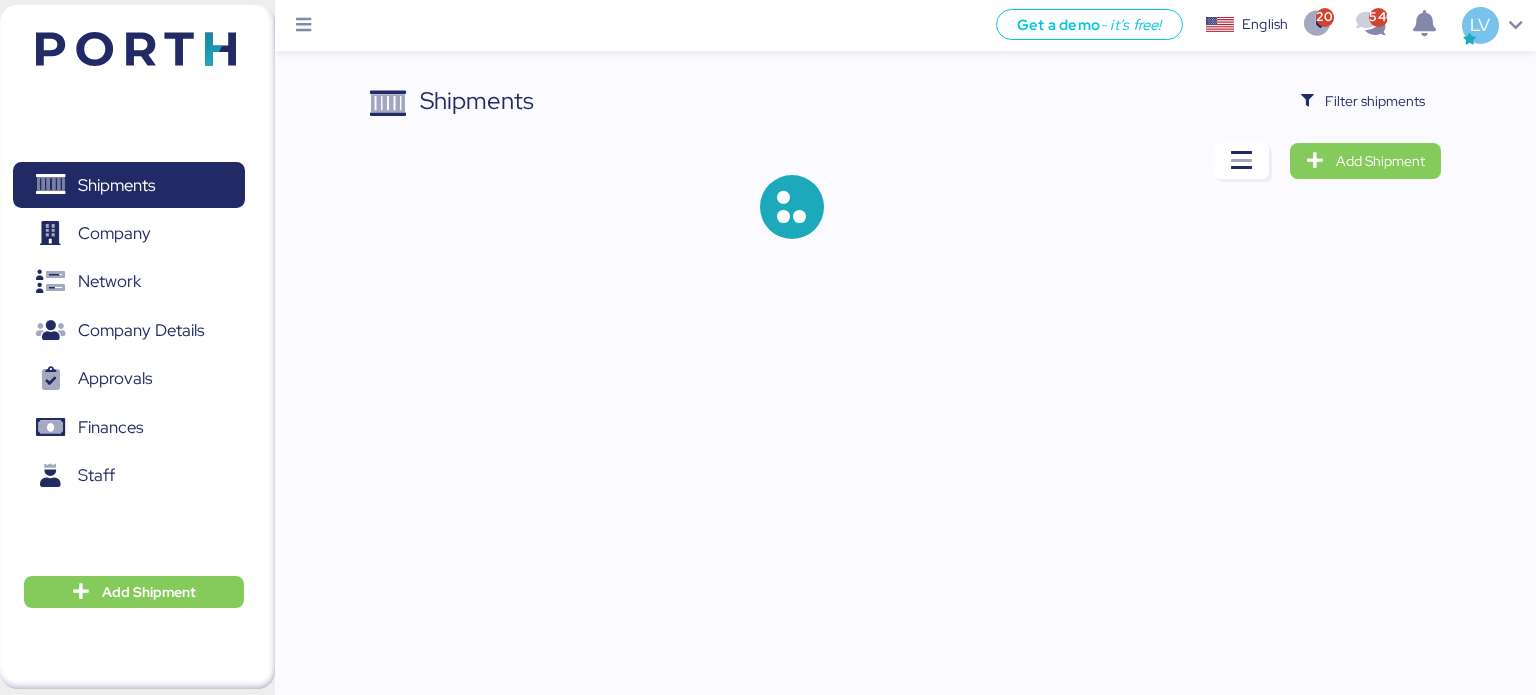 click on "Shipments   Filter shipments     Add Shipment" at bounding box center [768, 135] 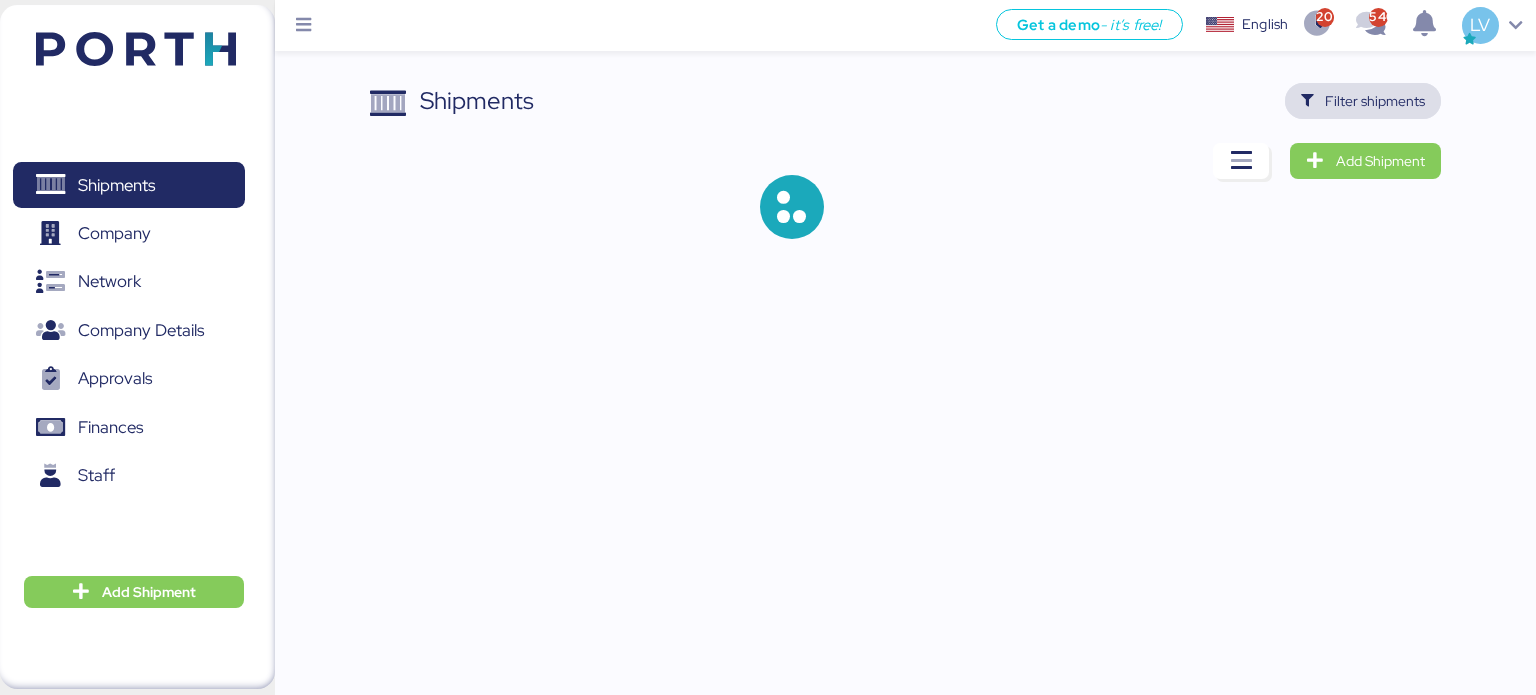 click on "Filter shipments" at bounding box center [1375, 101] 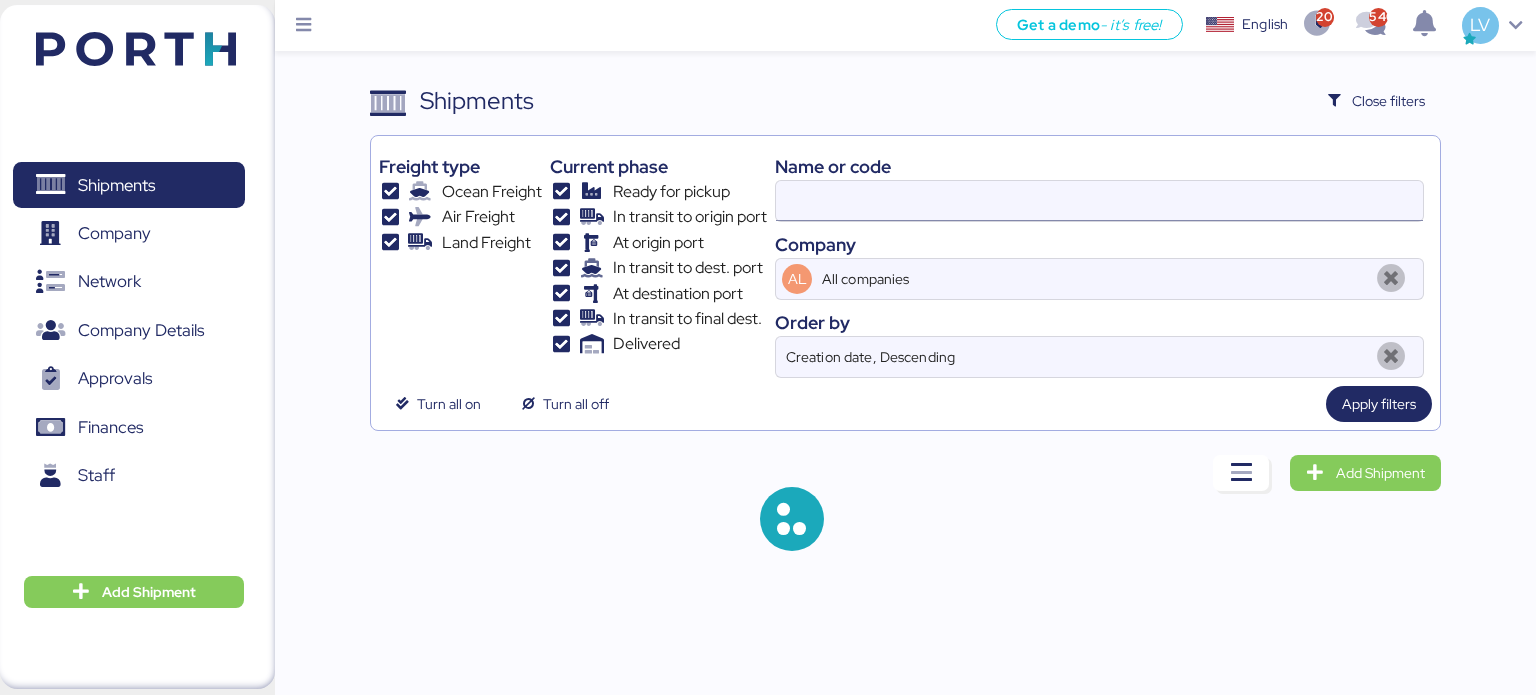 click at bounding box center [1099, 201] 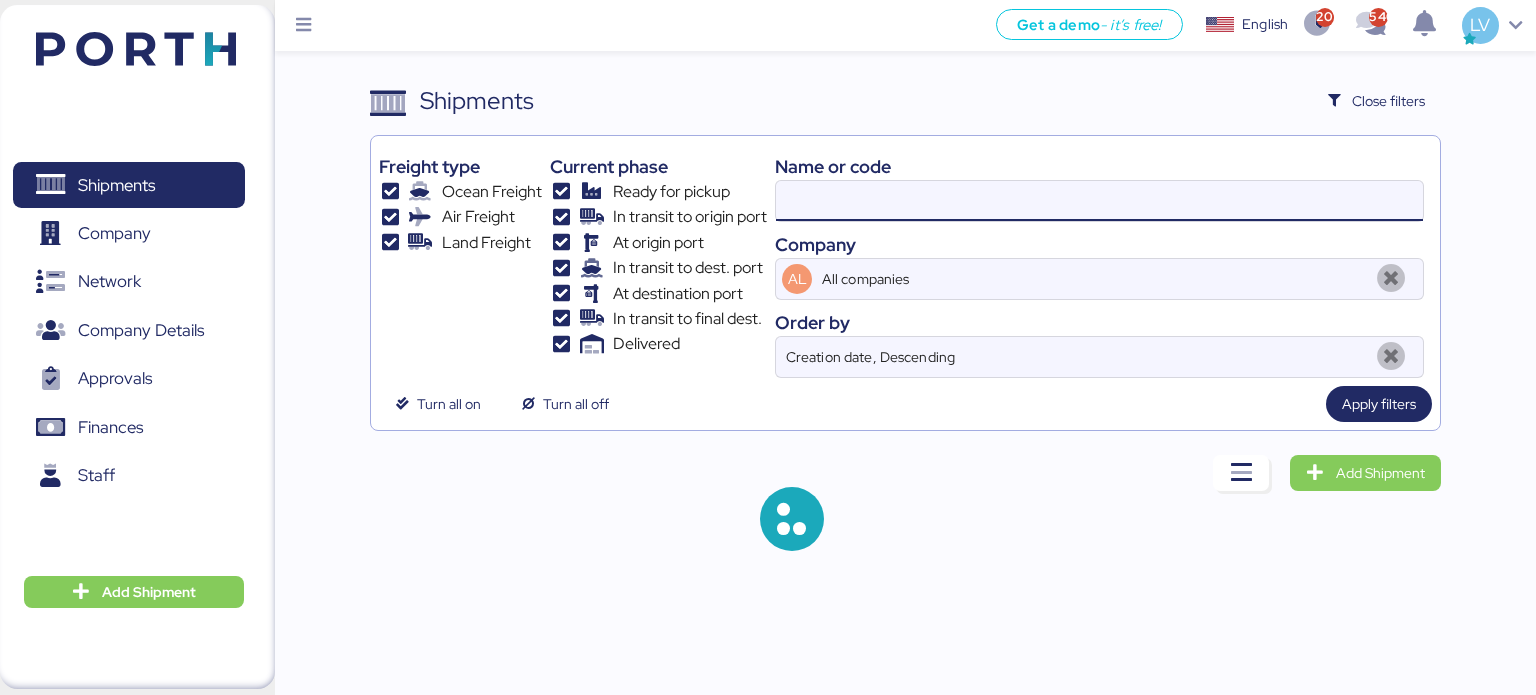 click at bounding box center (1099, 201) 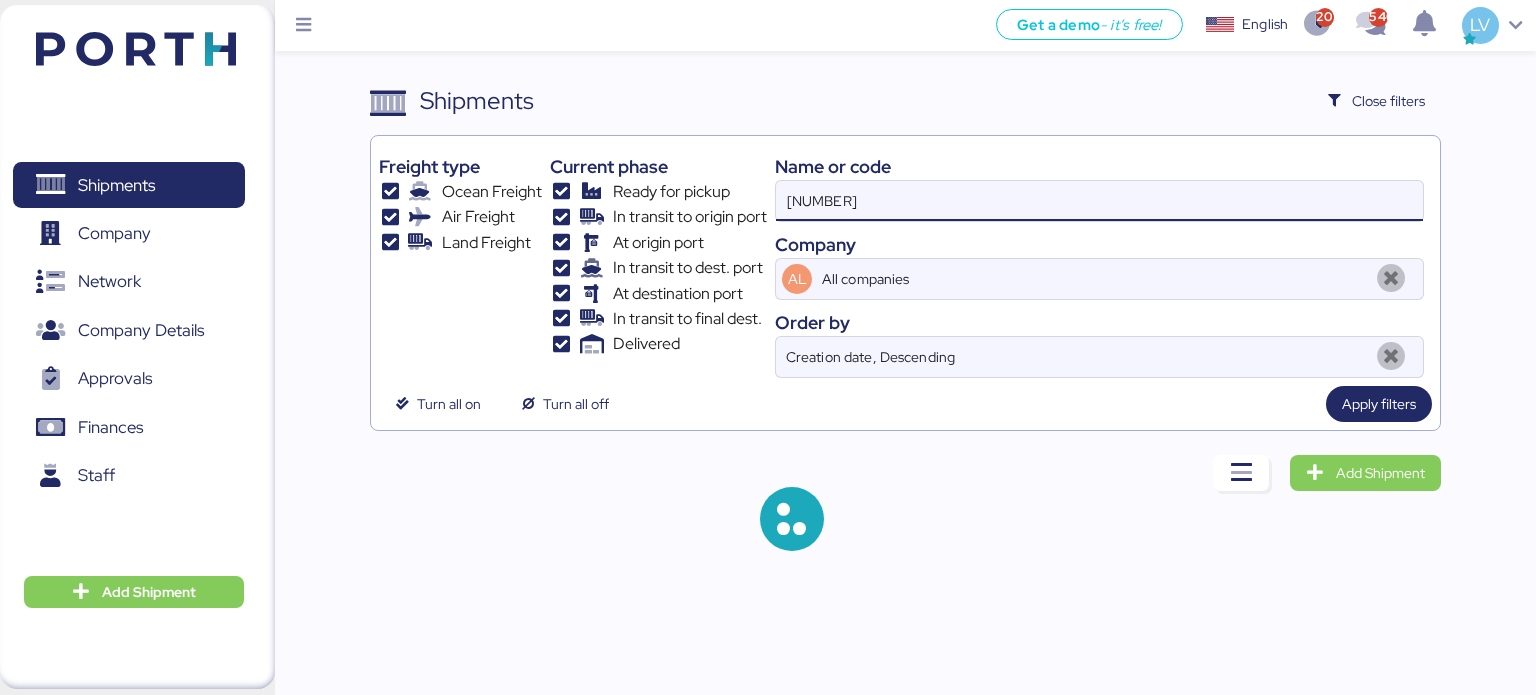 type on "[NUMBER]" 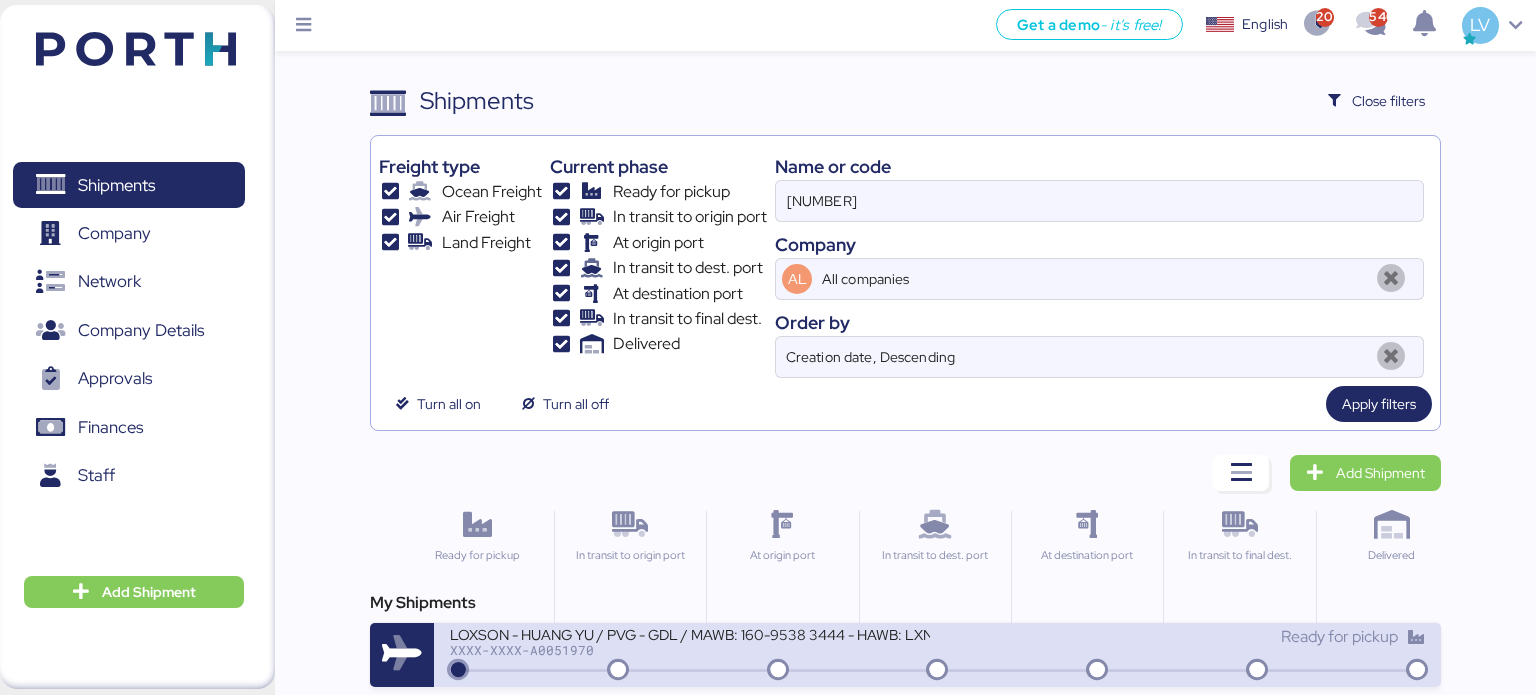 click on "LOXSON - HUANG YU / PVG - GDL / MAWB: 160-9538 3444 - HAWB: LXN25070428" at bounding box center [690, 633] 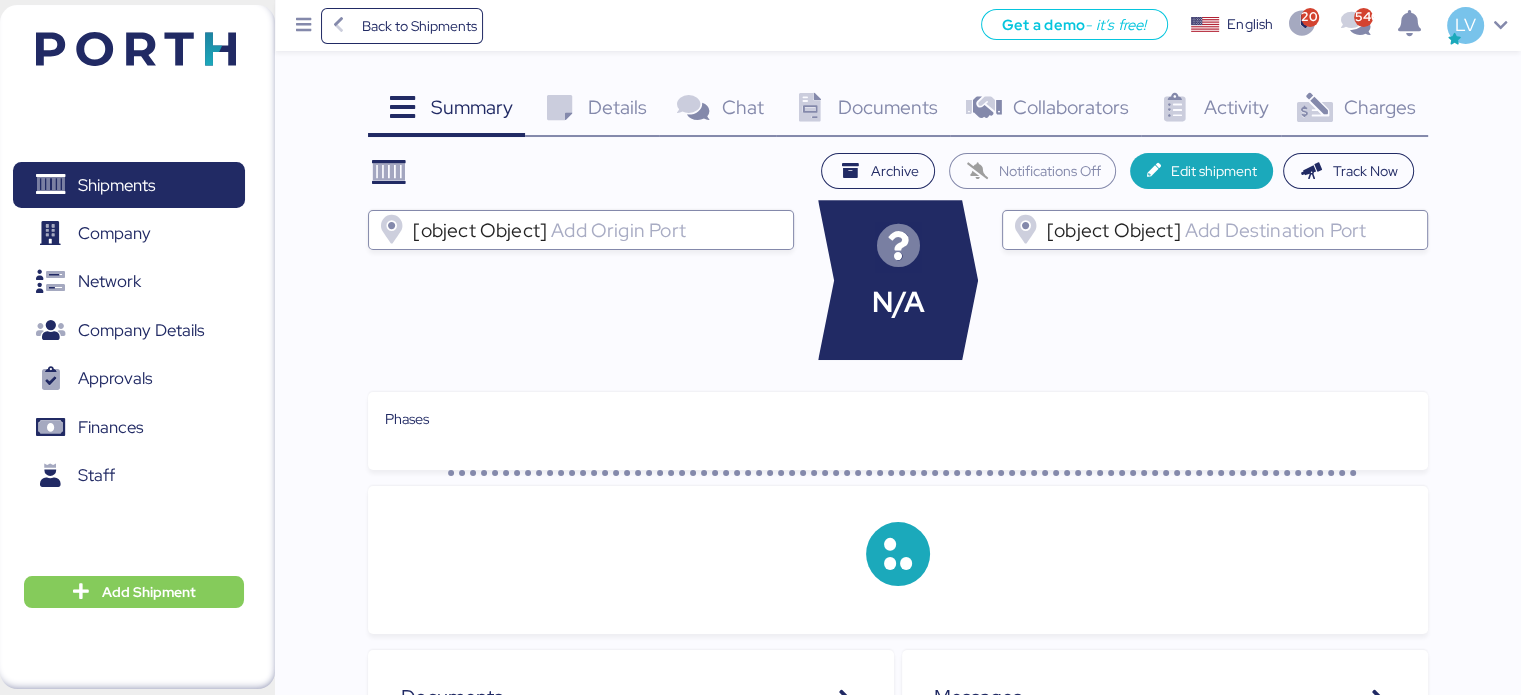click on "Charges 0" at bounding box center [1354, 110] 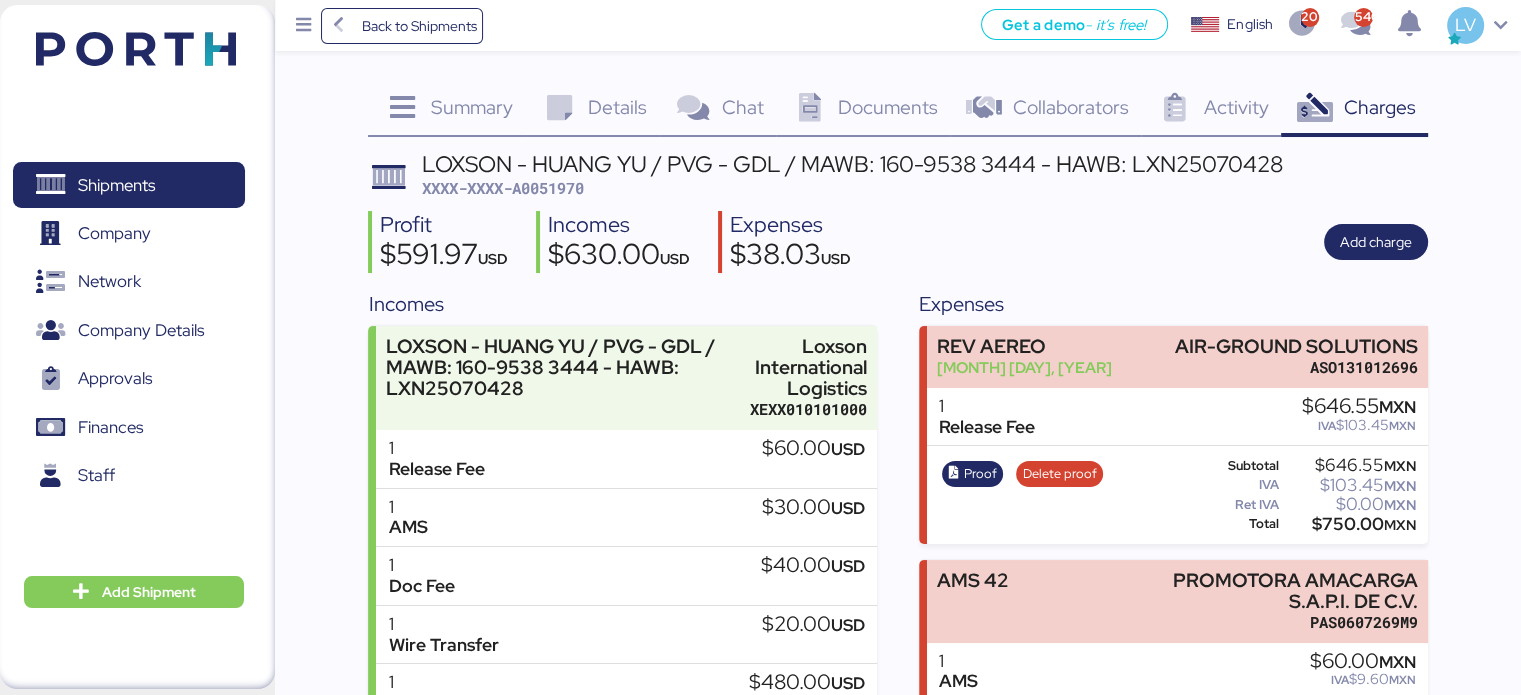 scroll, scrollTop: 140, scrollLeft: 0, axis: vertical 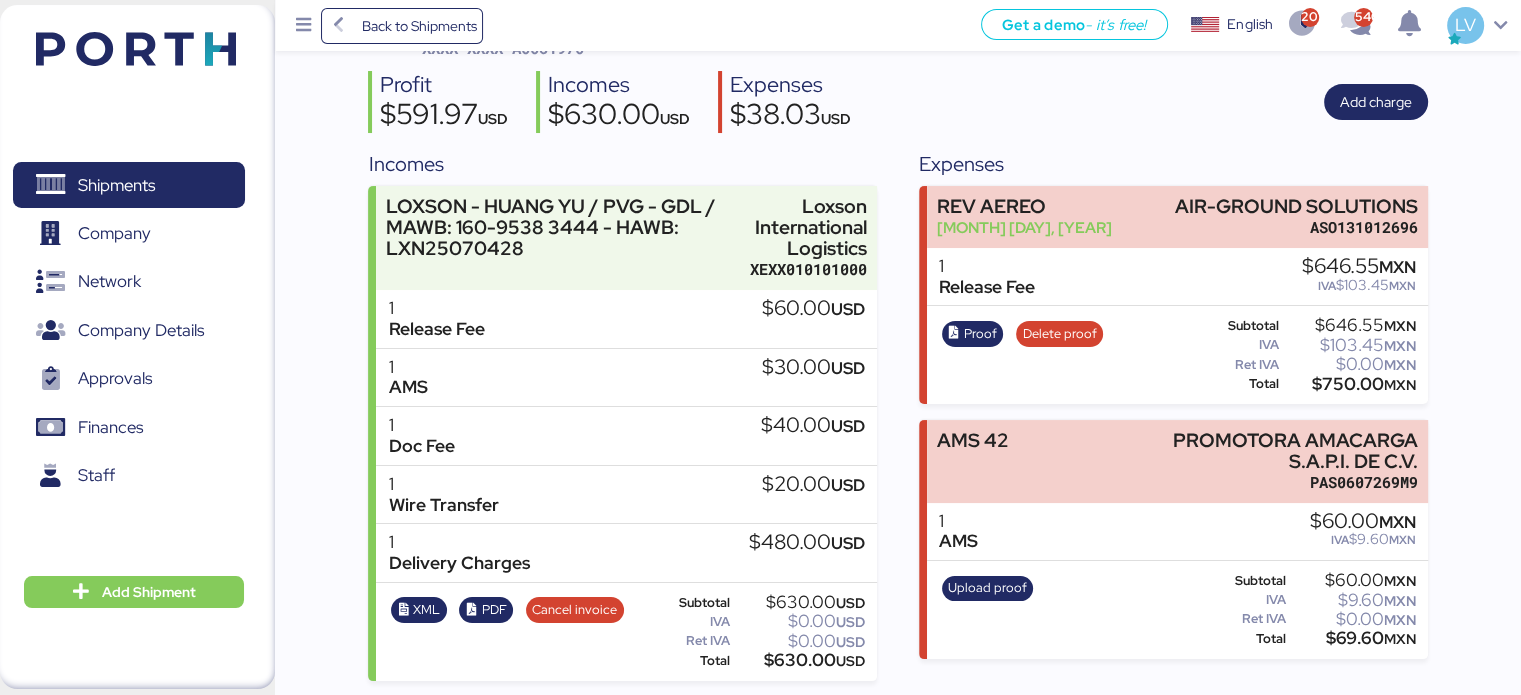 click on "Profit $591.97 USD Incomes $630.00 USD Expenses $38.03 USD Add charge" at bounding box center (897, 102) 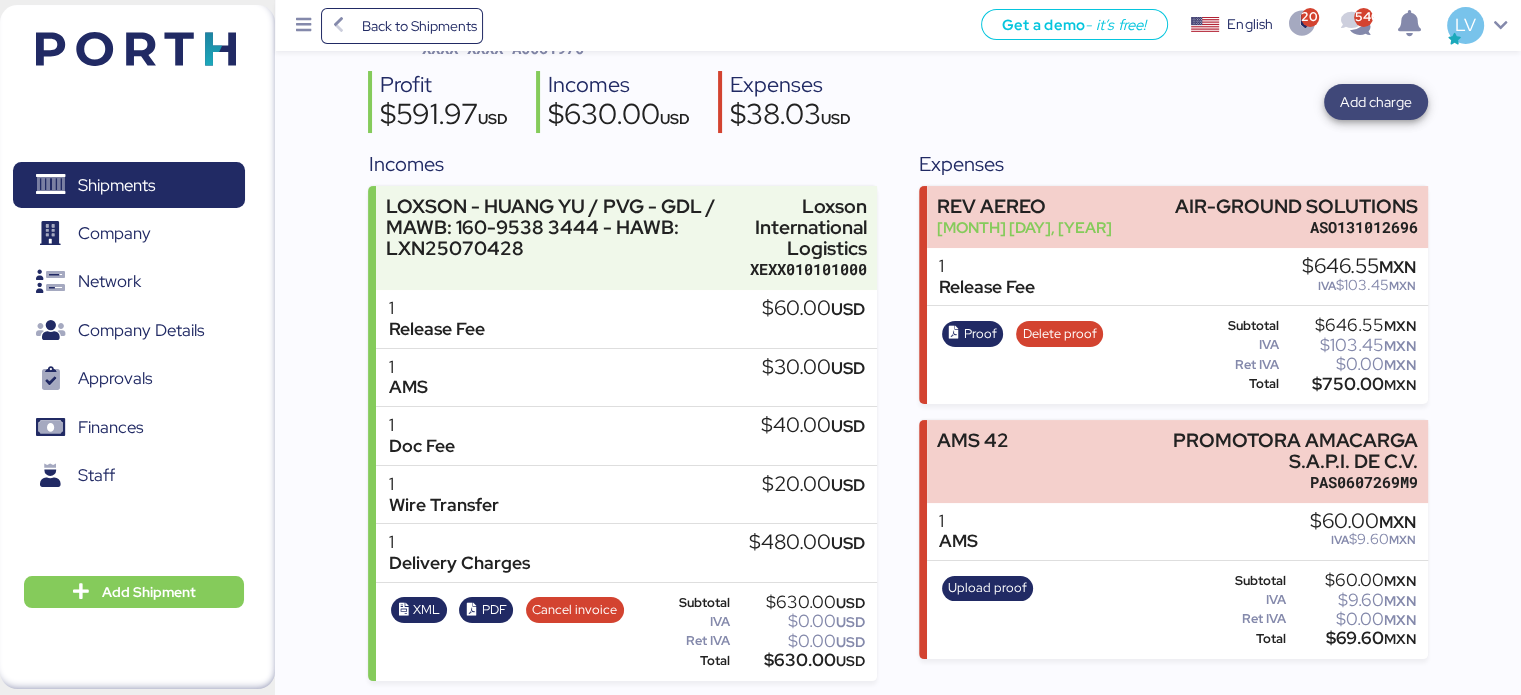 click on "Add charge" at bounding box center (1376, 102) 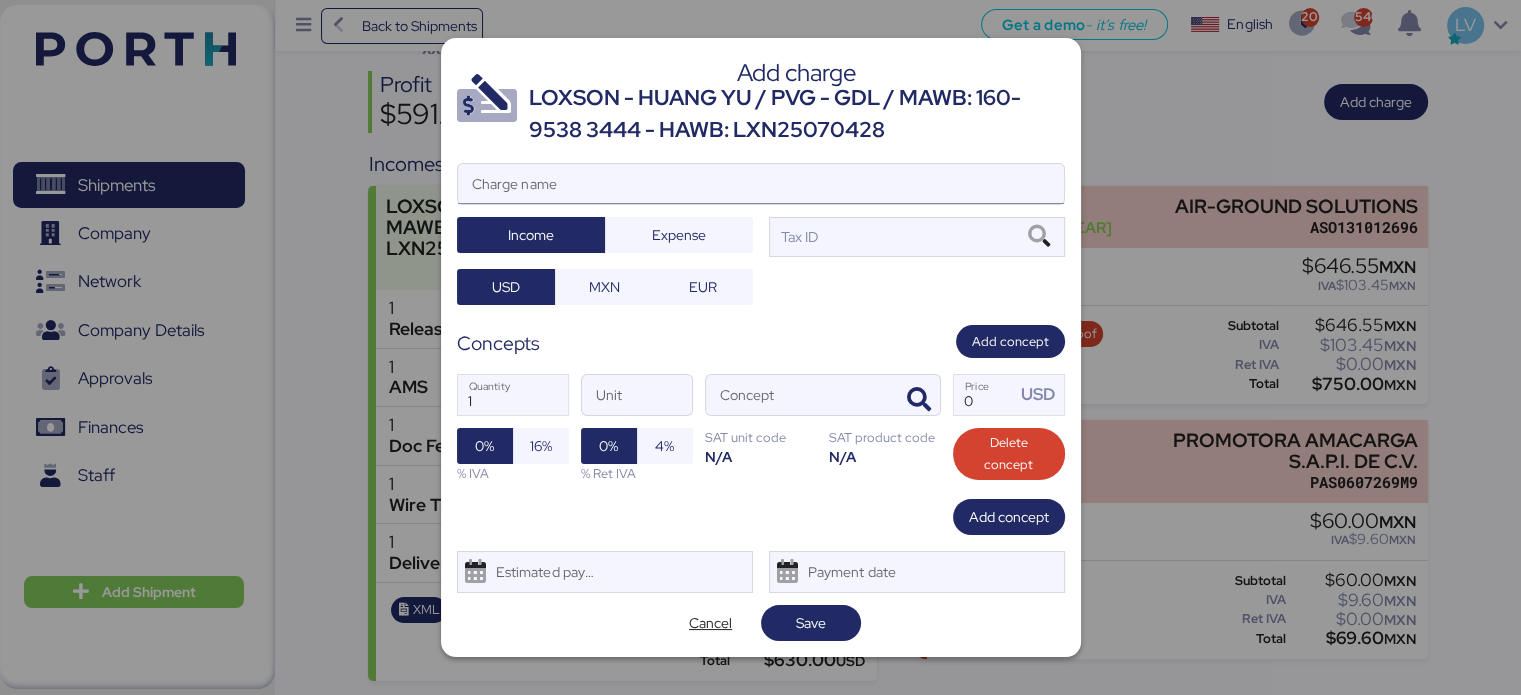 click on "Charge name" at bounding box center [761, 184] 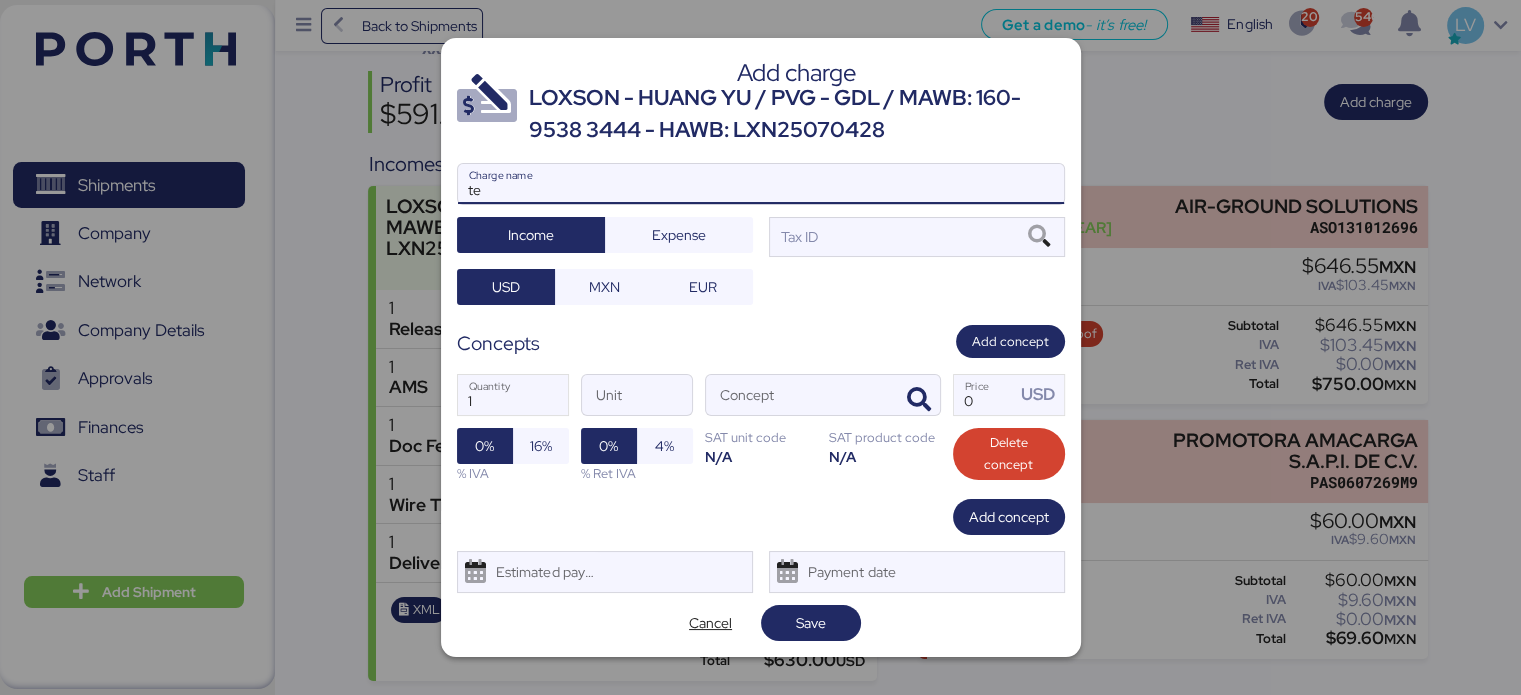 type on "t" 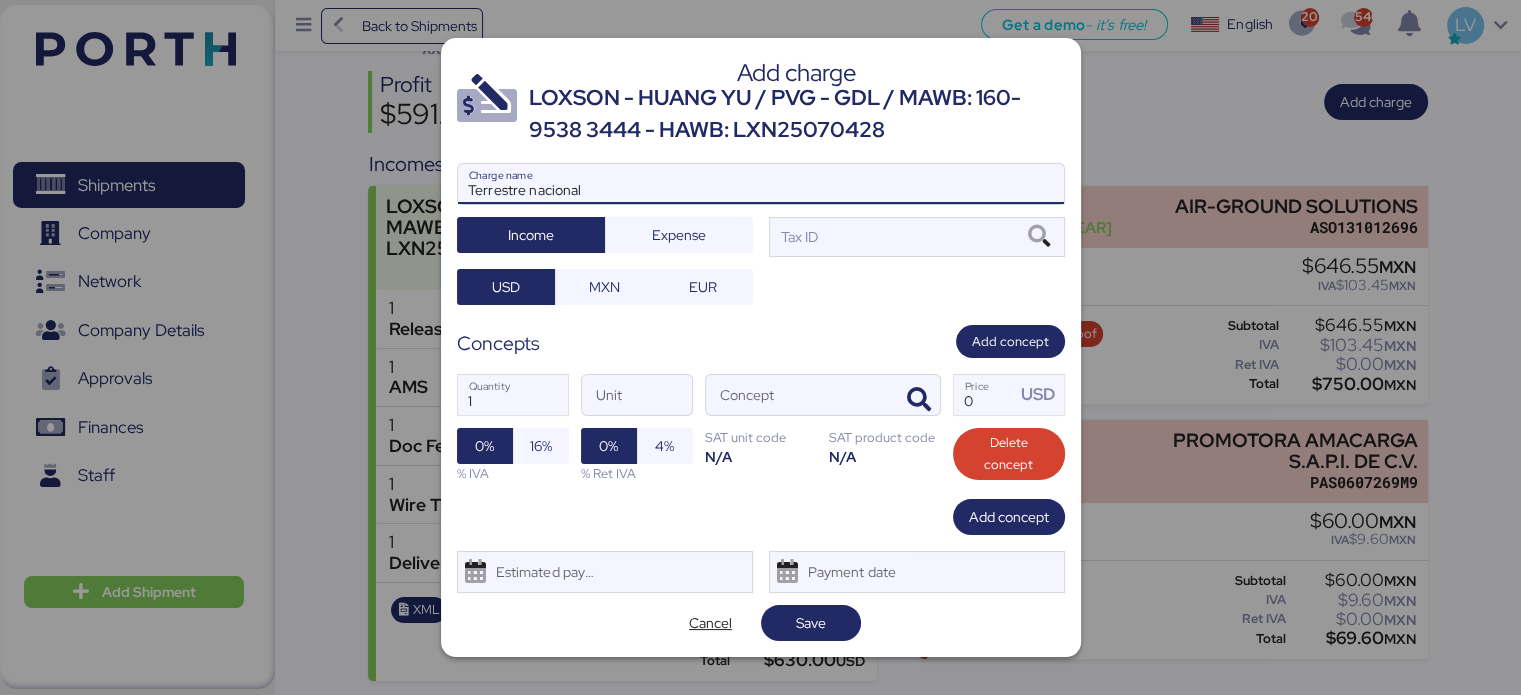 type on "Terrestre nacional" 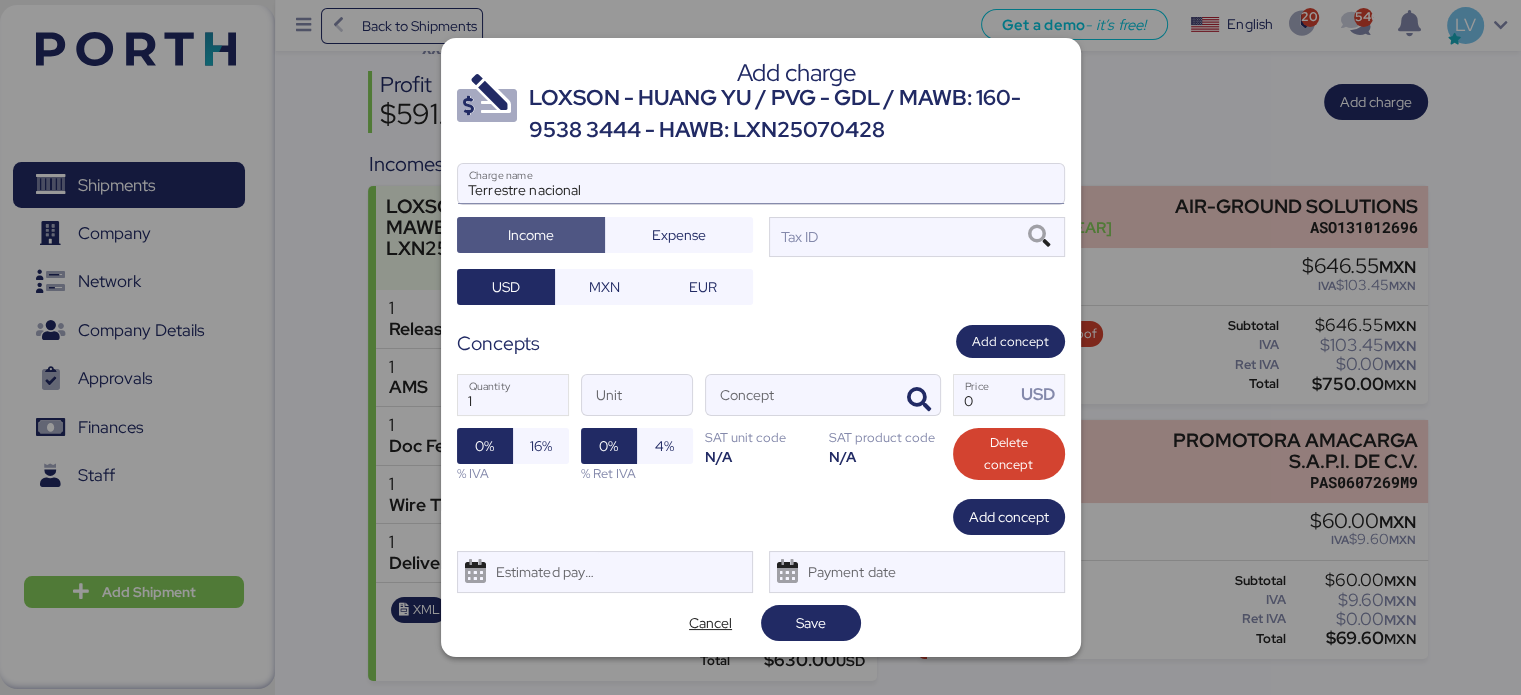 type 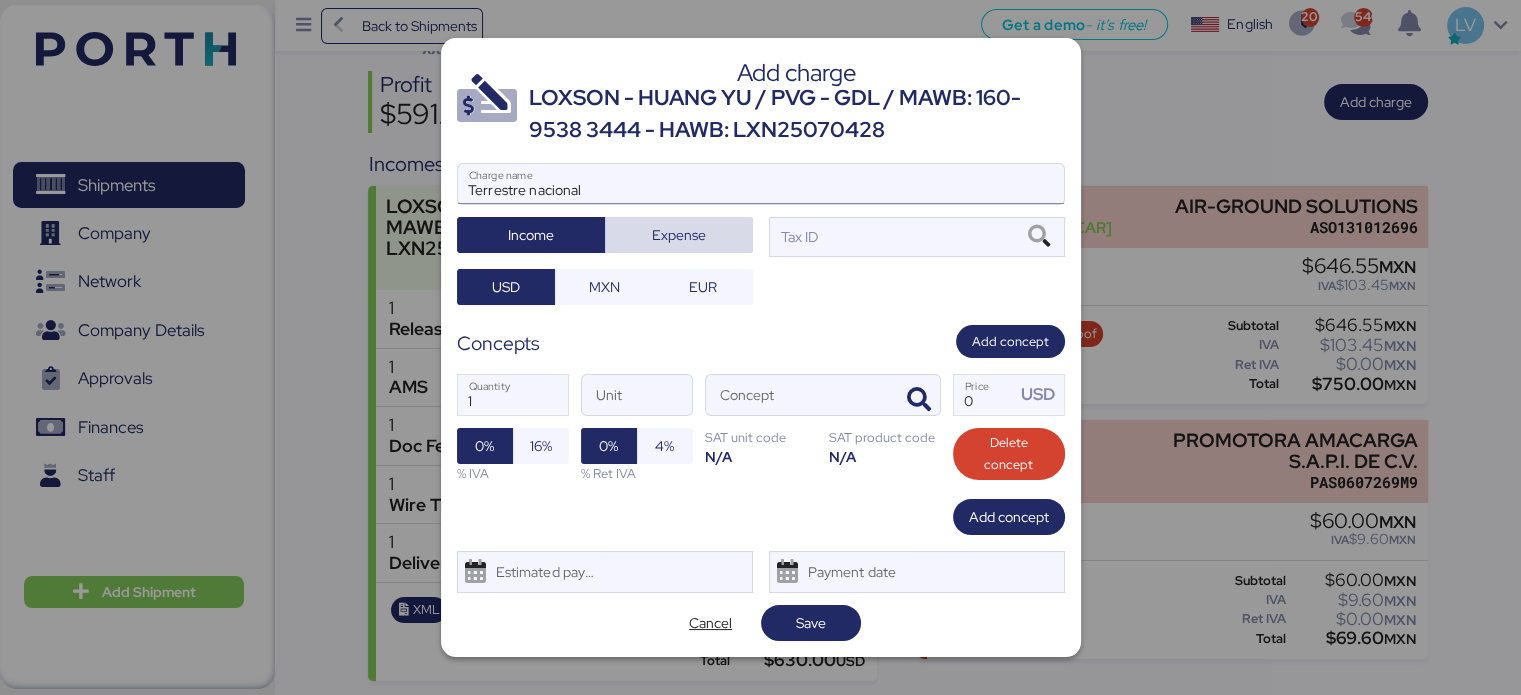 type 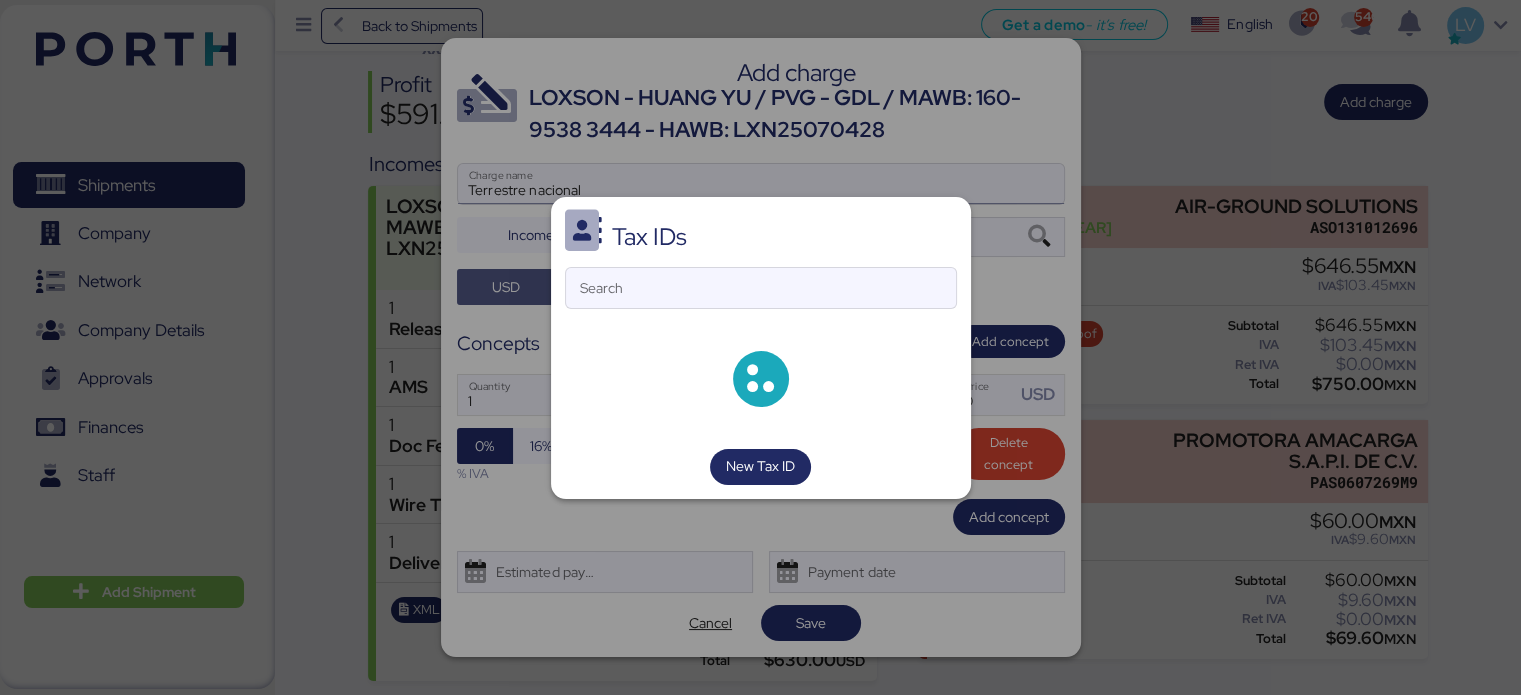 type 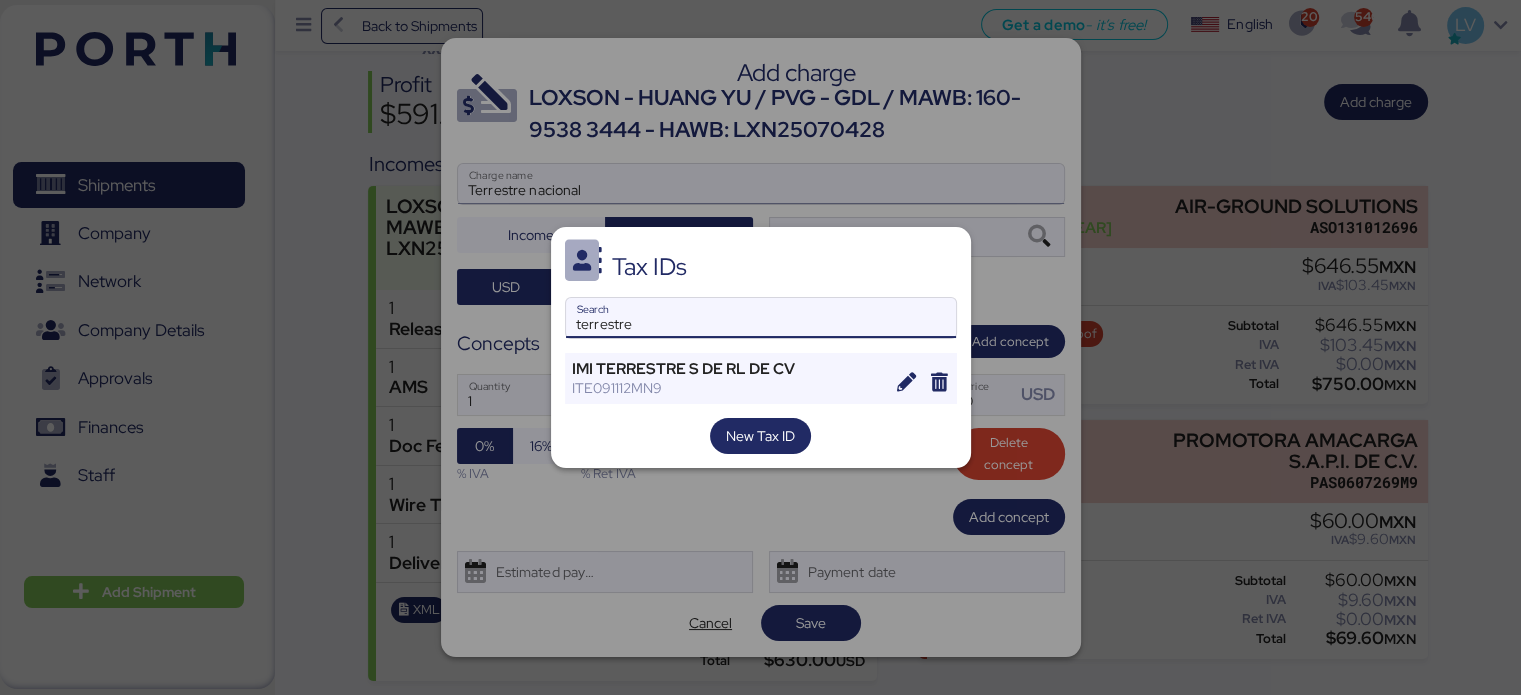 type on "terrestre" 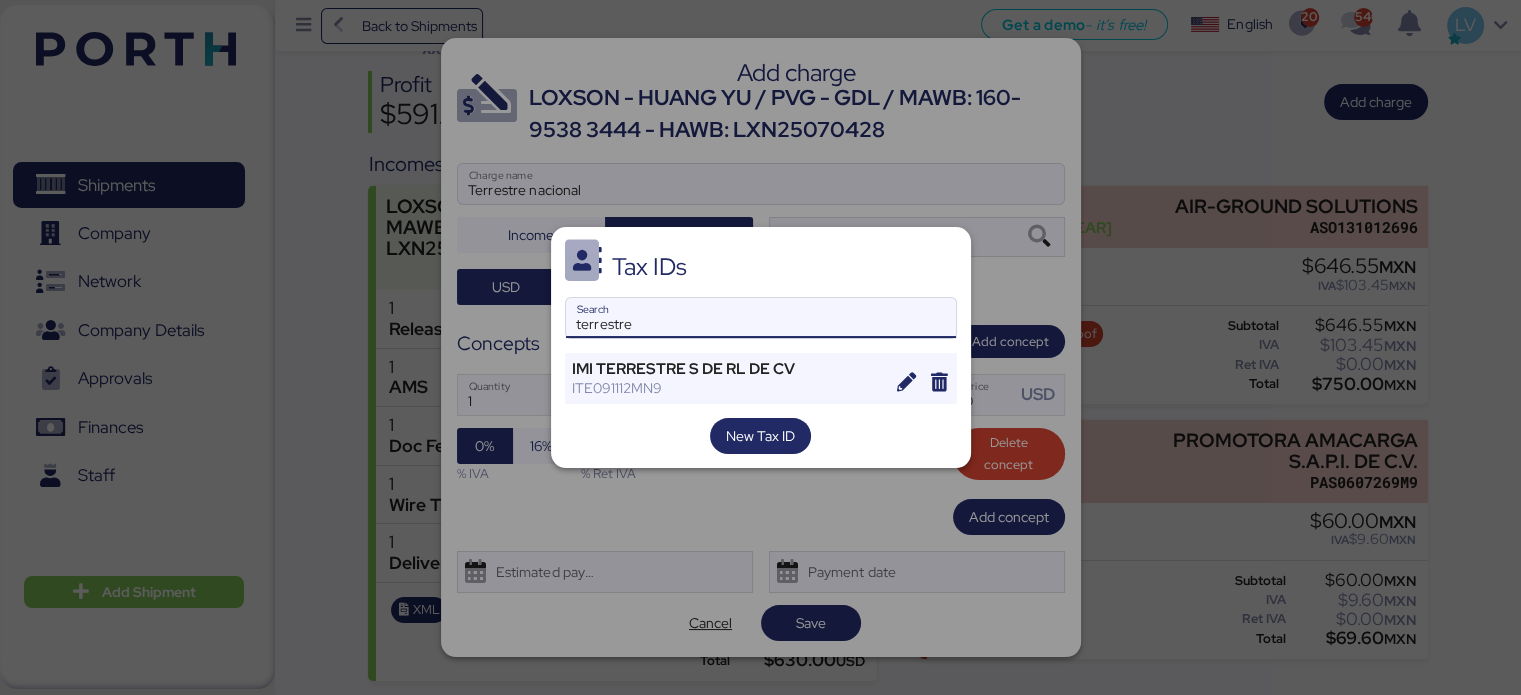 click on "terrestre" at bounding box center (761, 318) 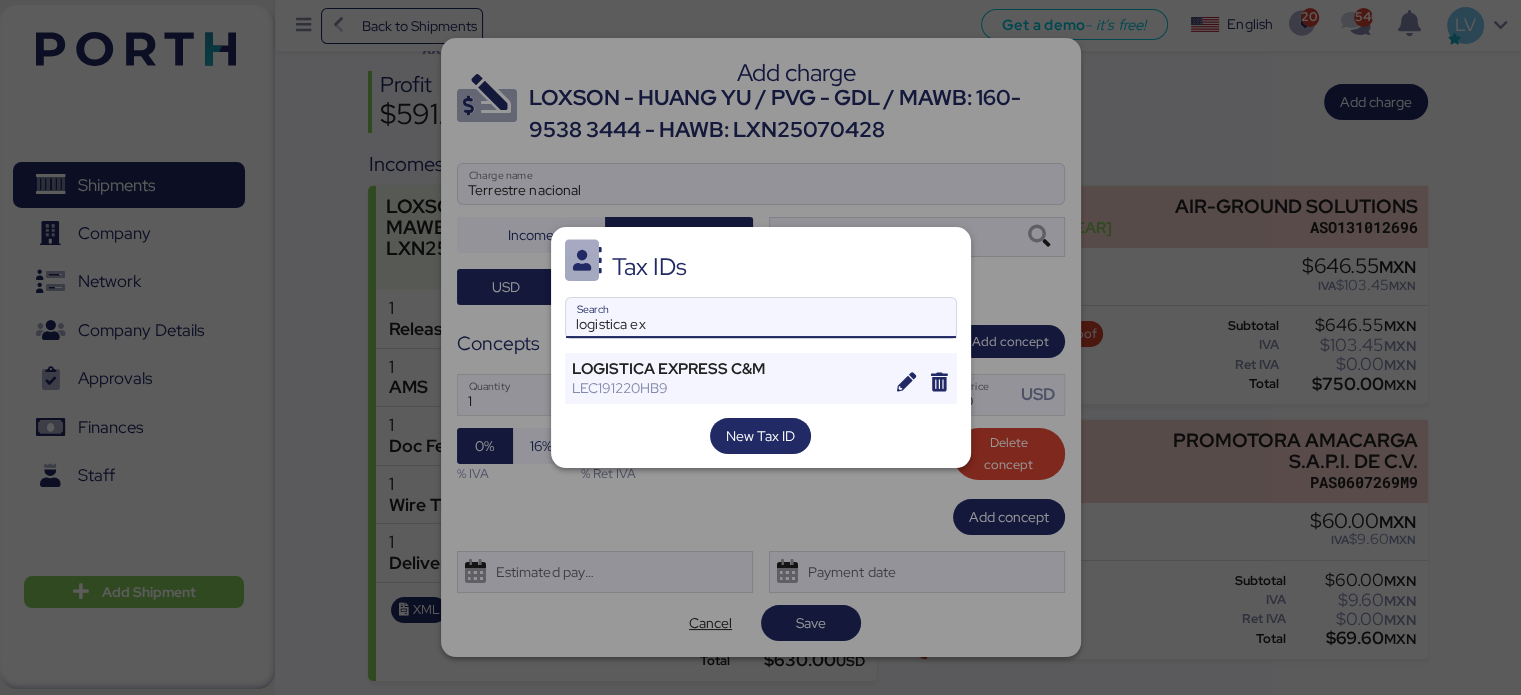 type on "logistica ex" 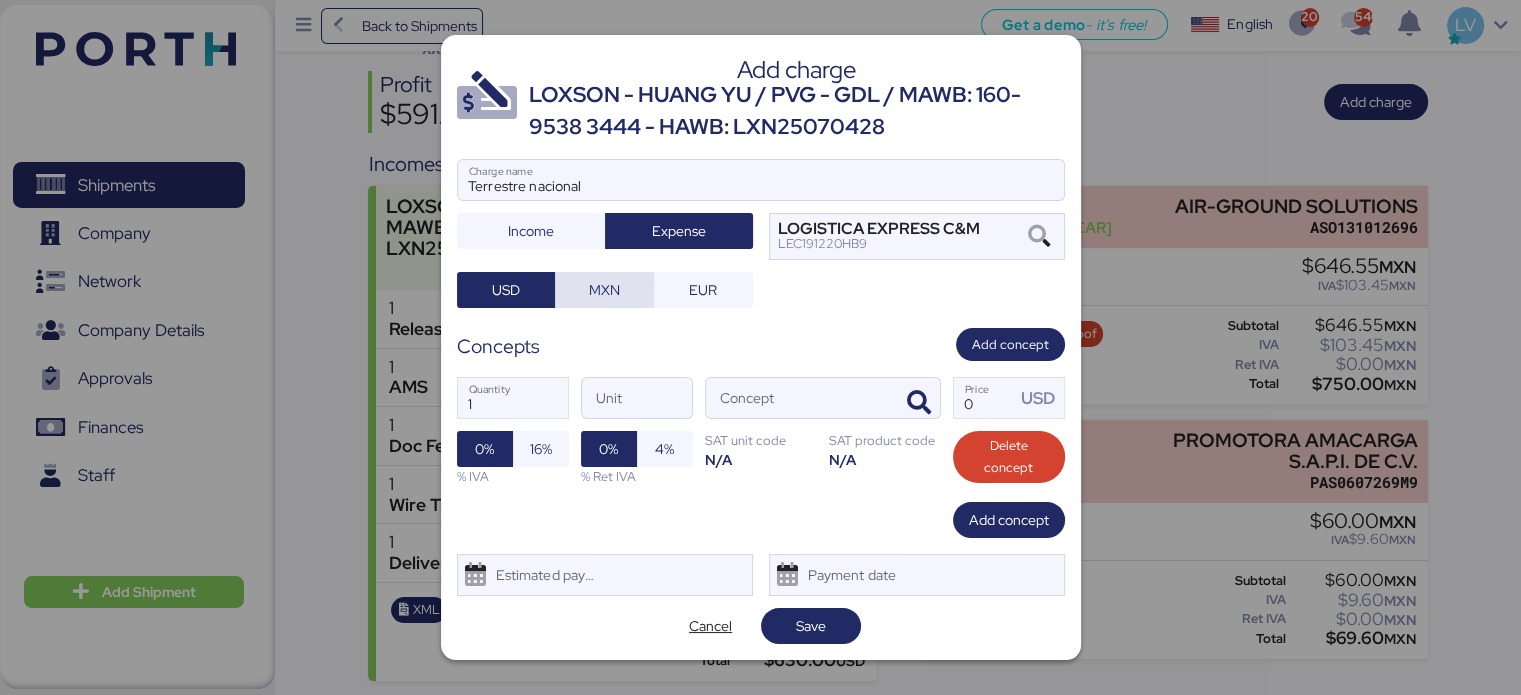 click on "MXN" at bounding box center (604, 290) 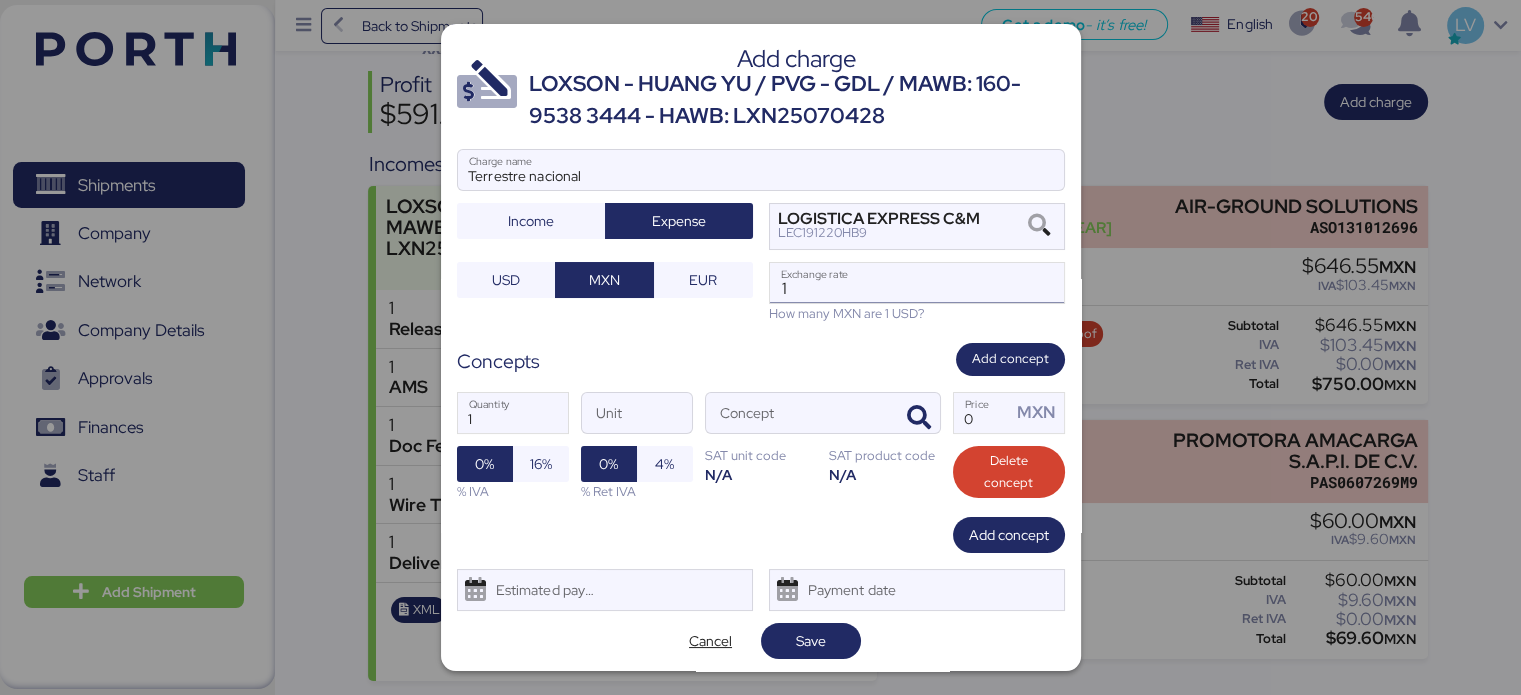 click on "1" at bounding box center (917, 283) 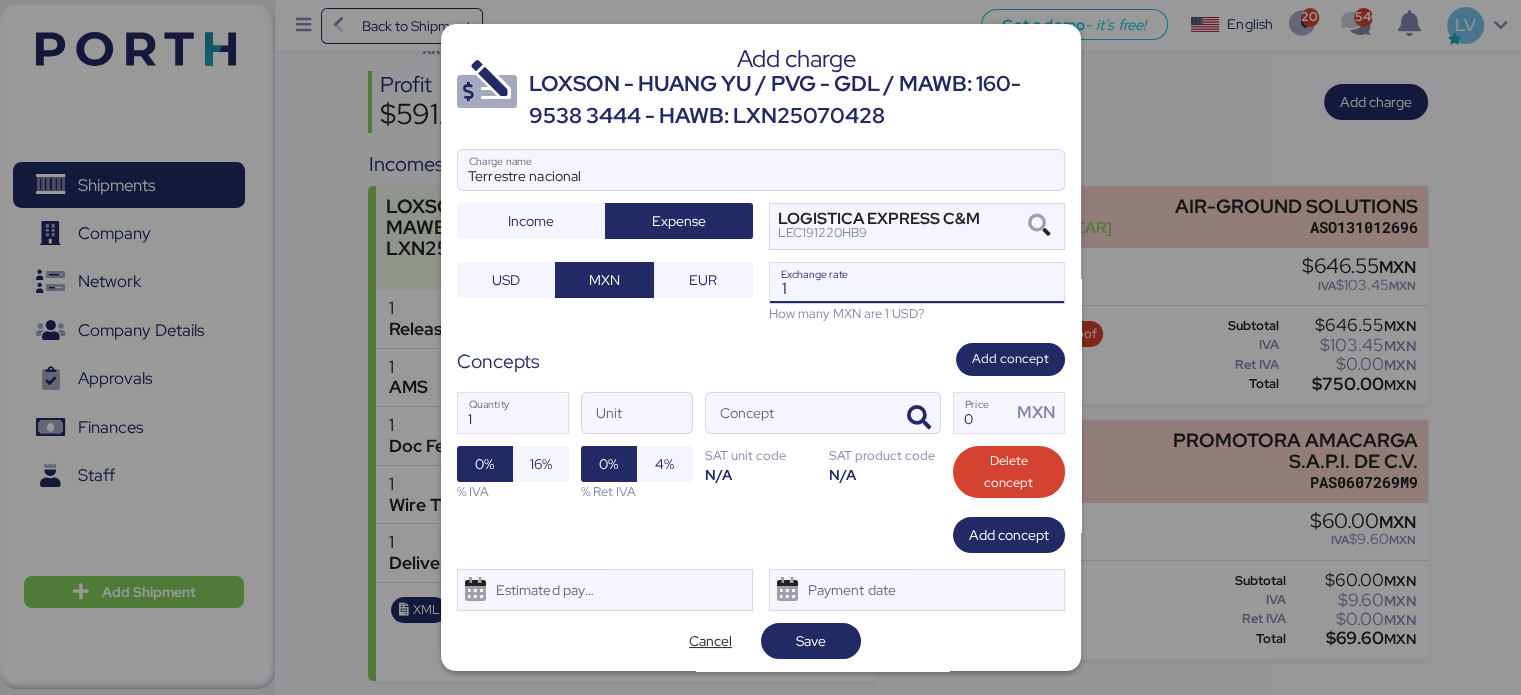 click on "1" at bounding box center [917, 283] 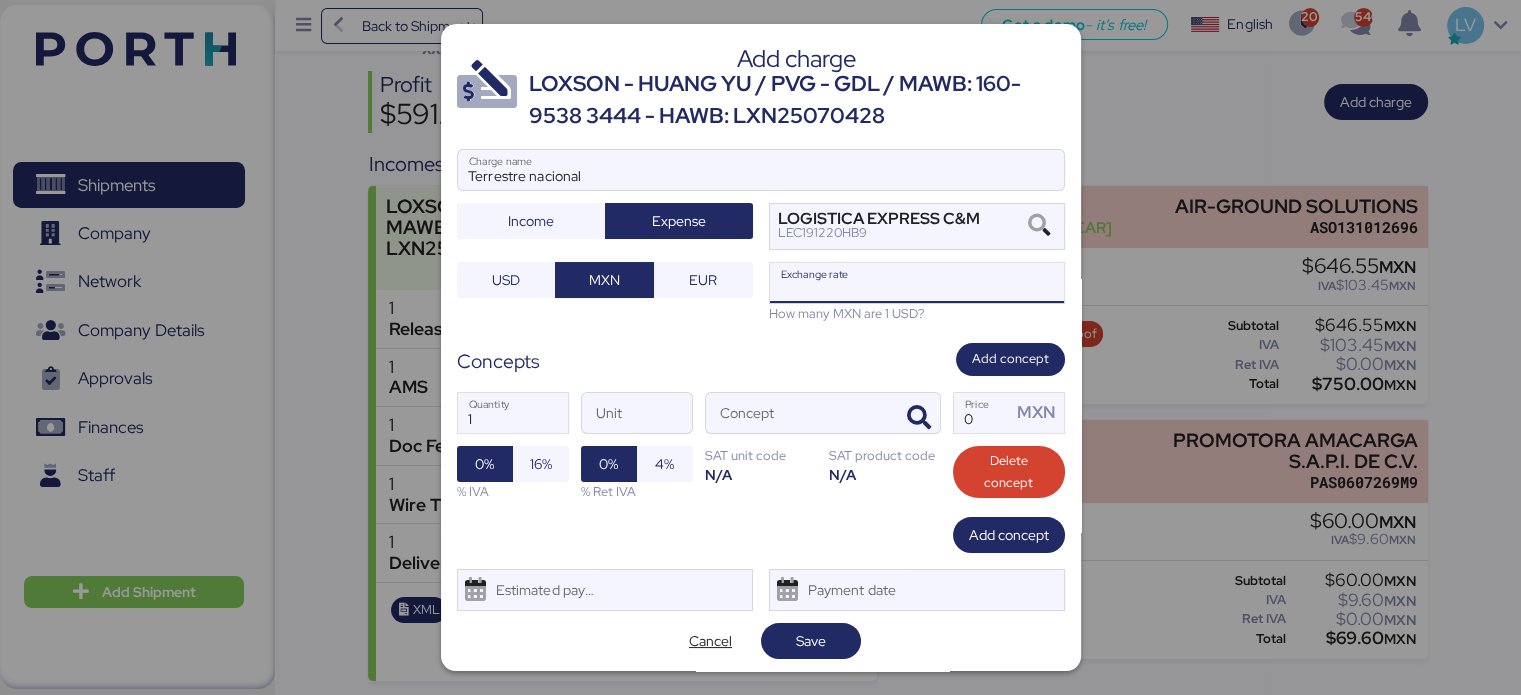paste on "18.9069" 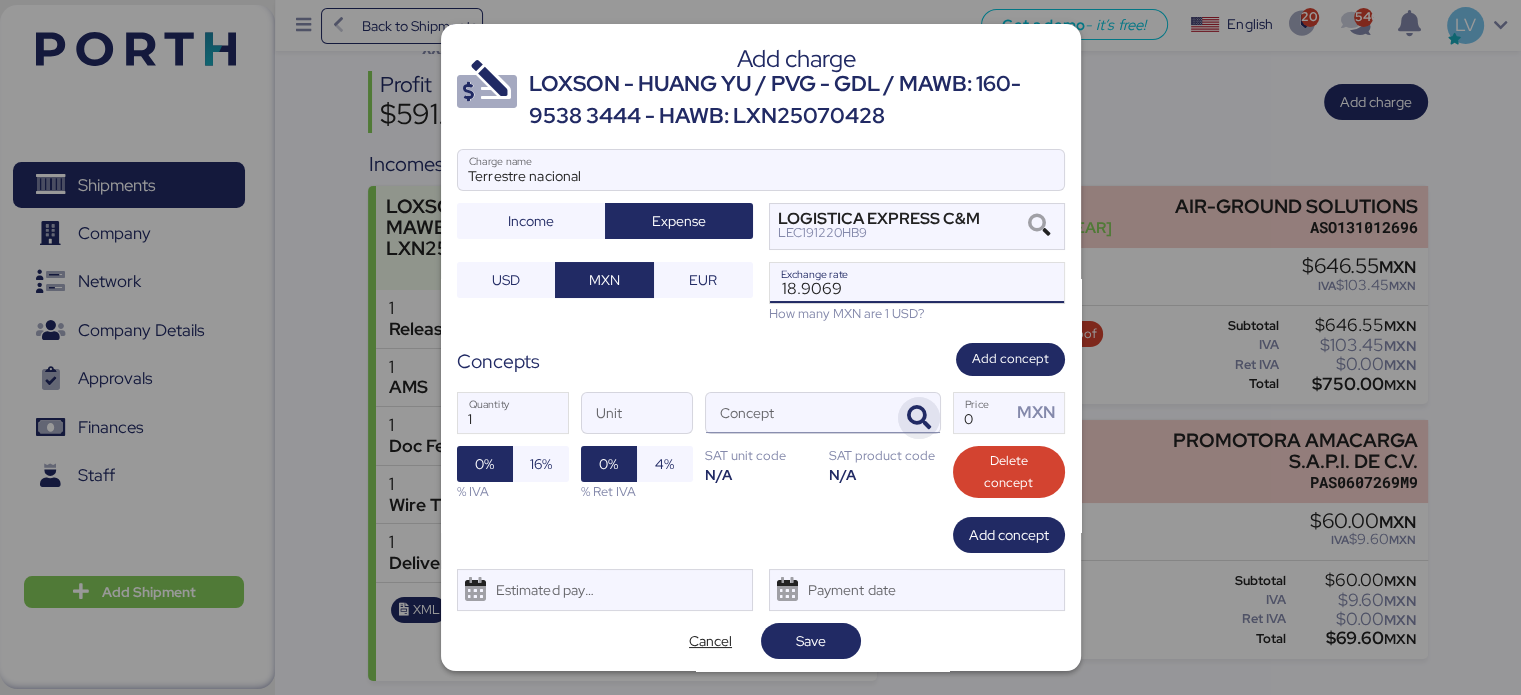 type on "18.9069" 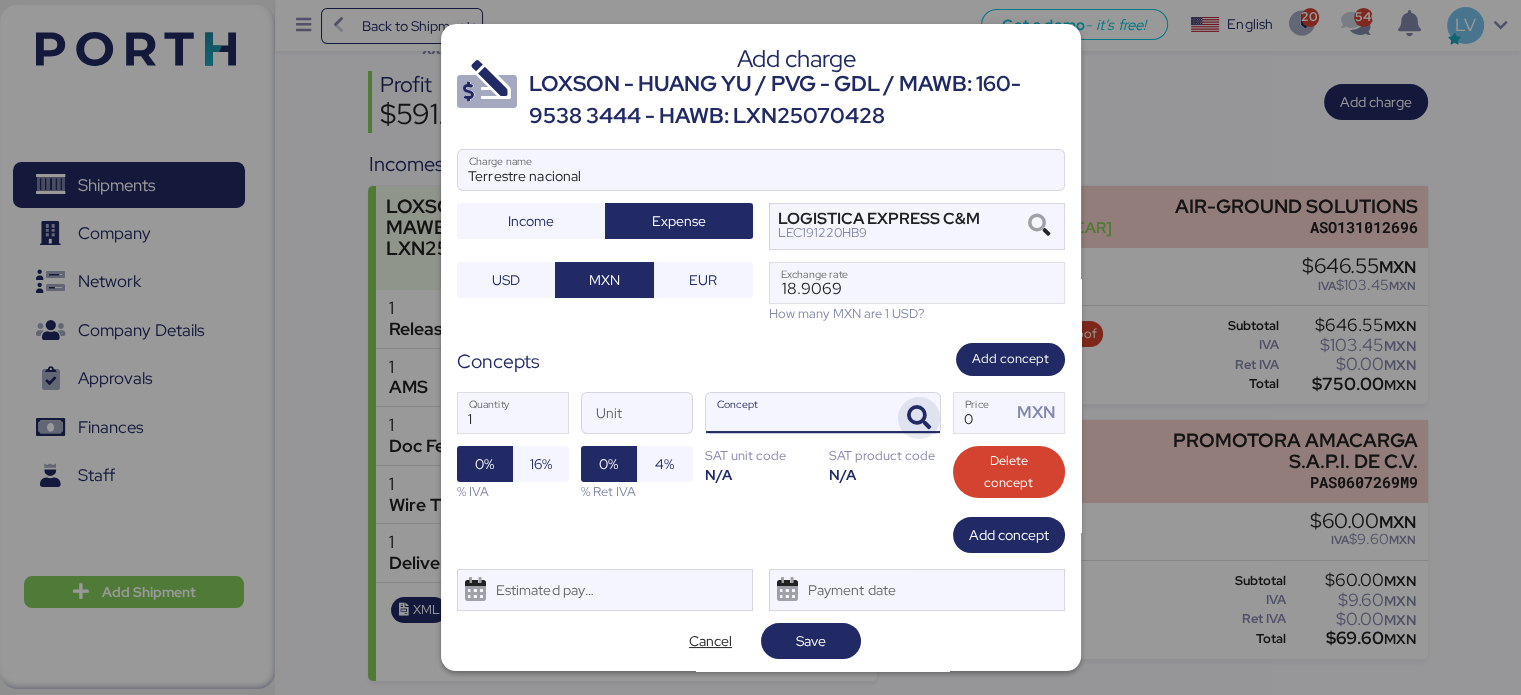 click at bounding box center [919, 418] 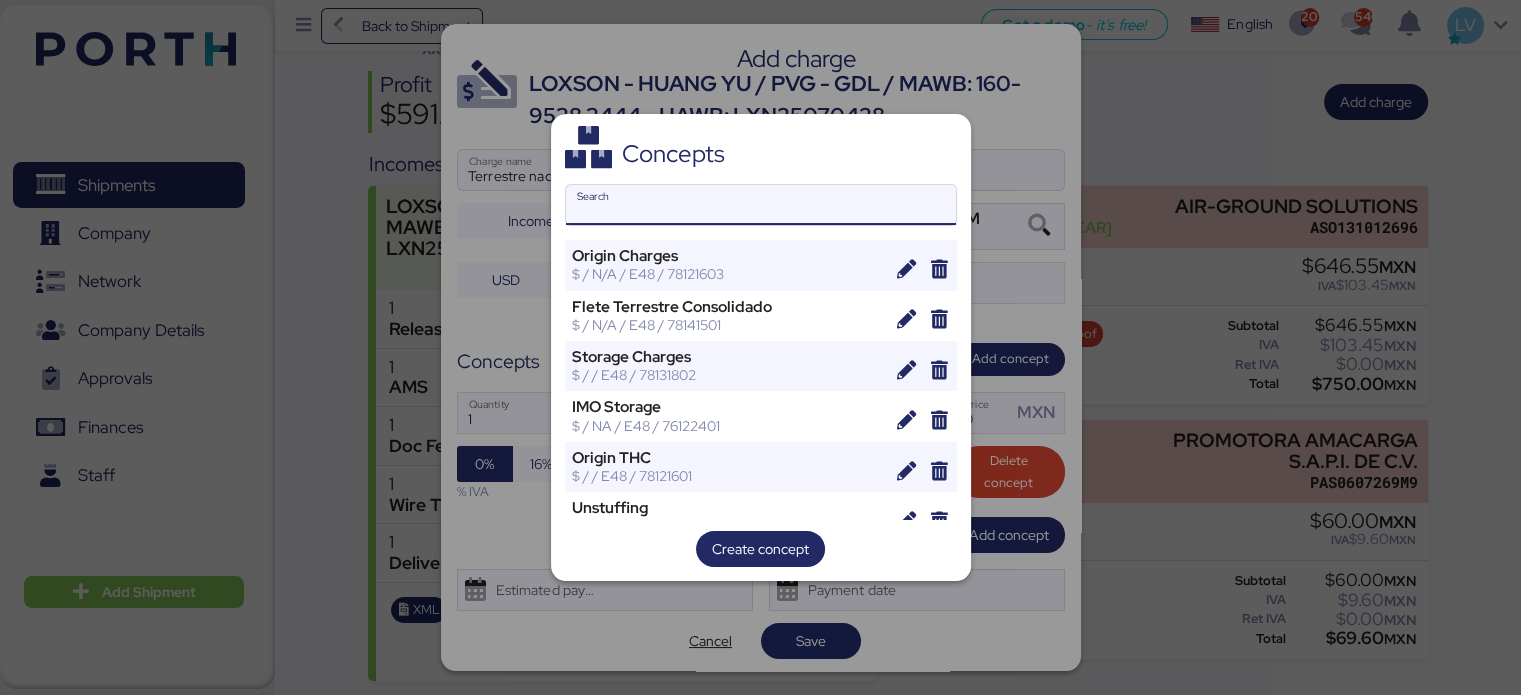 click on "Search" at bounding box center [761, 205] 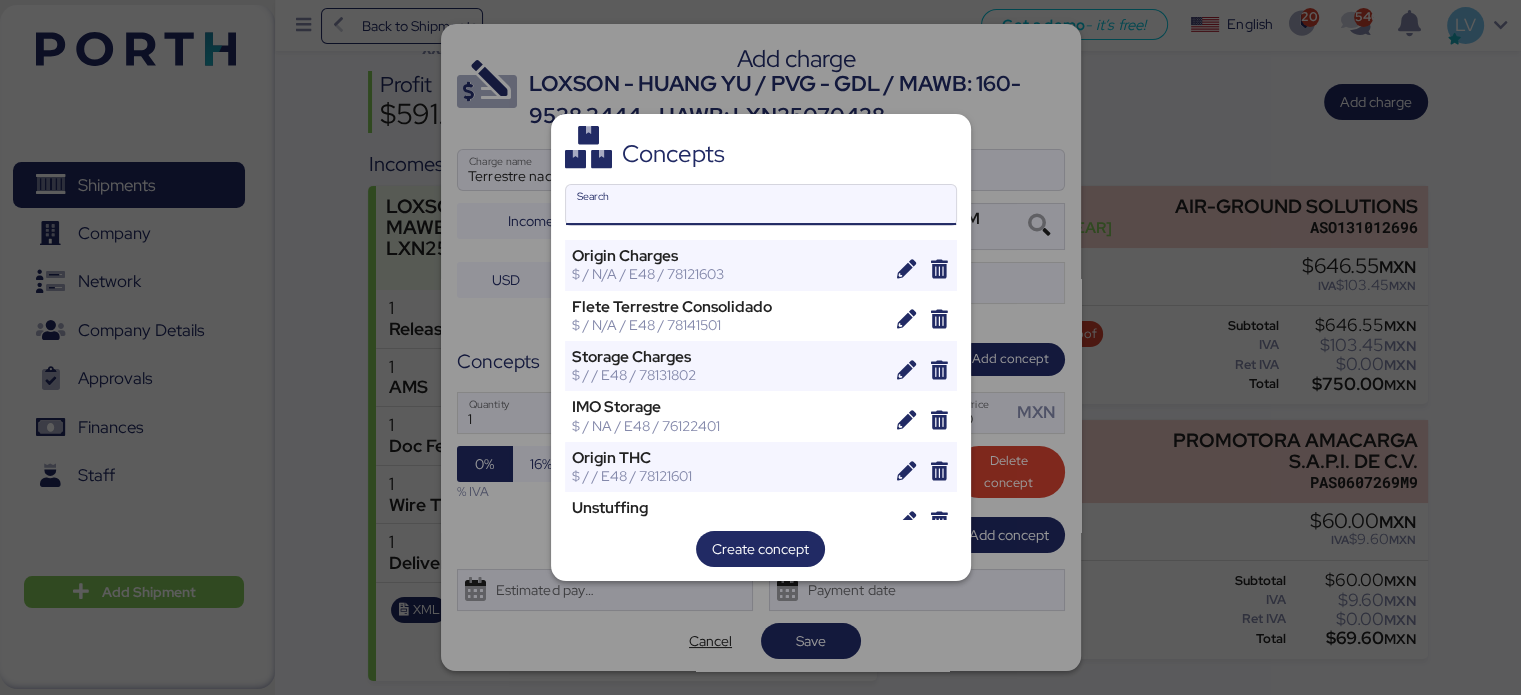 click on "Search" at bounding box center (761, 205) 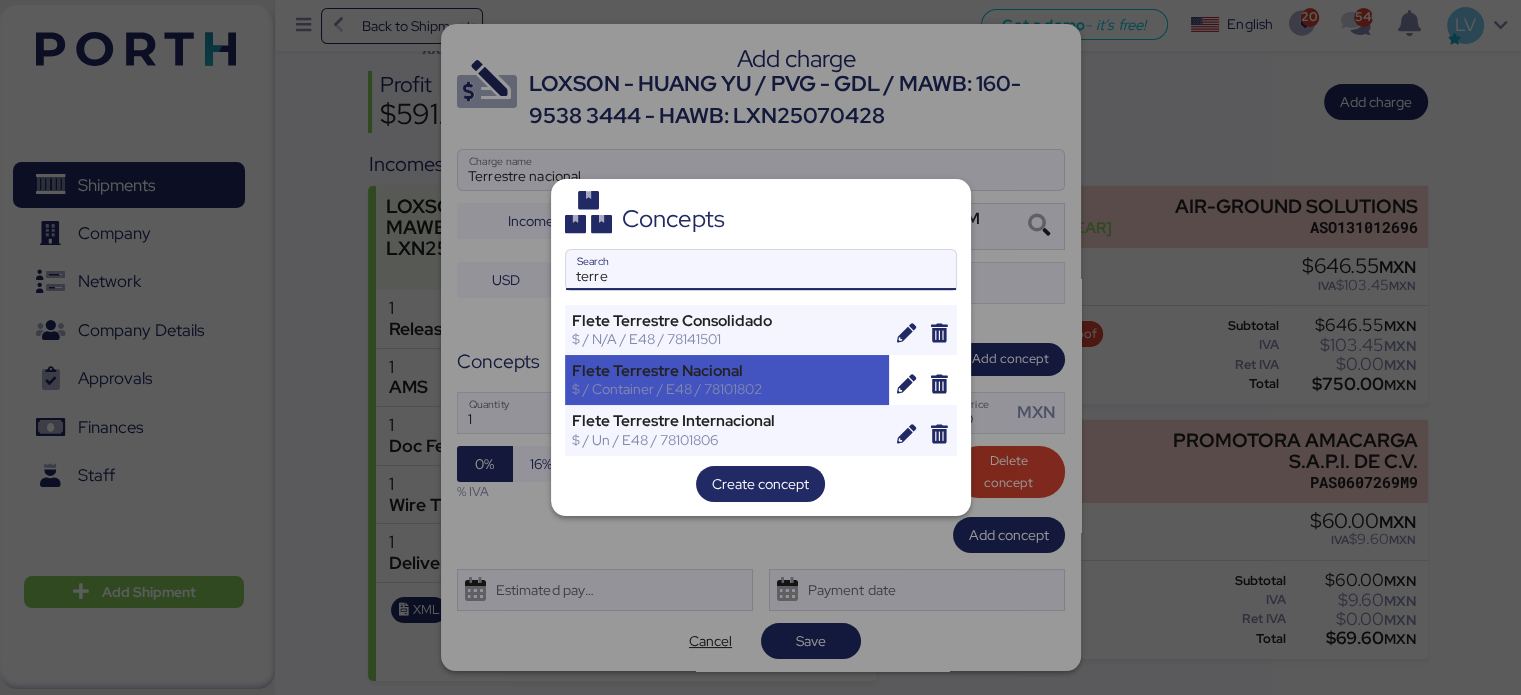 type on "terre" 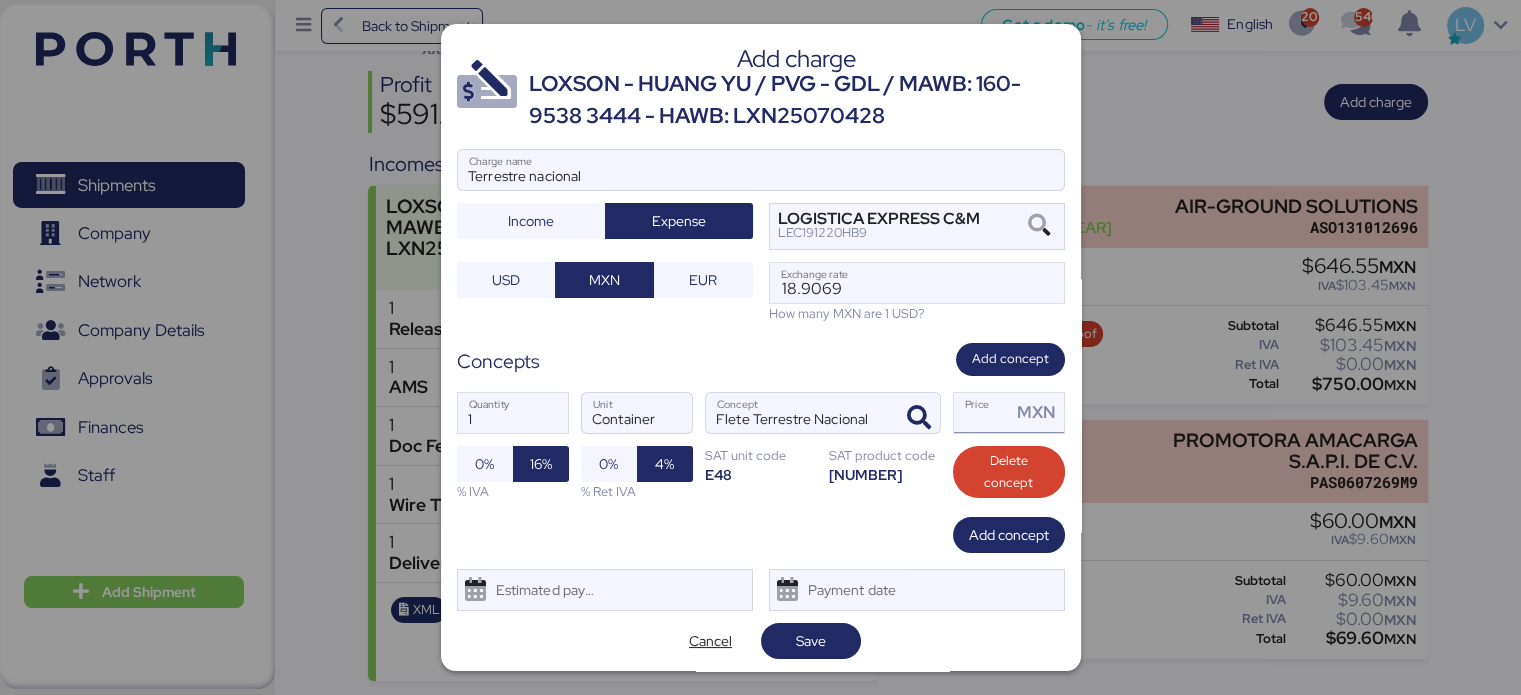 click on "Price MXN" at bounding box center [983, 413] 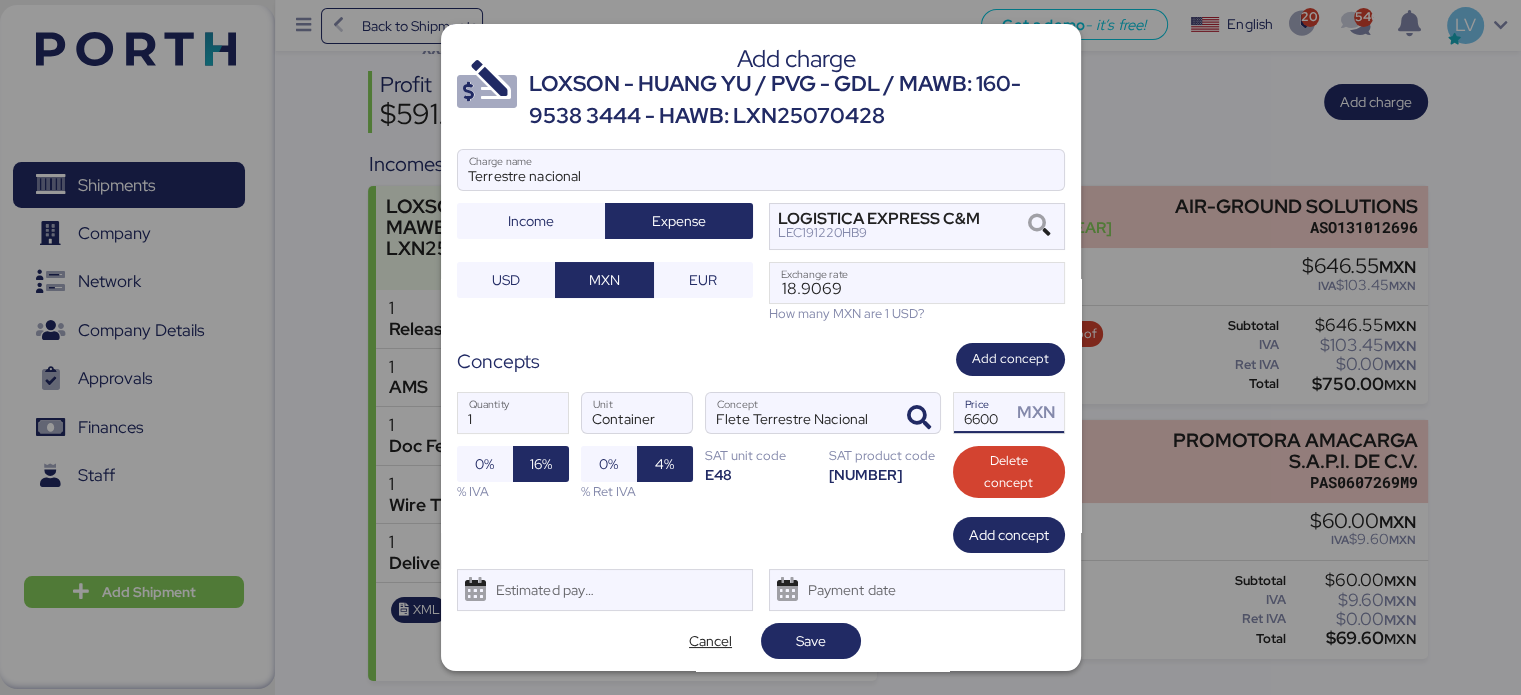 scroll, scrollTop: 0, scrollLeft: 1, axis: horizontal 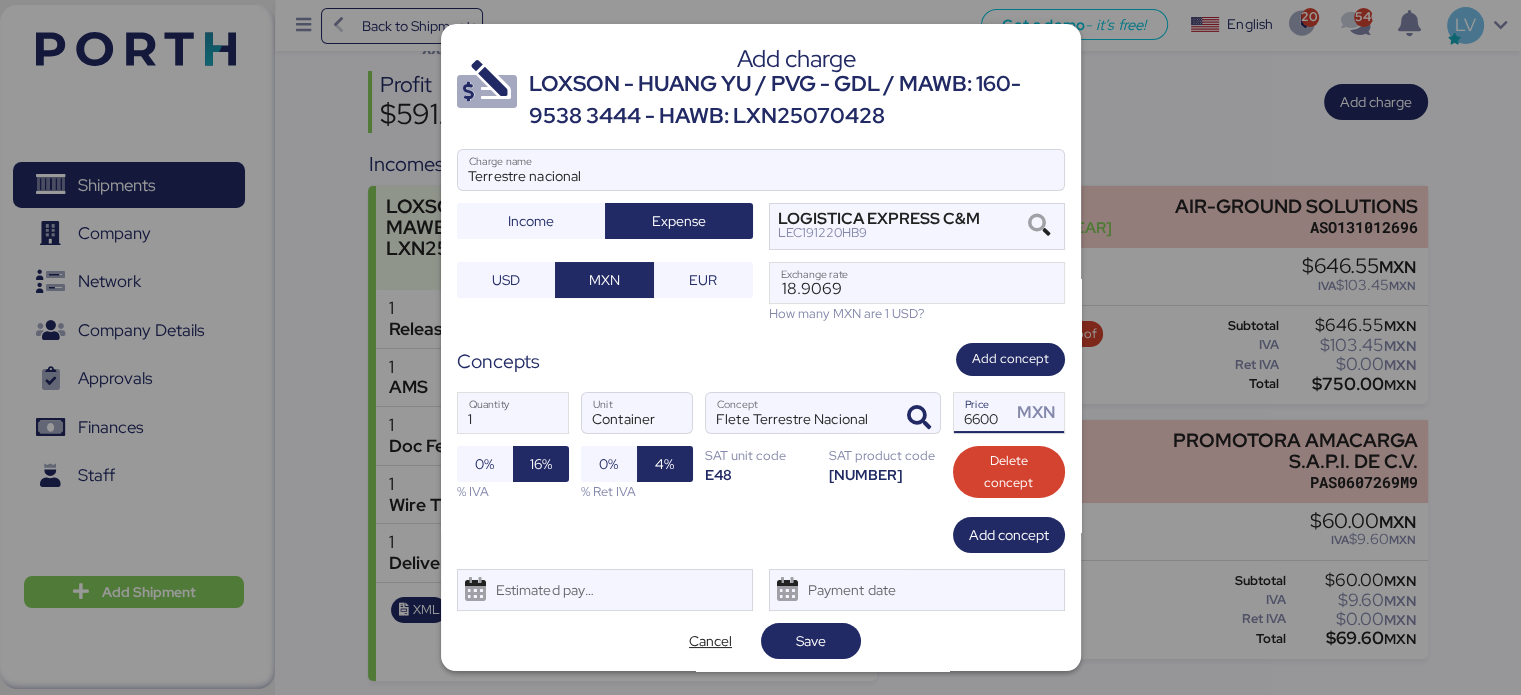 type on "6600" 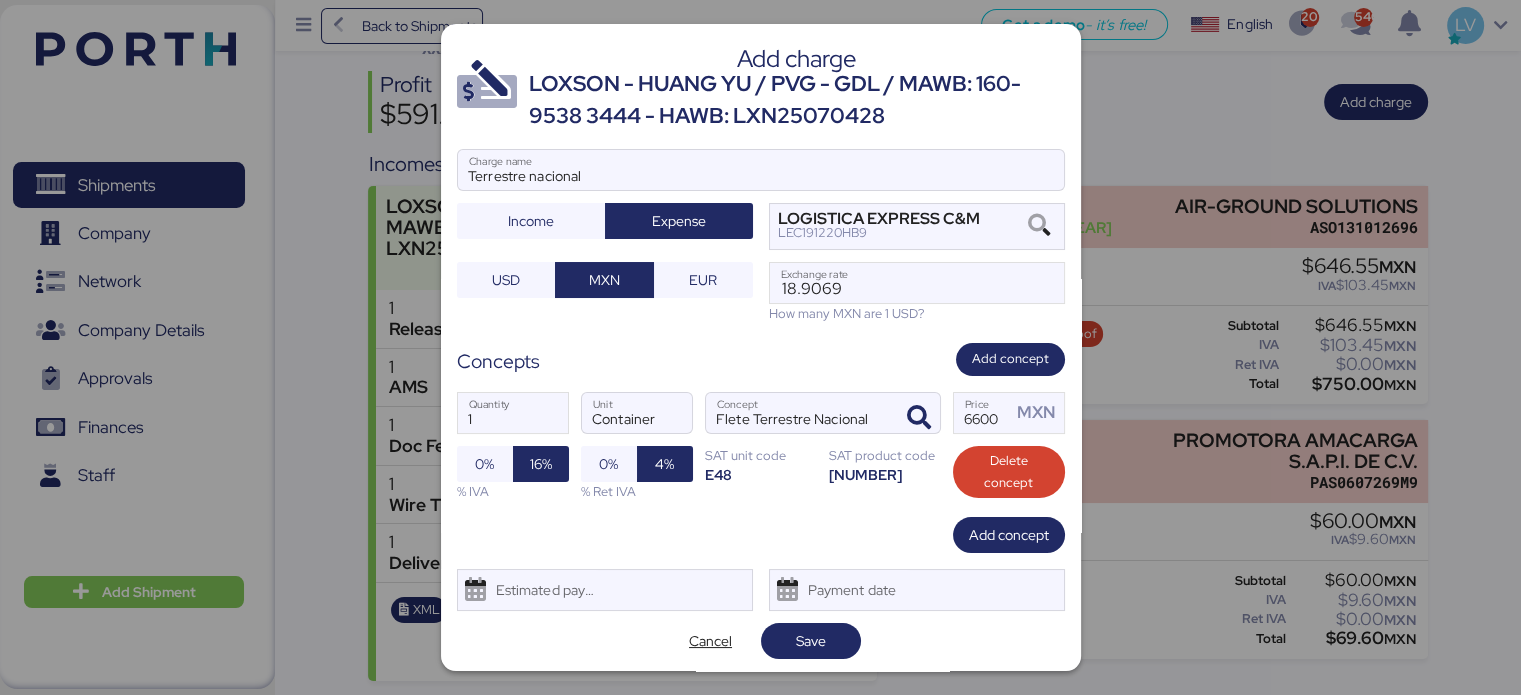 click on "Add charge LOXSON - HUANG YU / PVG - GDL / MAWB: [NUMBER] - HAWB: [ALPHANUMERIC] Terrestre nacional Charge name Income Expense LOGISTICA EXPRESS C&M [ALPHANUMERIC]   USD MXN EUR 18.9069 Exchange rate
How many
MXN
are 1 USD?
Concepts Add concept 1 Quantity Container Unit Flete Terrestre Nacional Concept   6600 Price MXN 0% 16% % IVA 0% 4% % Ret IVA SAT unit code E48 SAT product code 78101802 Delete concept Add concept   Estimated payment date   Payment date Cancel Save" at bounding box center [761, 347] 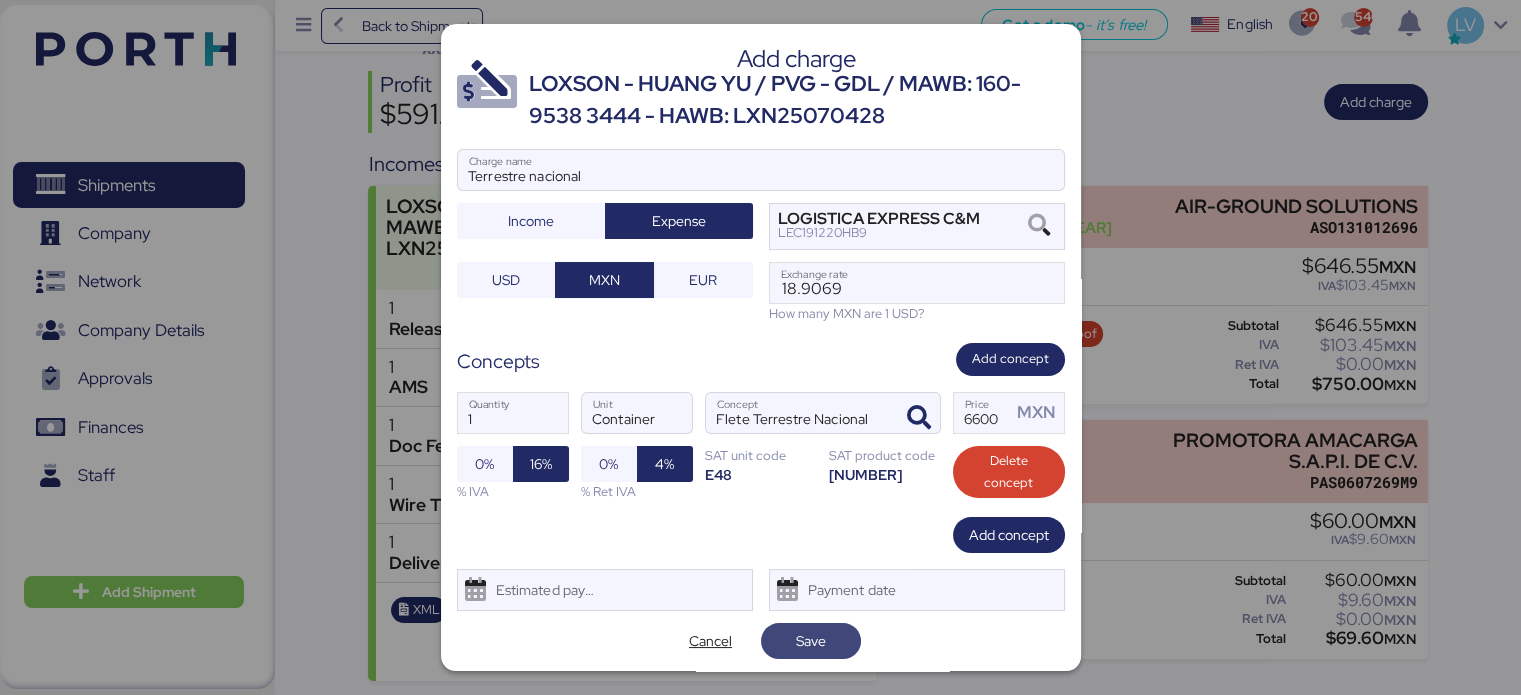 click on "Save" at bounding box center (811, 641) 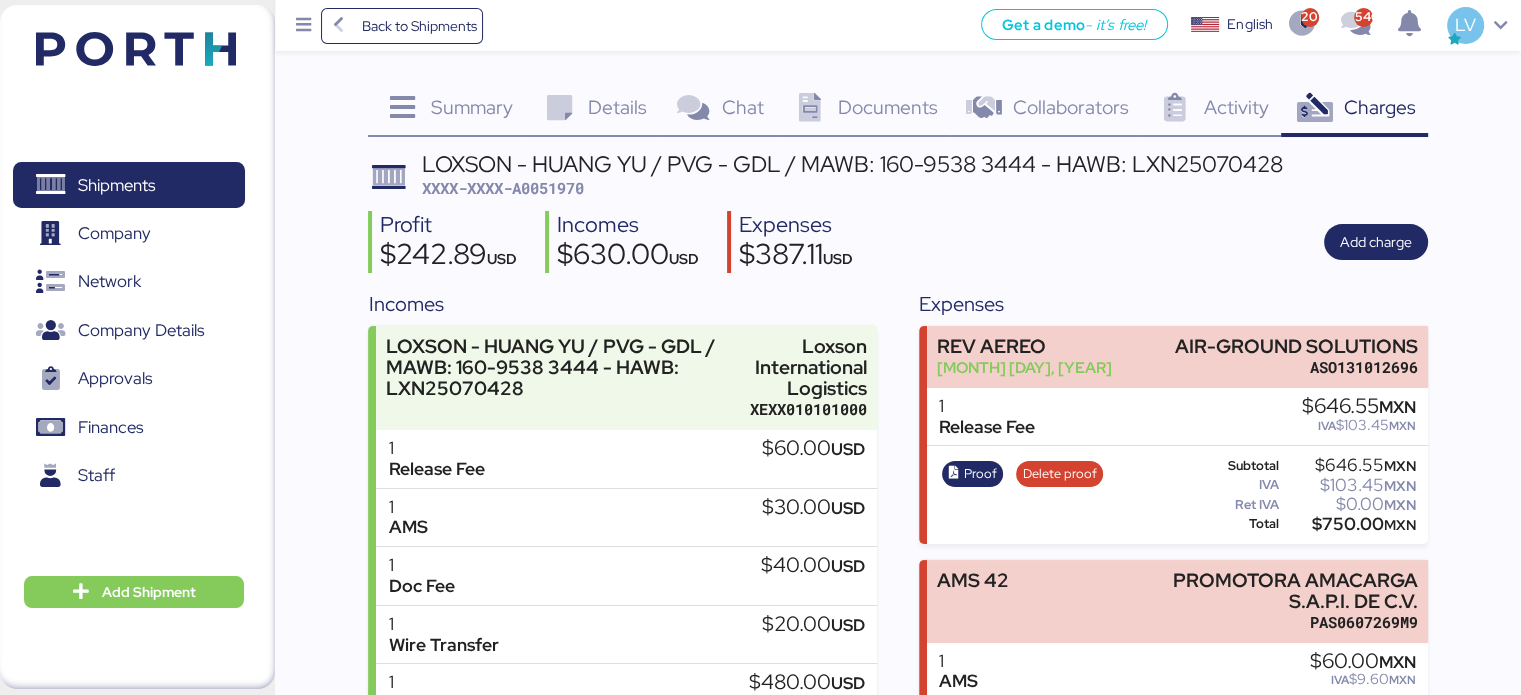 scroll, scrollTop: 359, scrollLeft: 0, axis: vertical 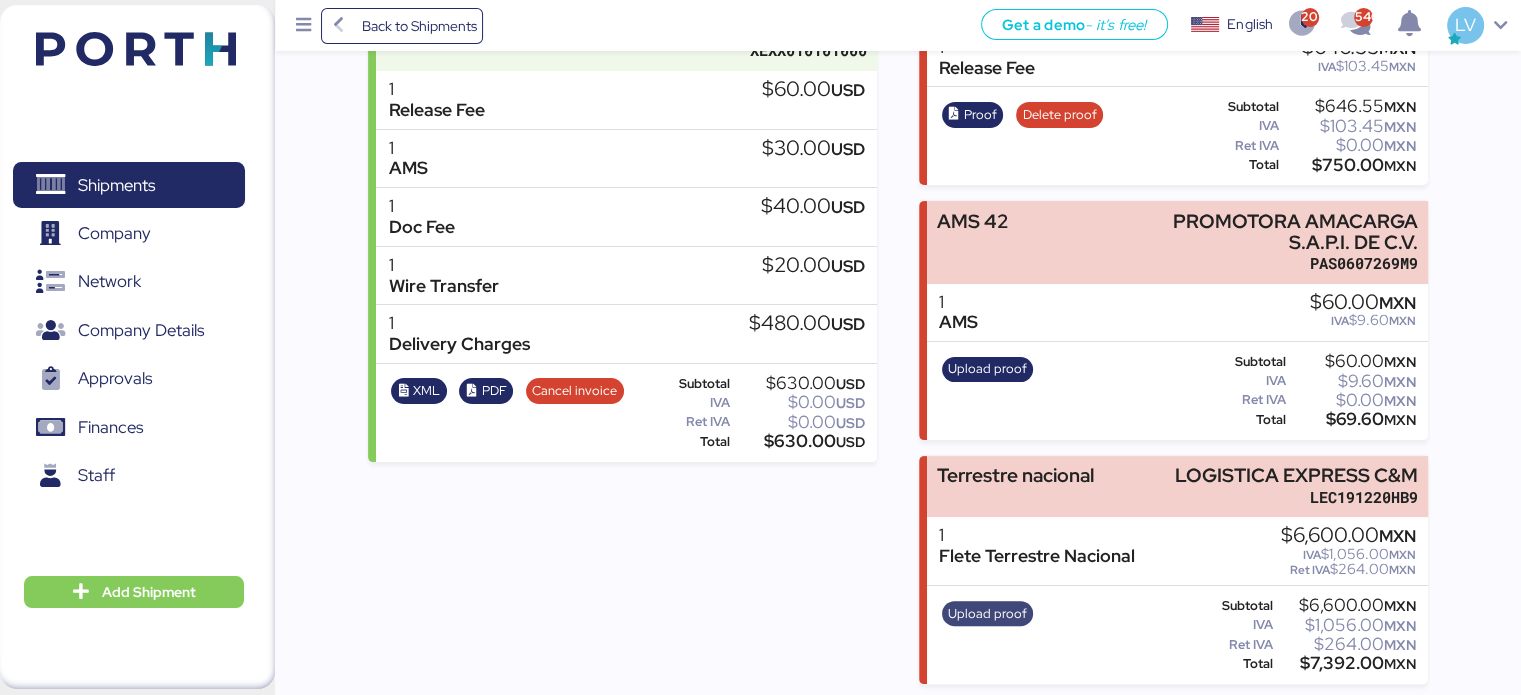 click on "Upload proof" at bounding box center (987, 614) 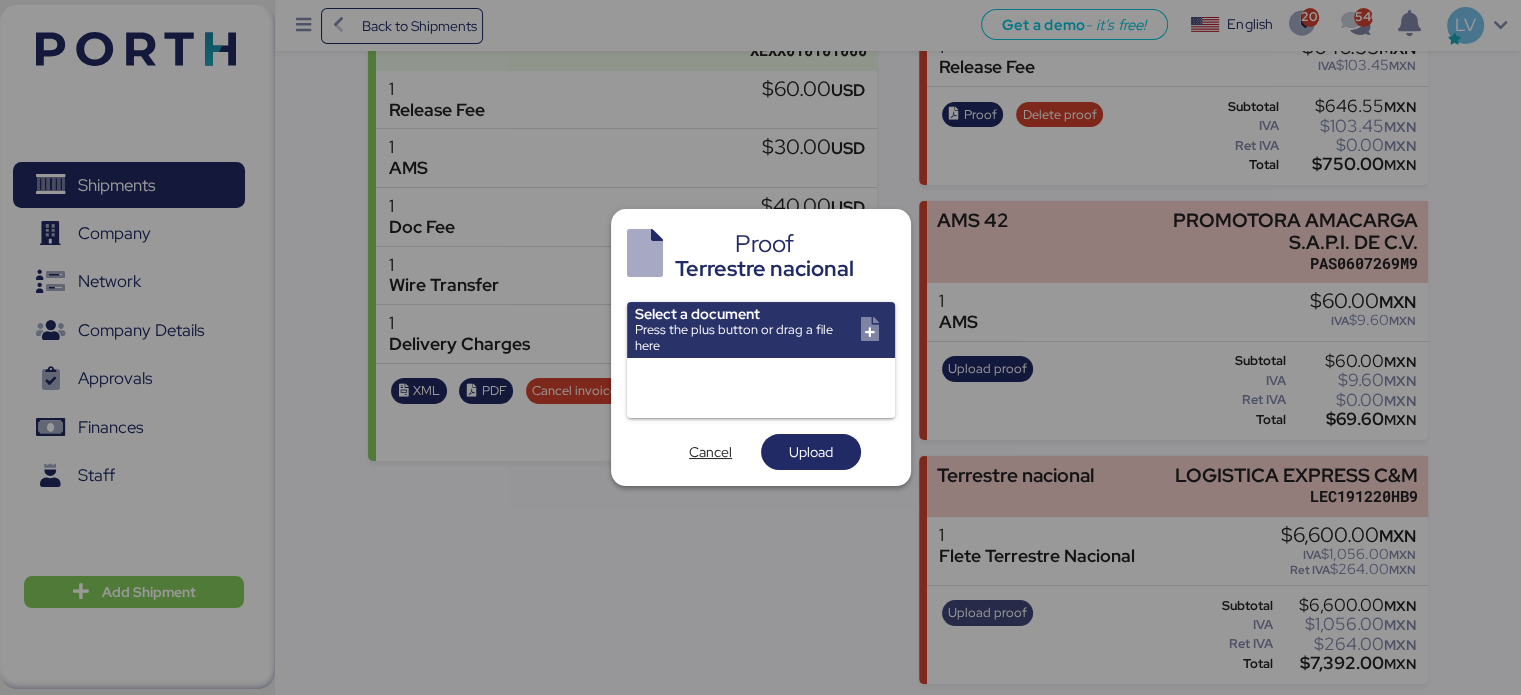 scroll, scrollTop: 0, scrollLeft: 0, axis: both 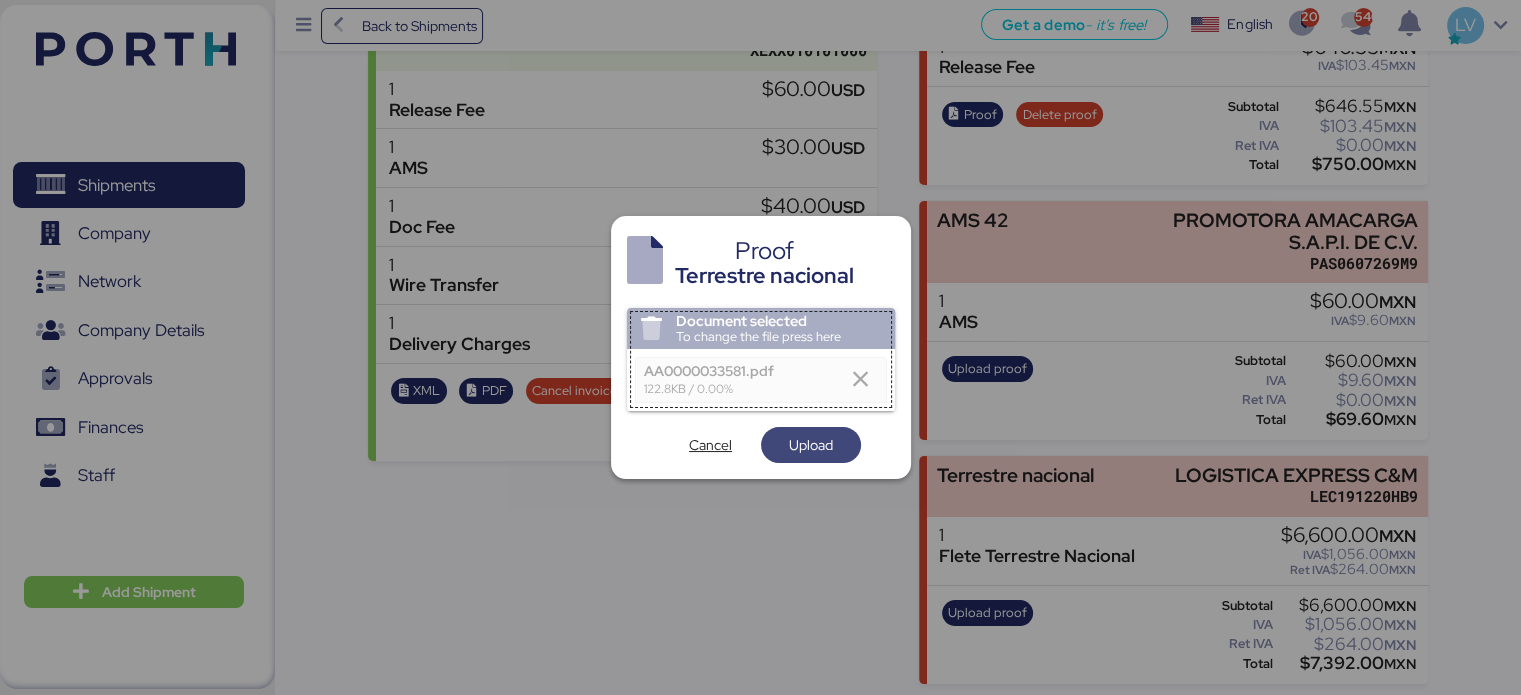 click on "Upload" at bounding box center (811, 445) 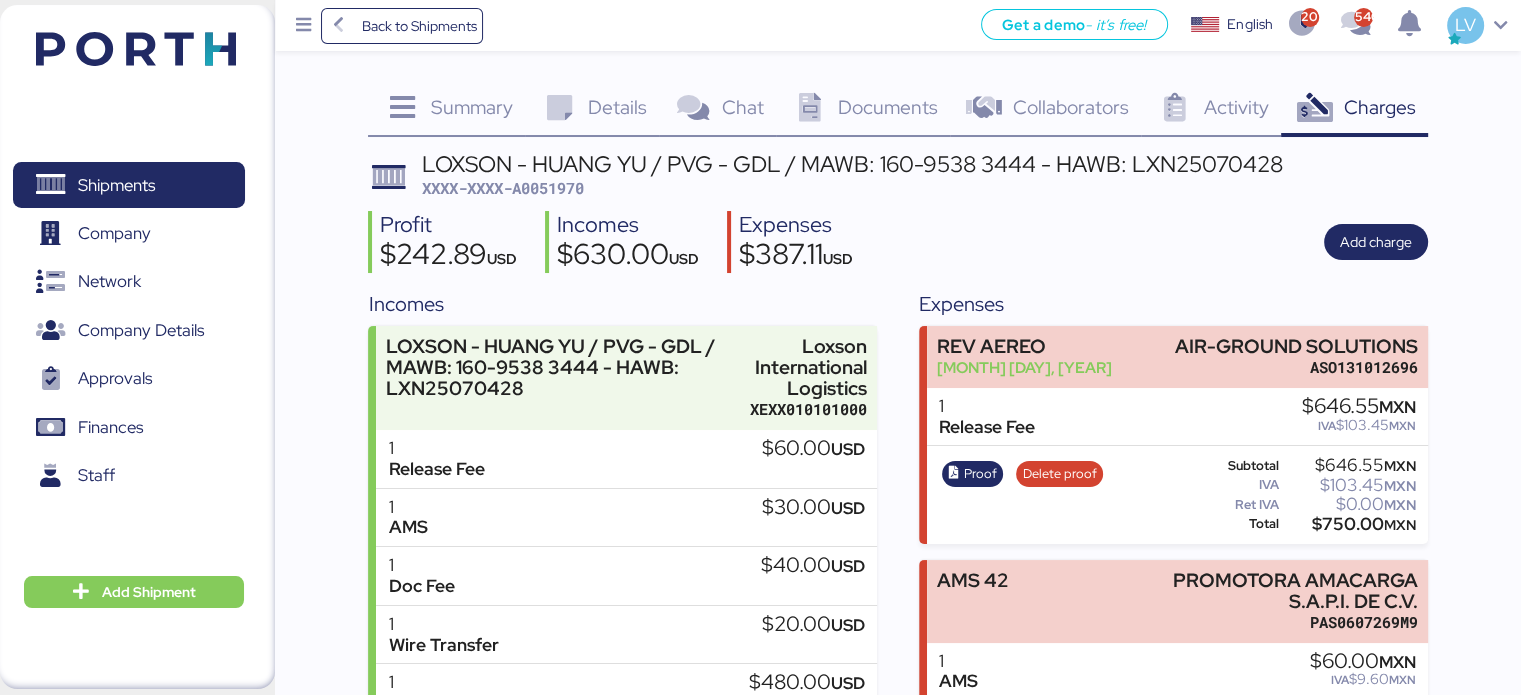 scroll, scrollTop: 359, scrollLeft: 0, axis: vertical 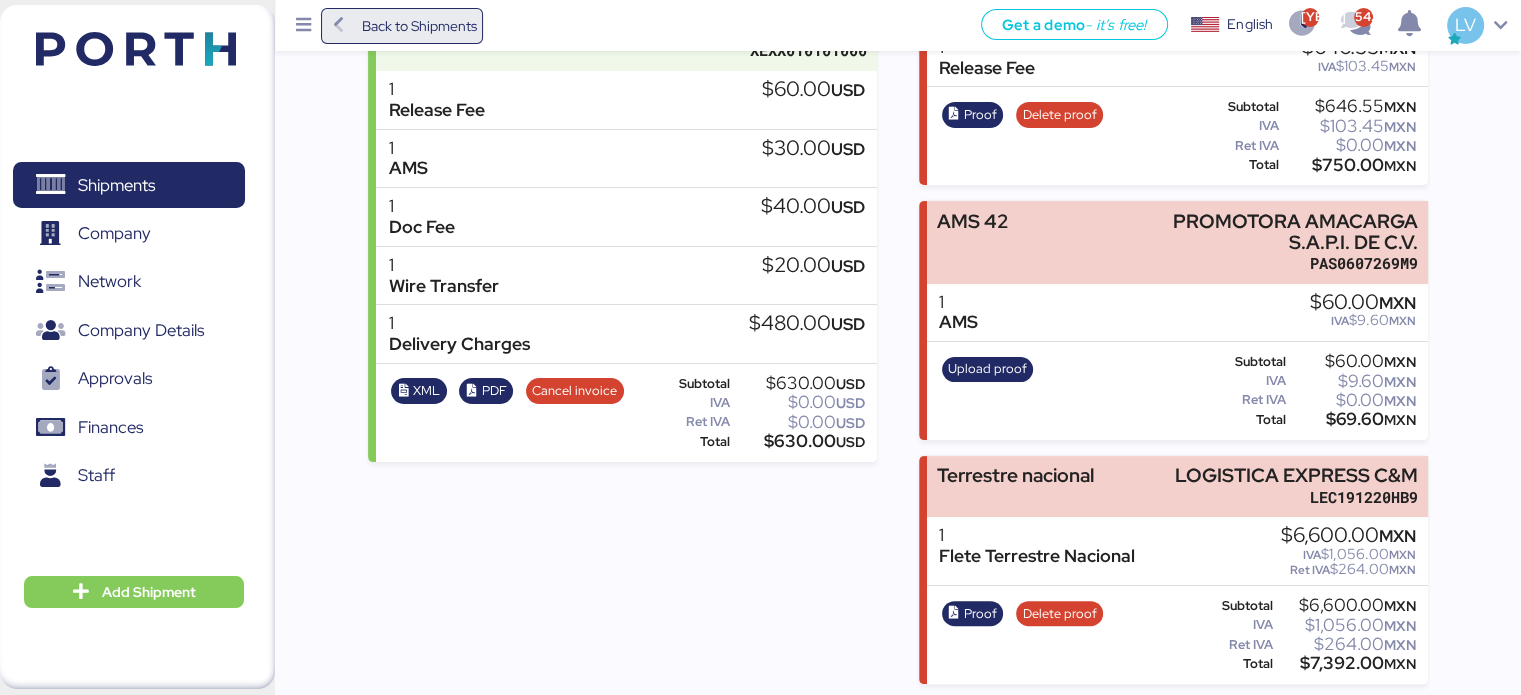 click on "Back to Shipments" at bounding box center [418, 26] 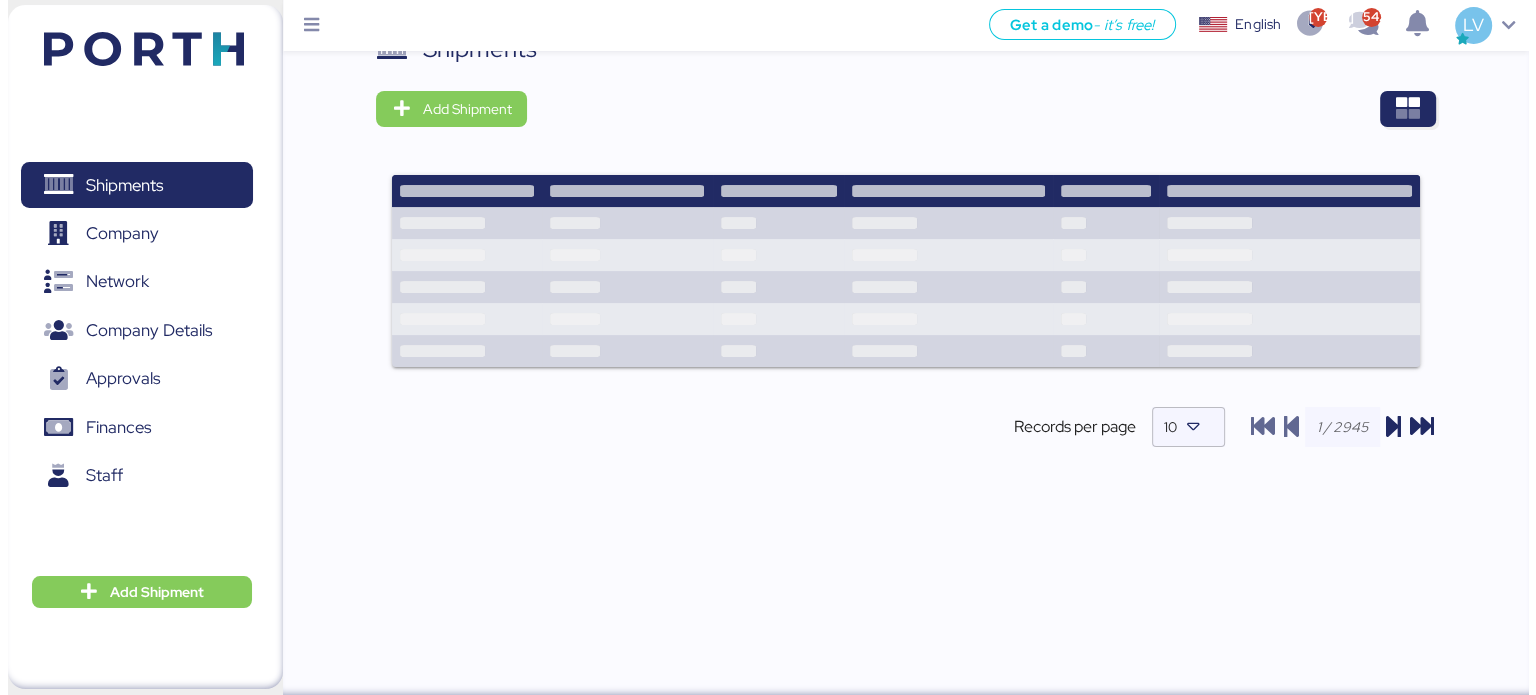 scroll, scrollTop: 0, scrollLeft: 0, axis: both 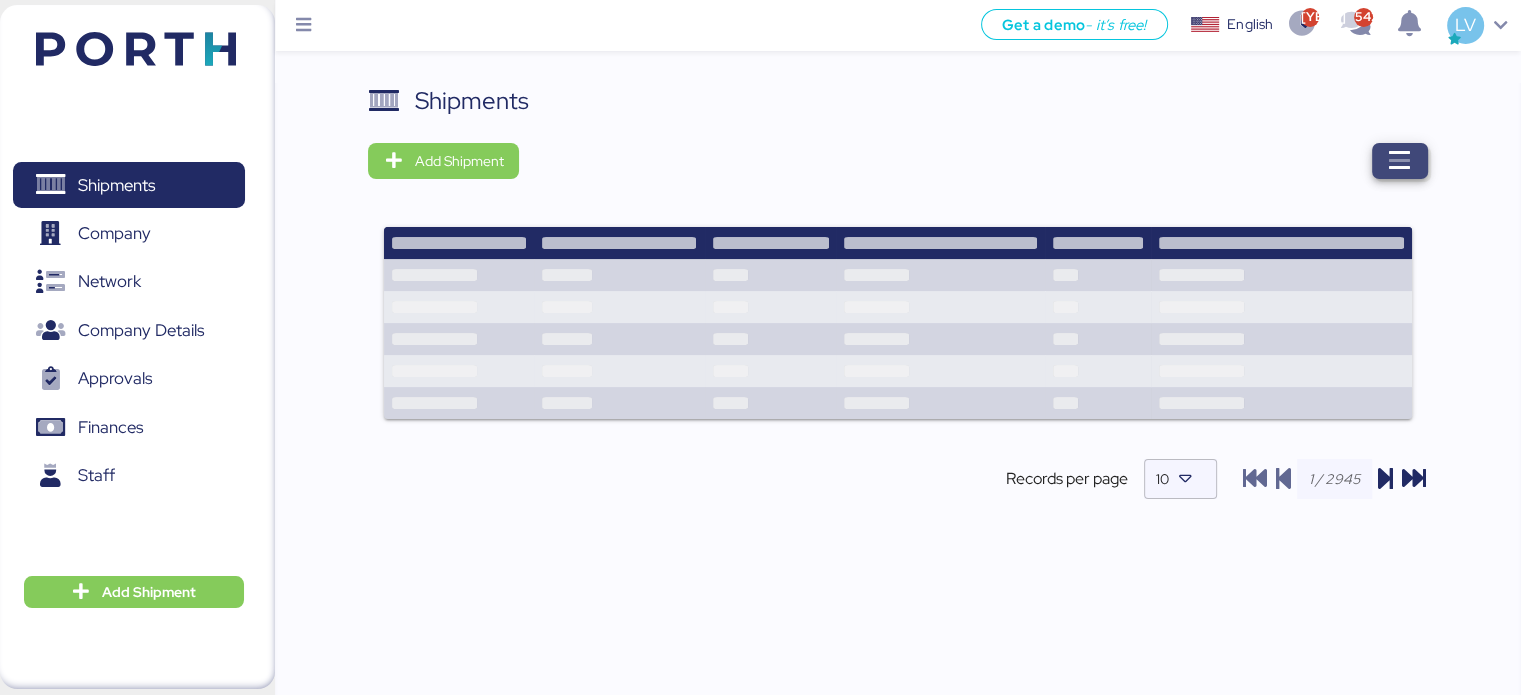 click at bounding box center (1400, 161) 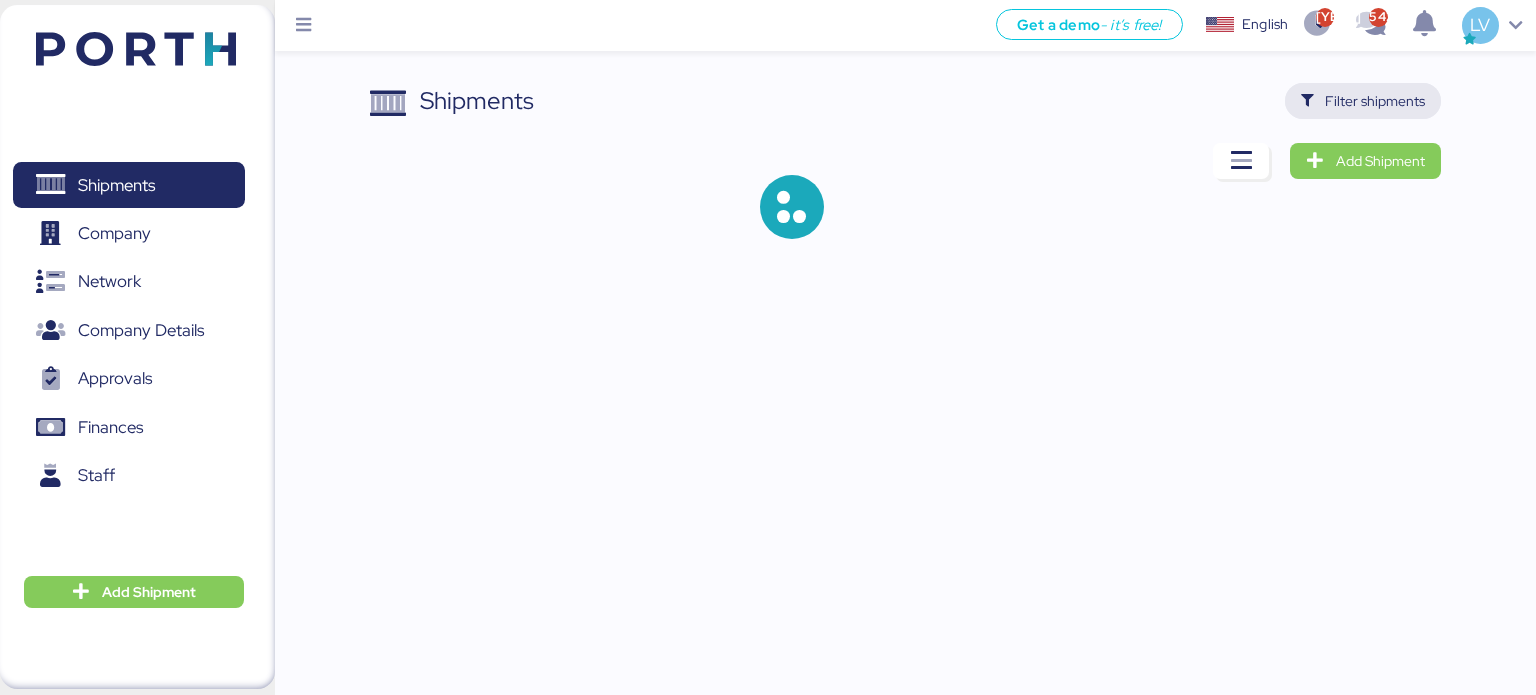 click on "Filter shipments" at bounding box center (1363, 101) 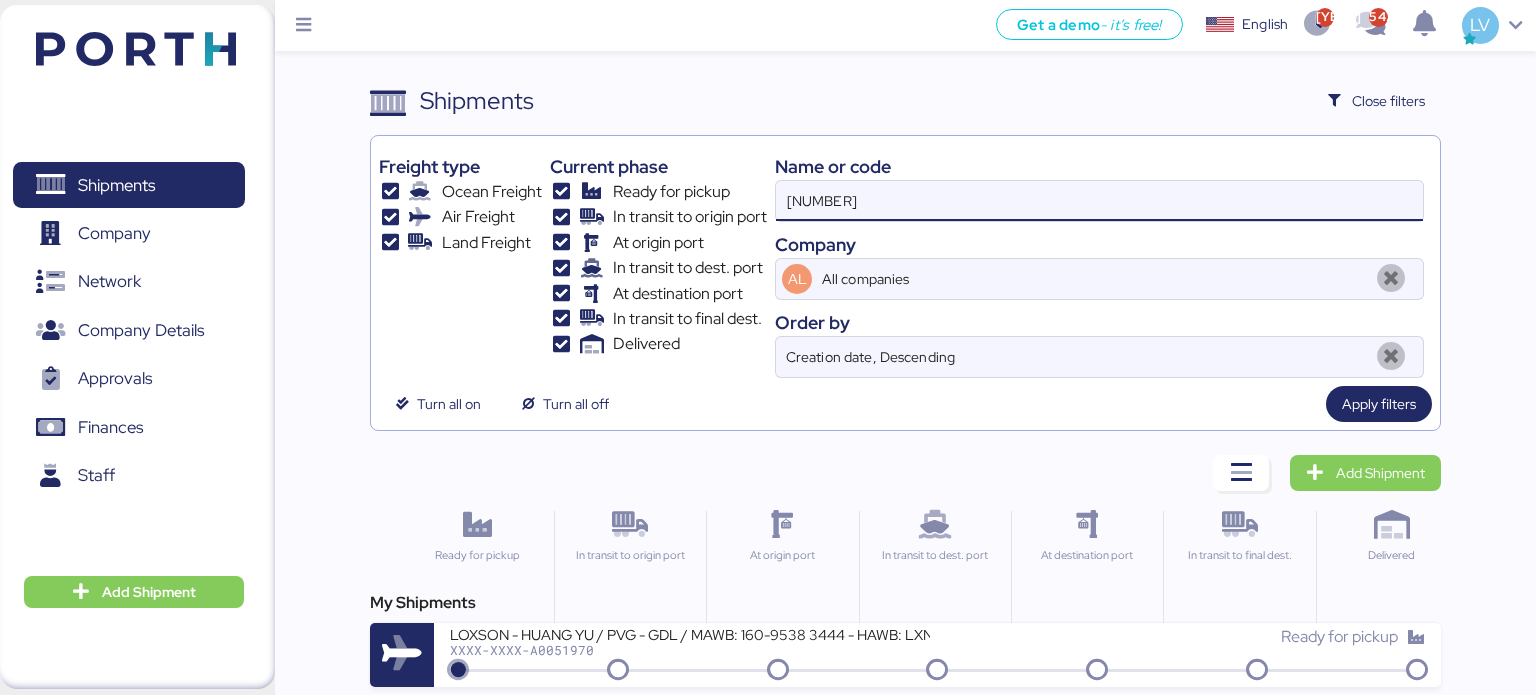 click on "[NUMBER]" at bounding box center (1099, 201) 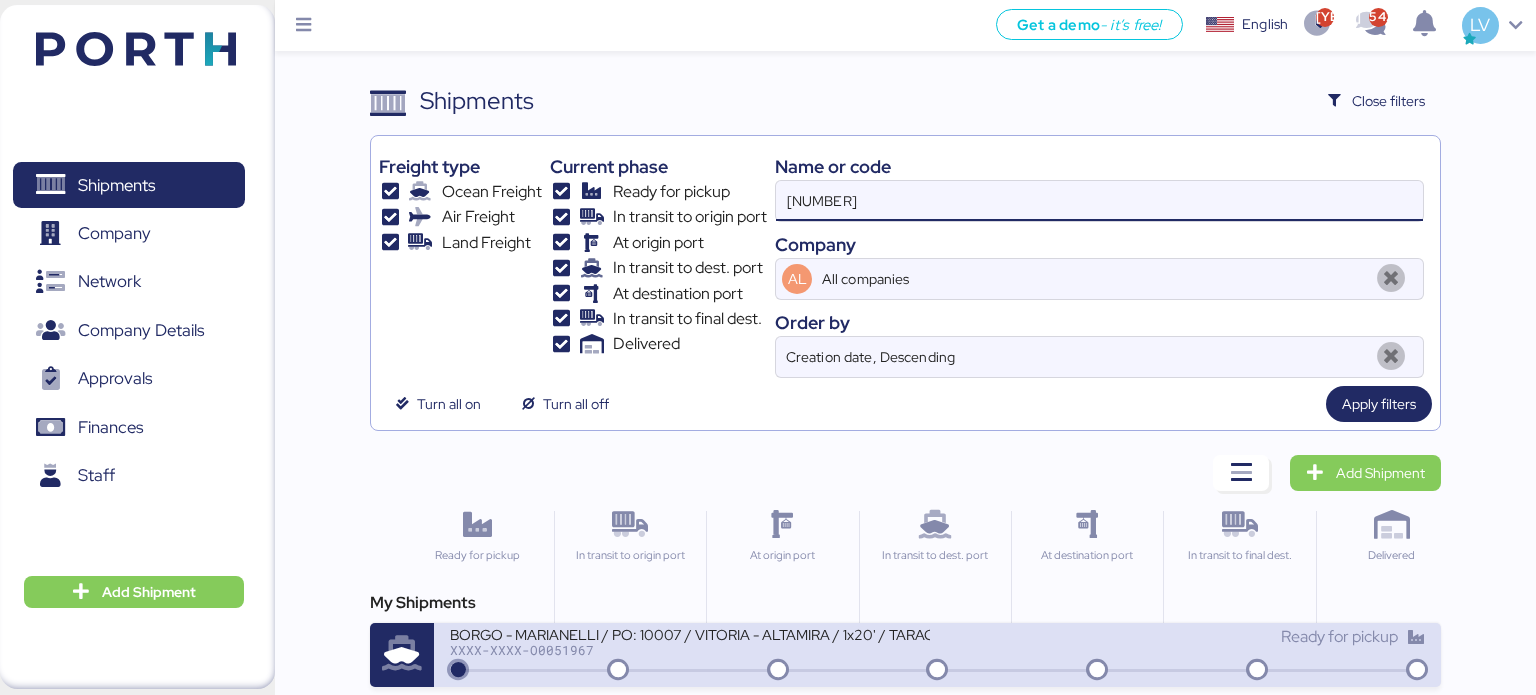 click on "XXXX-XXXX-O0051967" at bounding box center (690, 650) 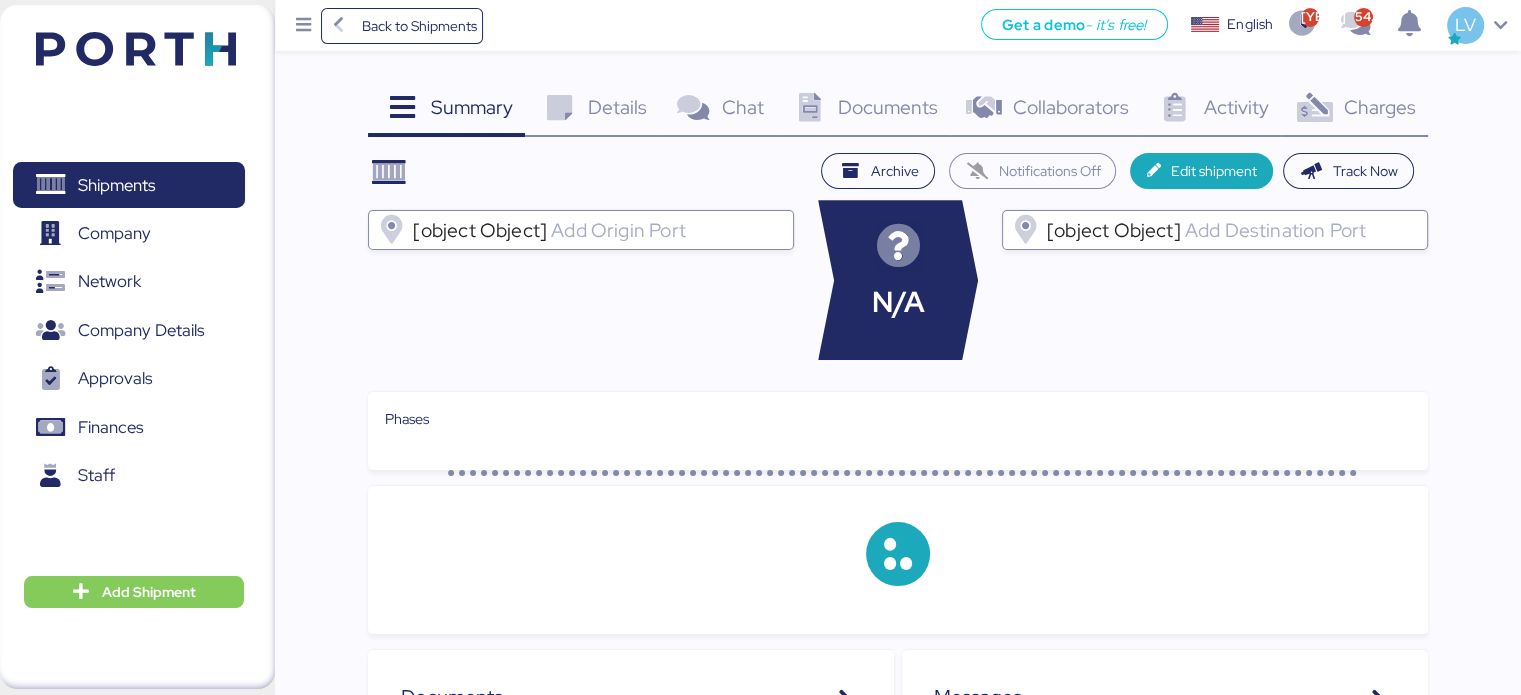 click at bounding box center [1314, 108] 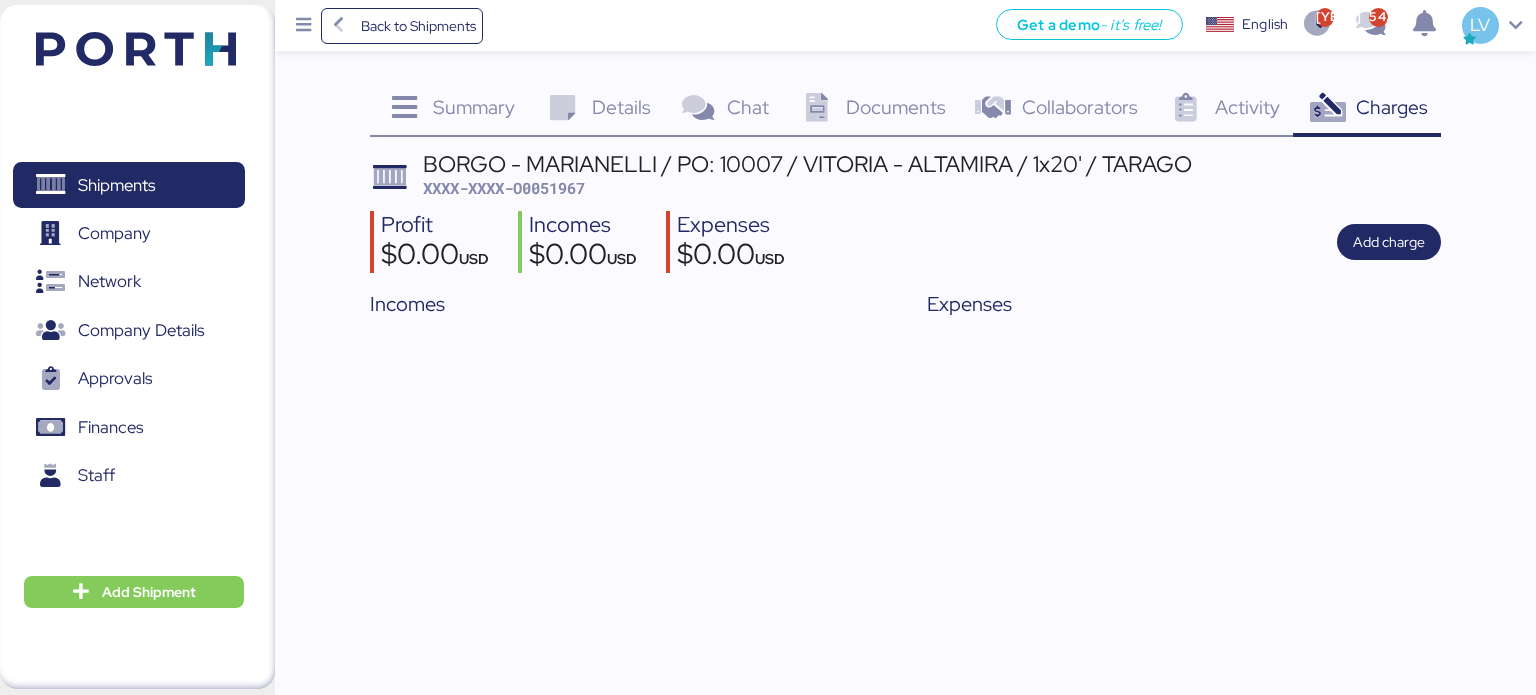 click on "BORGO - MARIANELLI / PO: 10007 / VITORIA - ALTAMIRA / 1x20' / TARAGO XXXX-XXXX-O0051967" at bounding box center (807, 176) 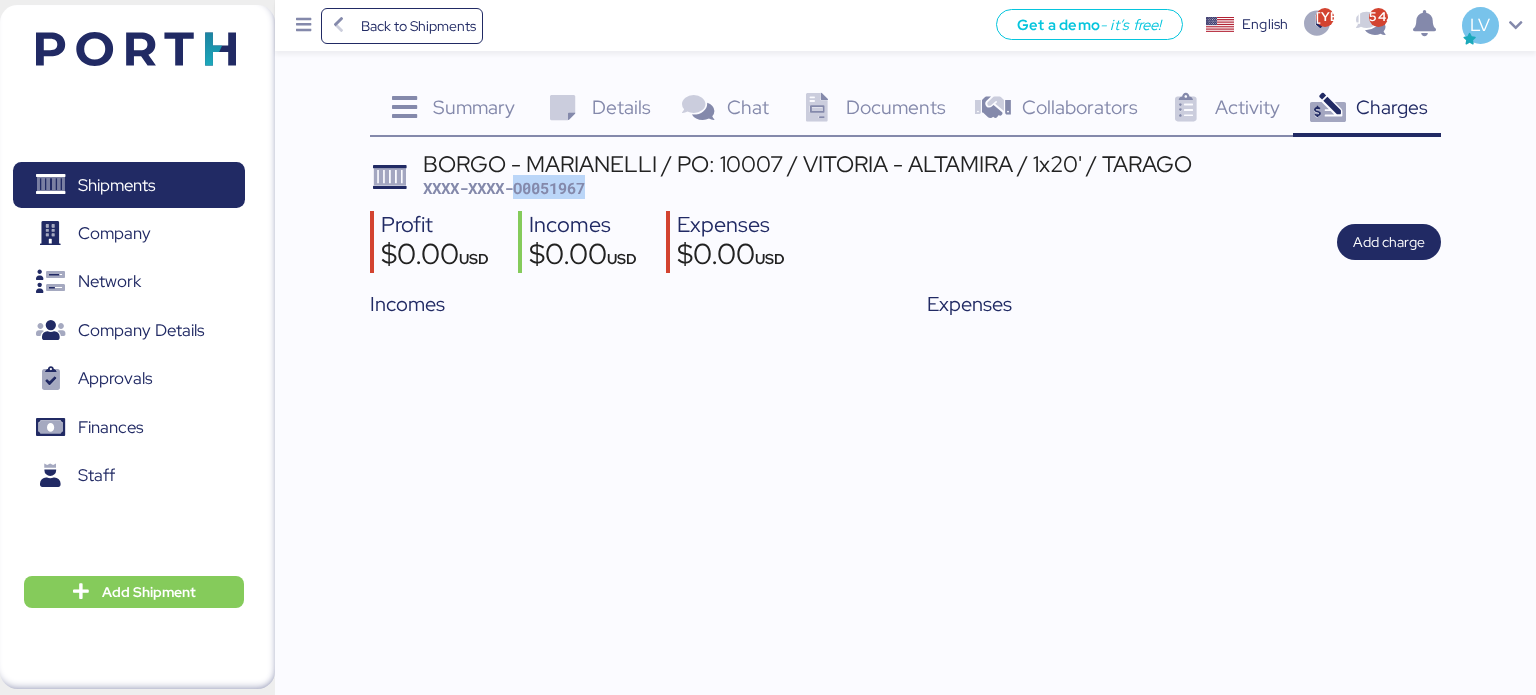 click on "BORGO - MARIANELLI / PO: 10007 / VITORIA - ALTAMIRA / 1x20' / TARAGO XXXX-XXXX-O0051967" at bounding box center (807, 176) 